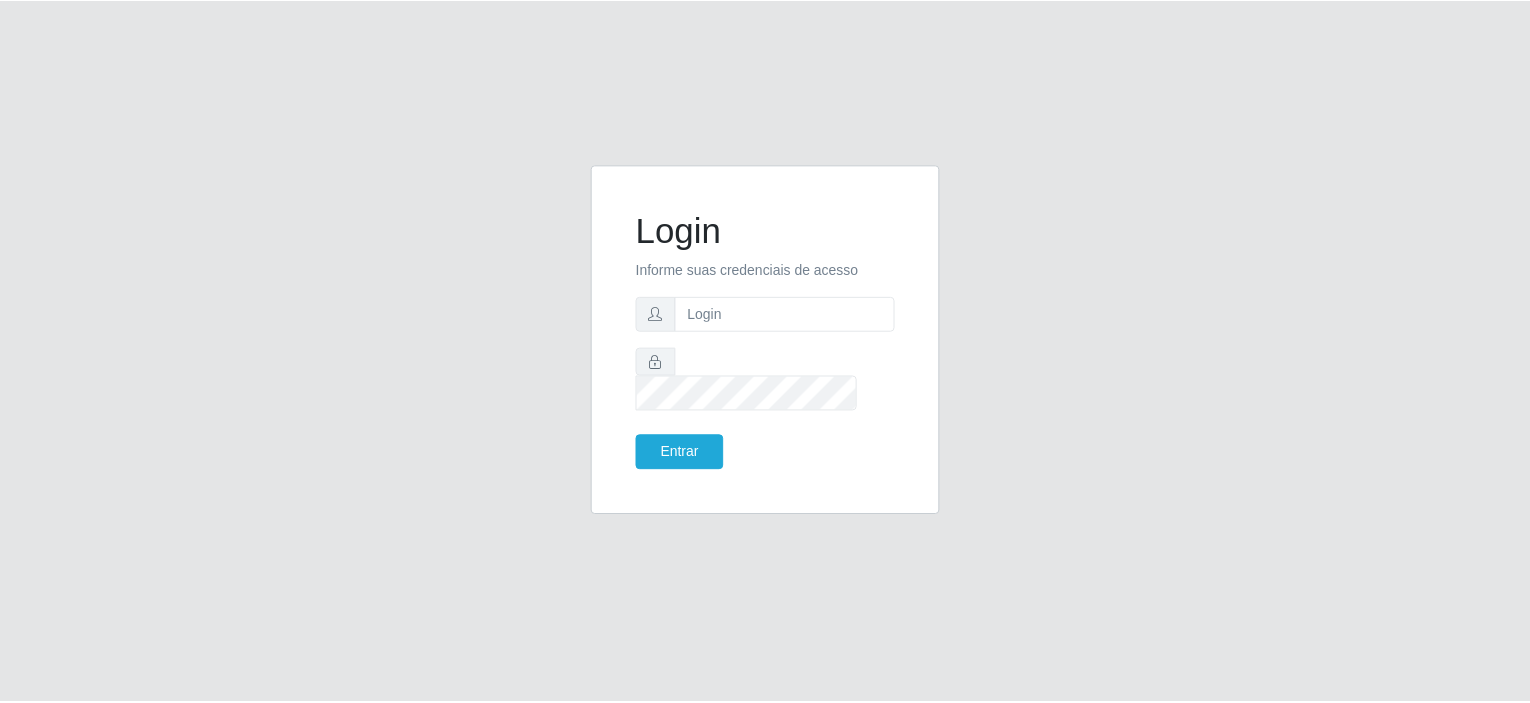 scroll, scrollTop: 0, scrollLeft: 0, axis: both 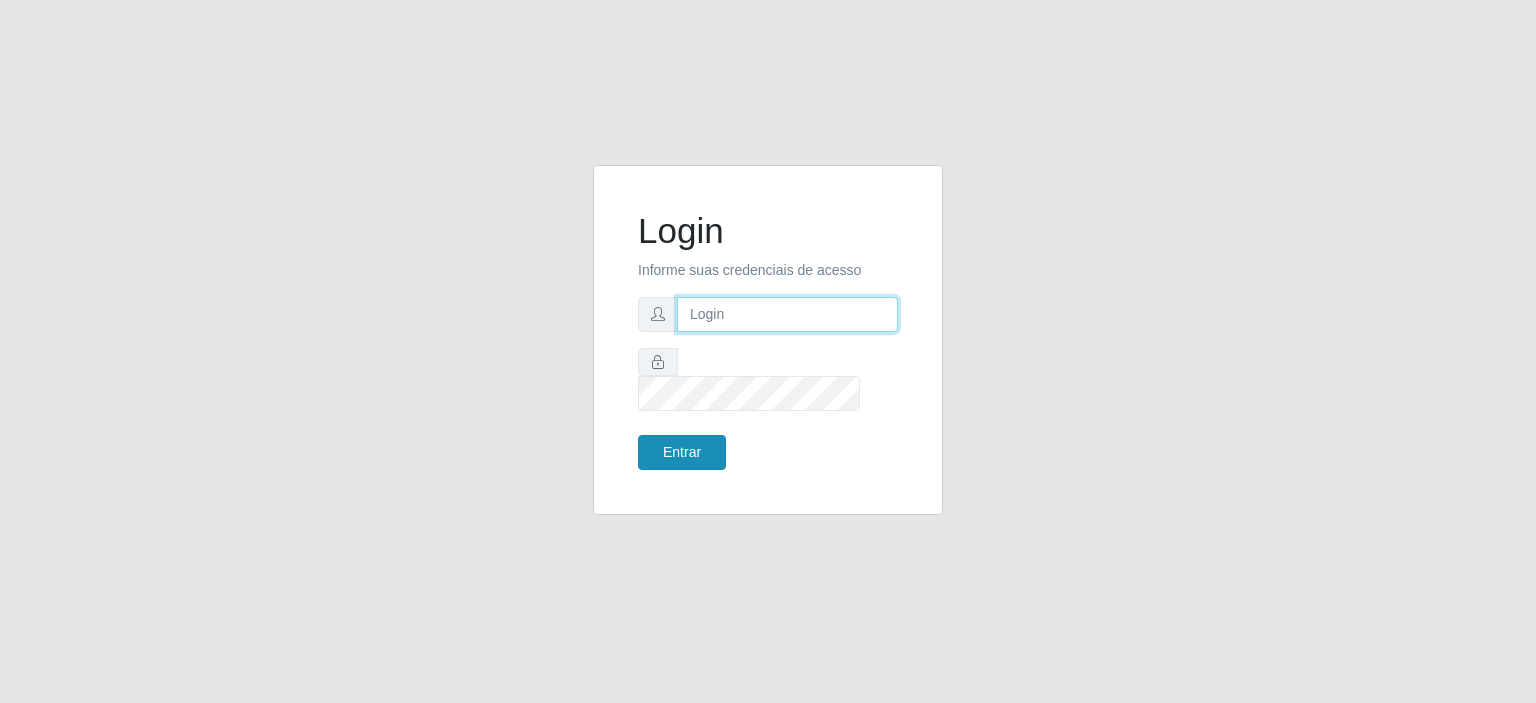 type on "[EMAIL]" 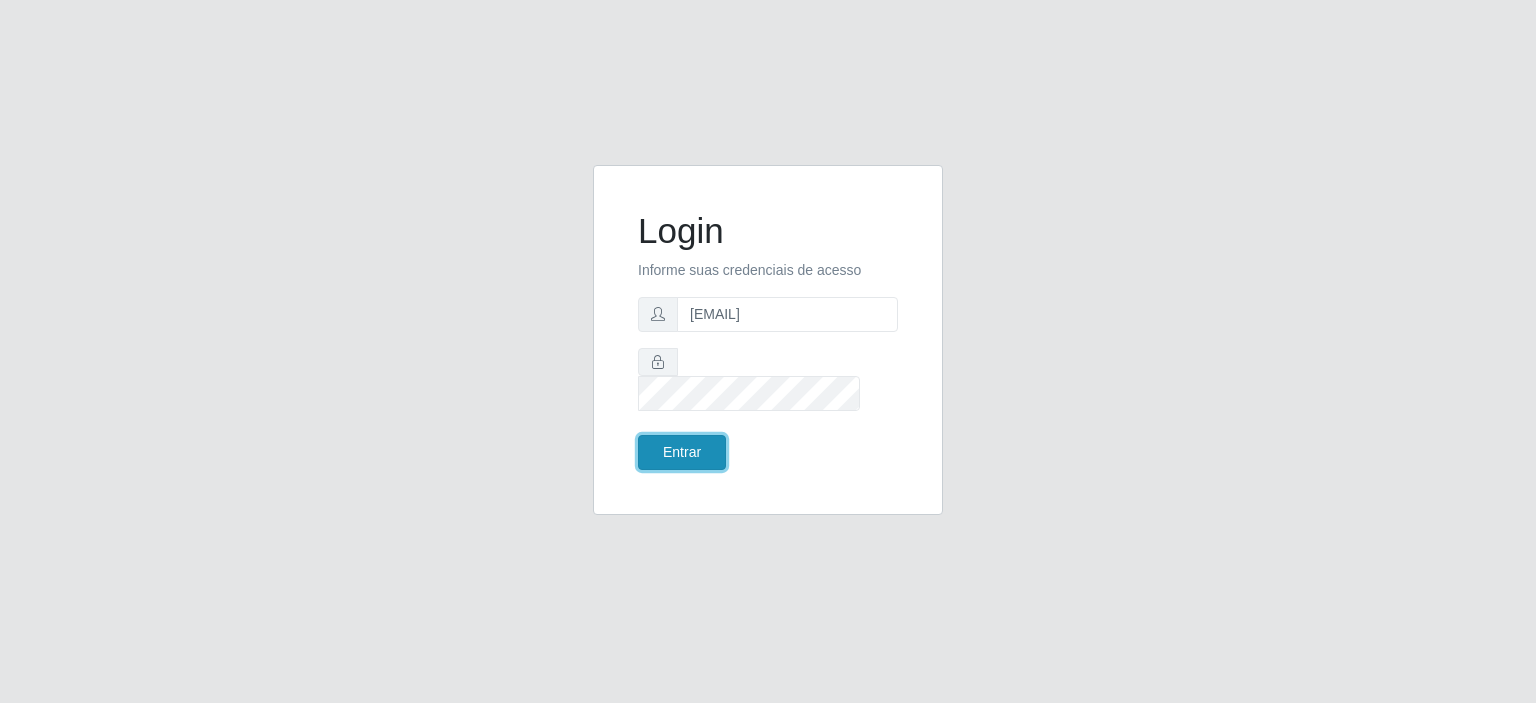 click on "Entrar" at bounding box center (682, 452) 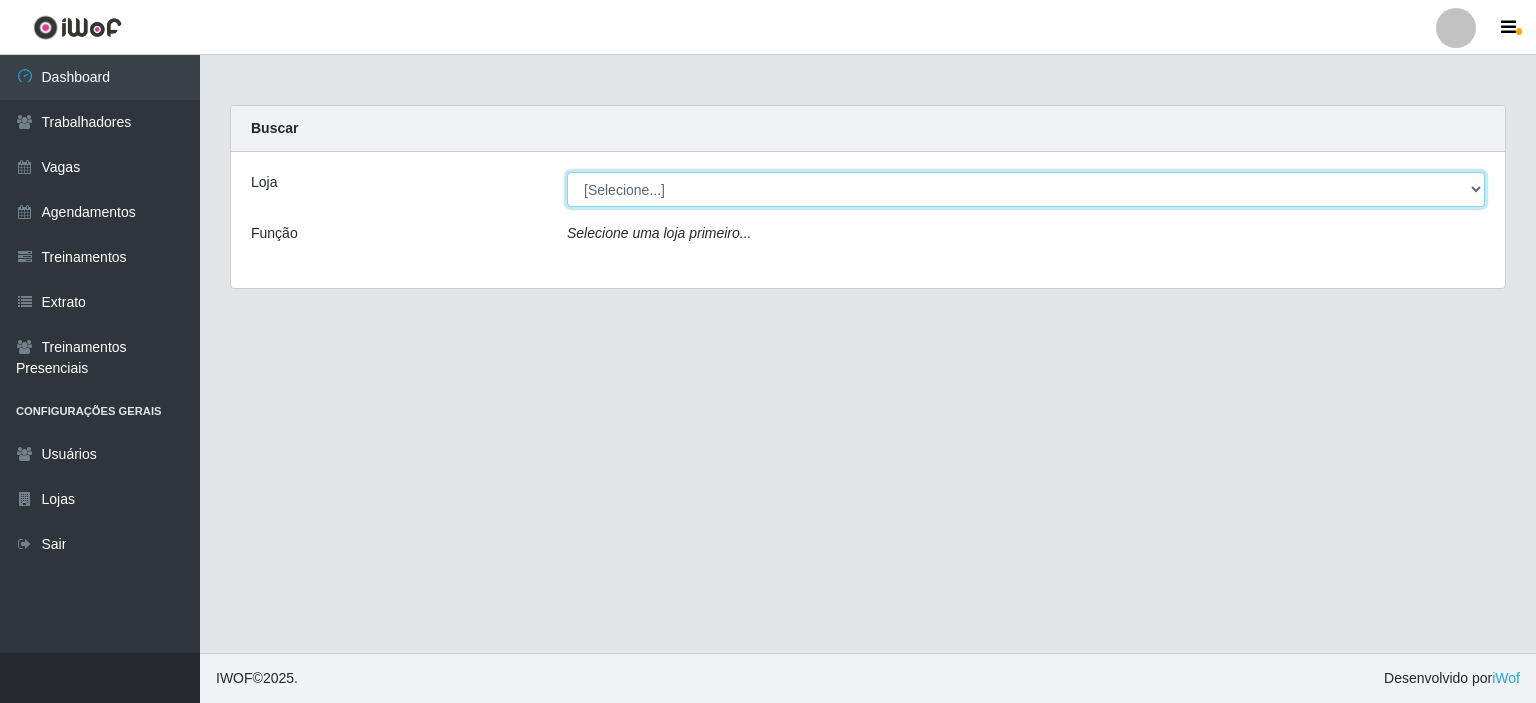 click on "[Selecione...] Rio Center - Lagoa Nova Rio Center - Natal Shopping" at bounding box center (1026, 189) 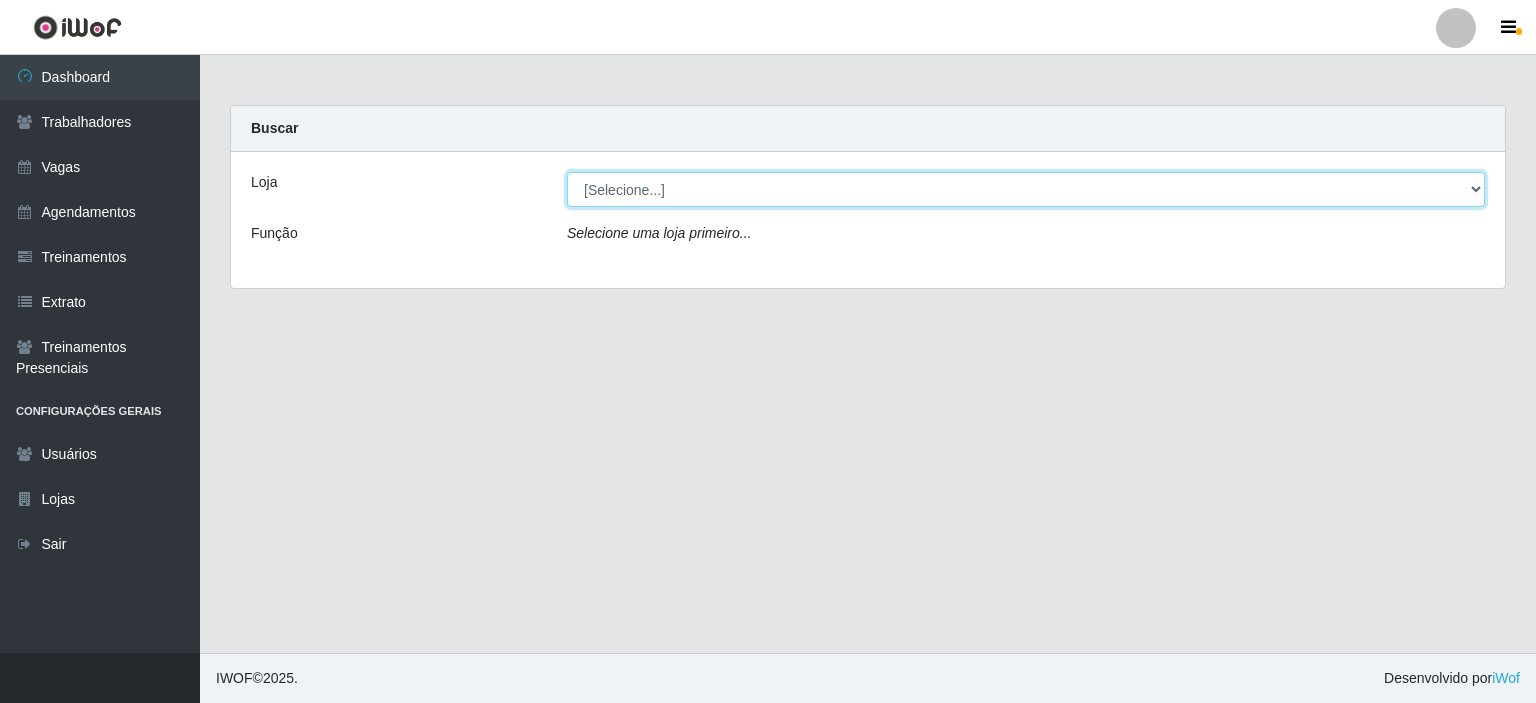 select on "471" 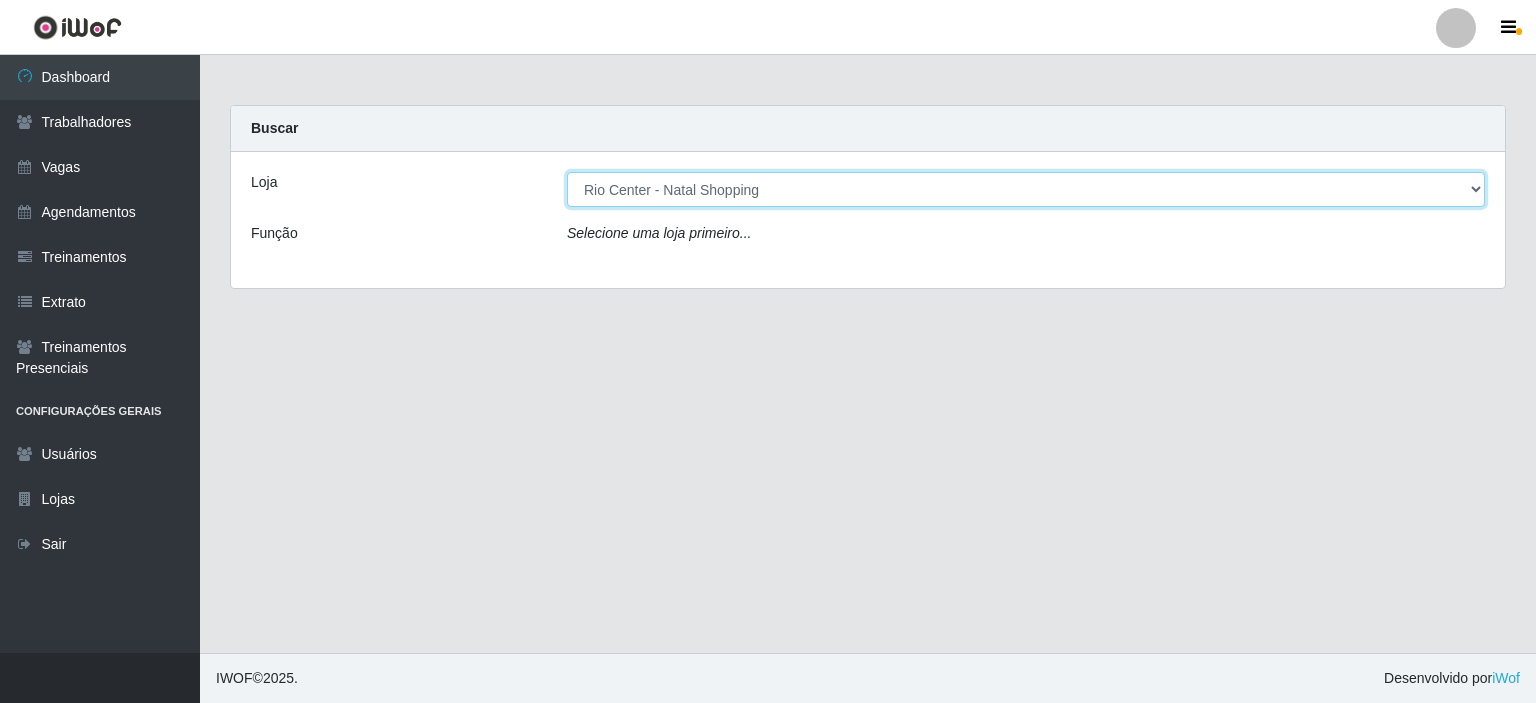 click on "[Selecione...] Rio Center - Lagoa Nova Rio Center - Natal Shopping" at bounding box center (1026, 189) 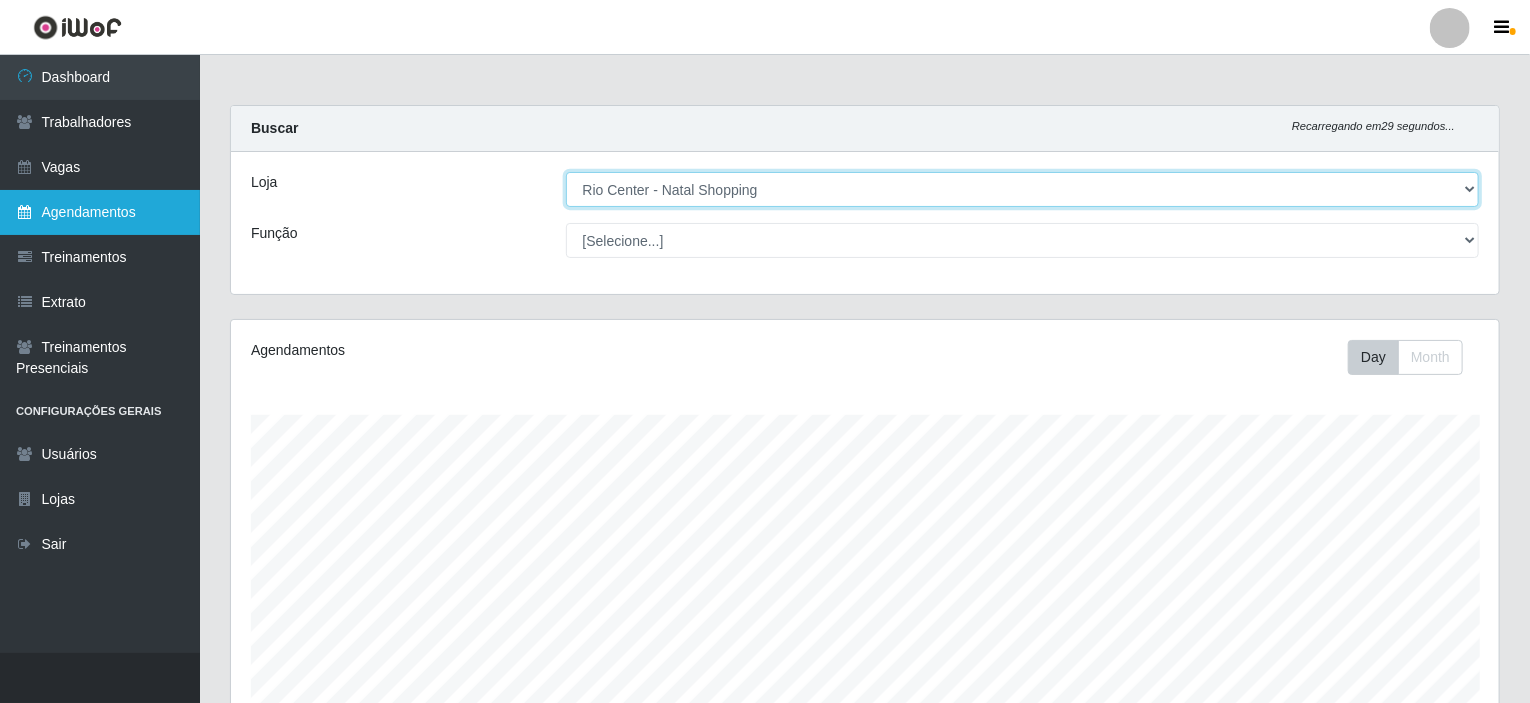 scroll, scrollTop: 999585, scrollLeft: 998731, axis: both 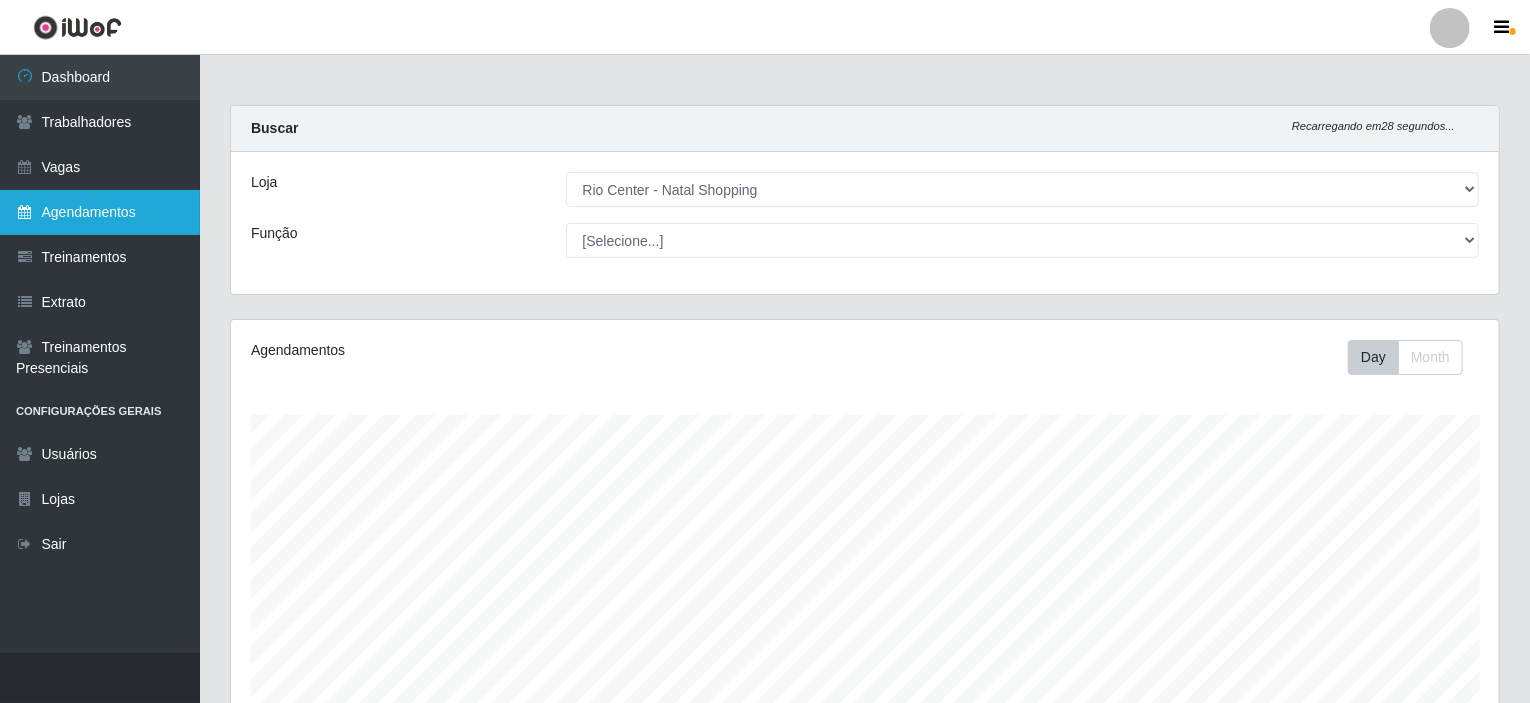 click on "Agendamentos" at bounding box center (100, 212) 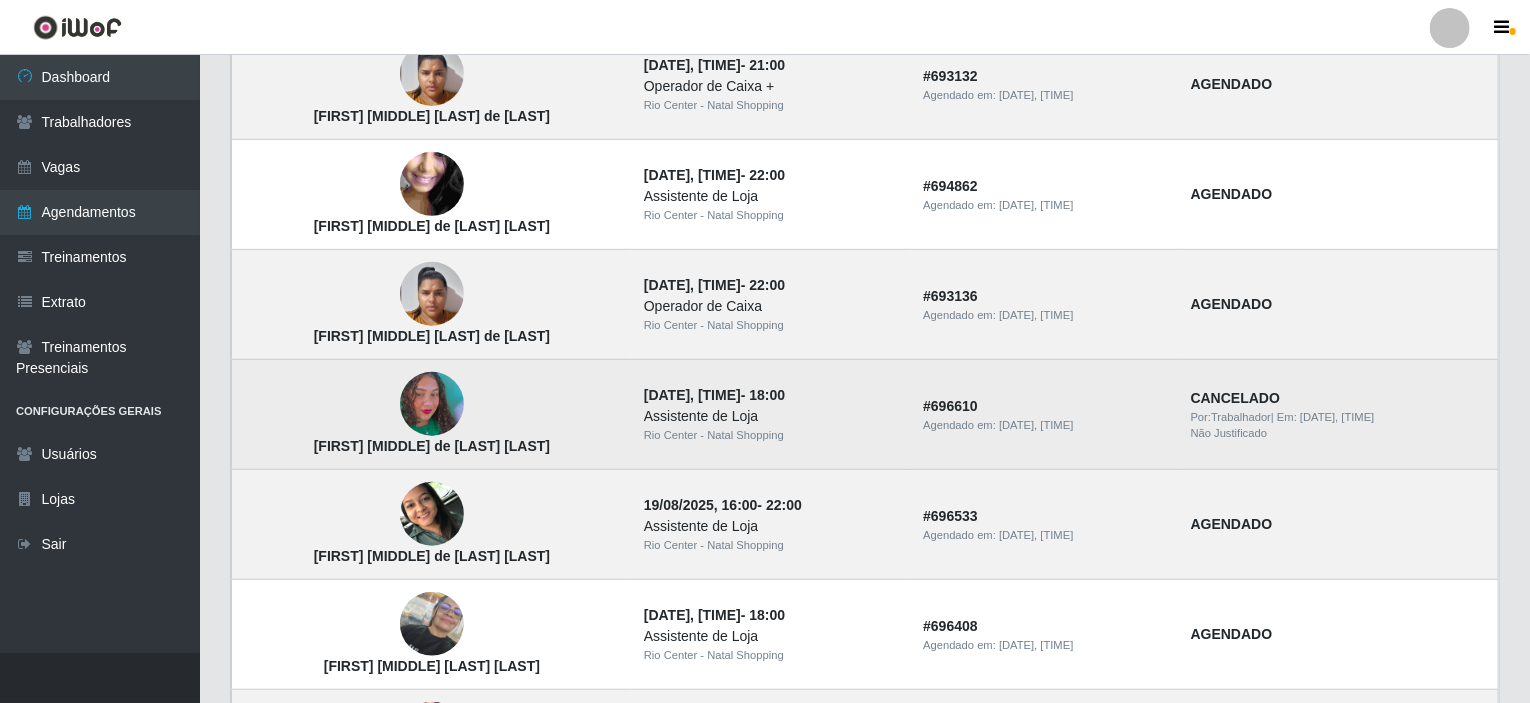scroll, scrollTop: 0, scrollLeft: 0, axis: both 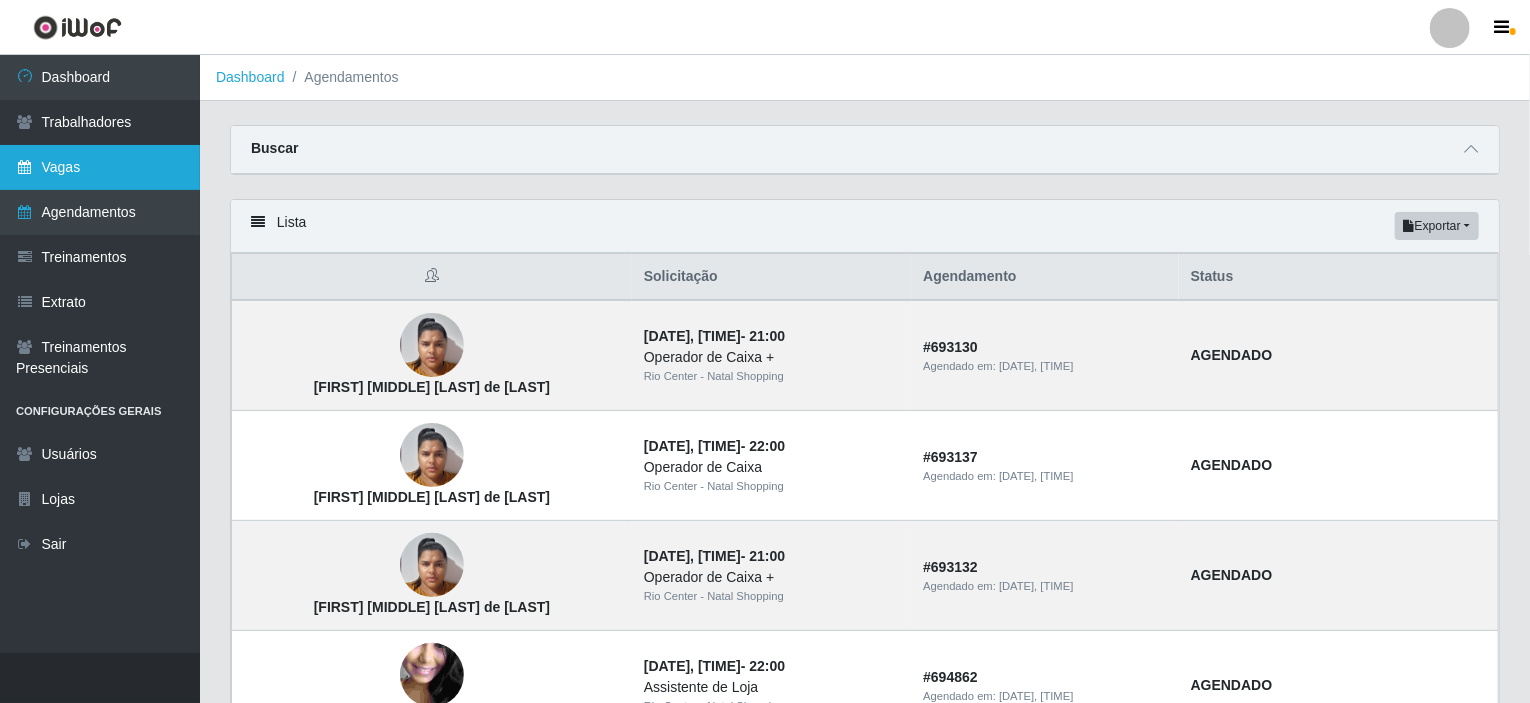click on "Vagas" at bounding box center [100, 167] 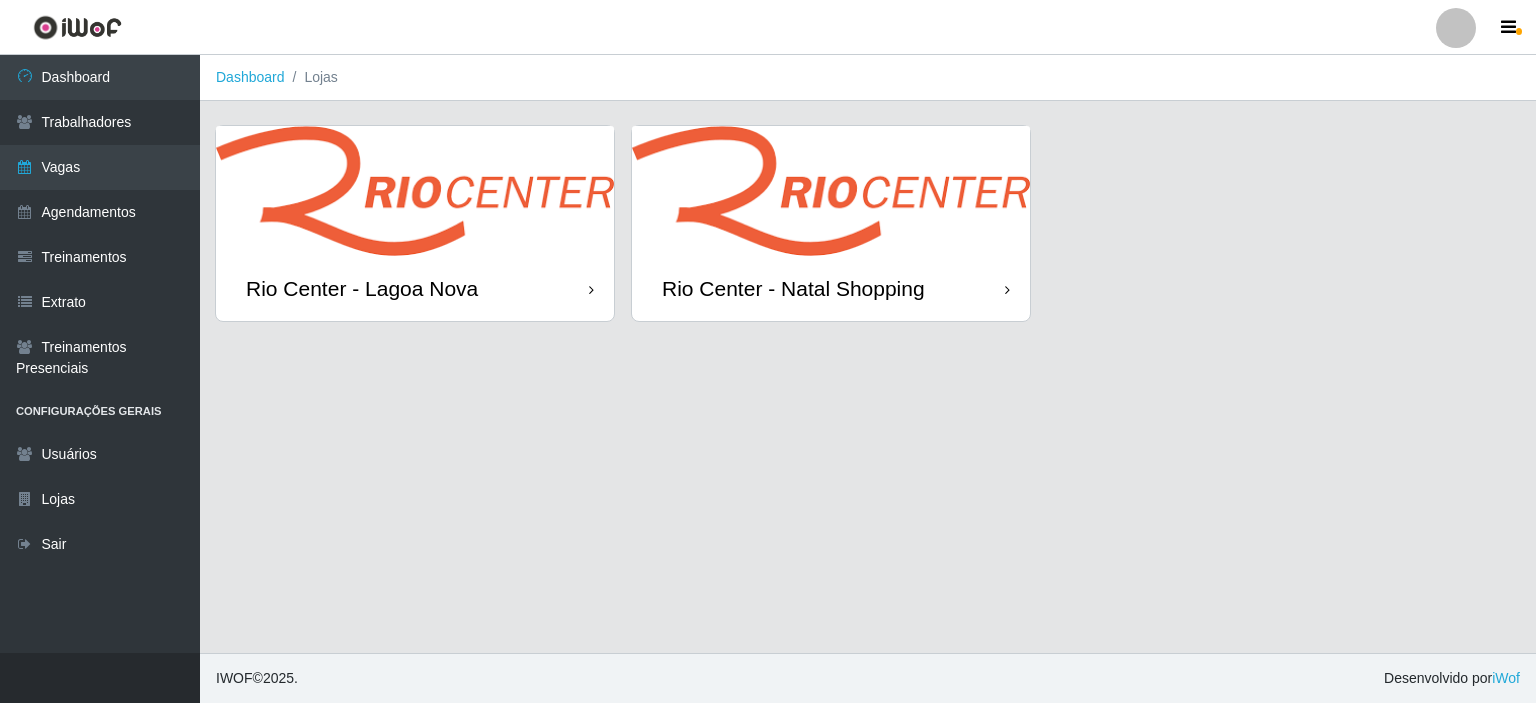 click at bounding box center [831, 191] 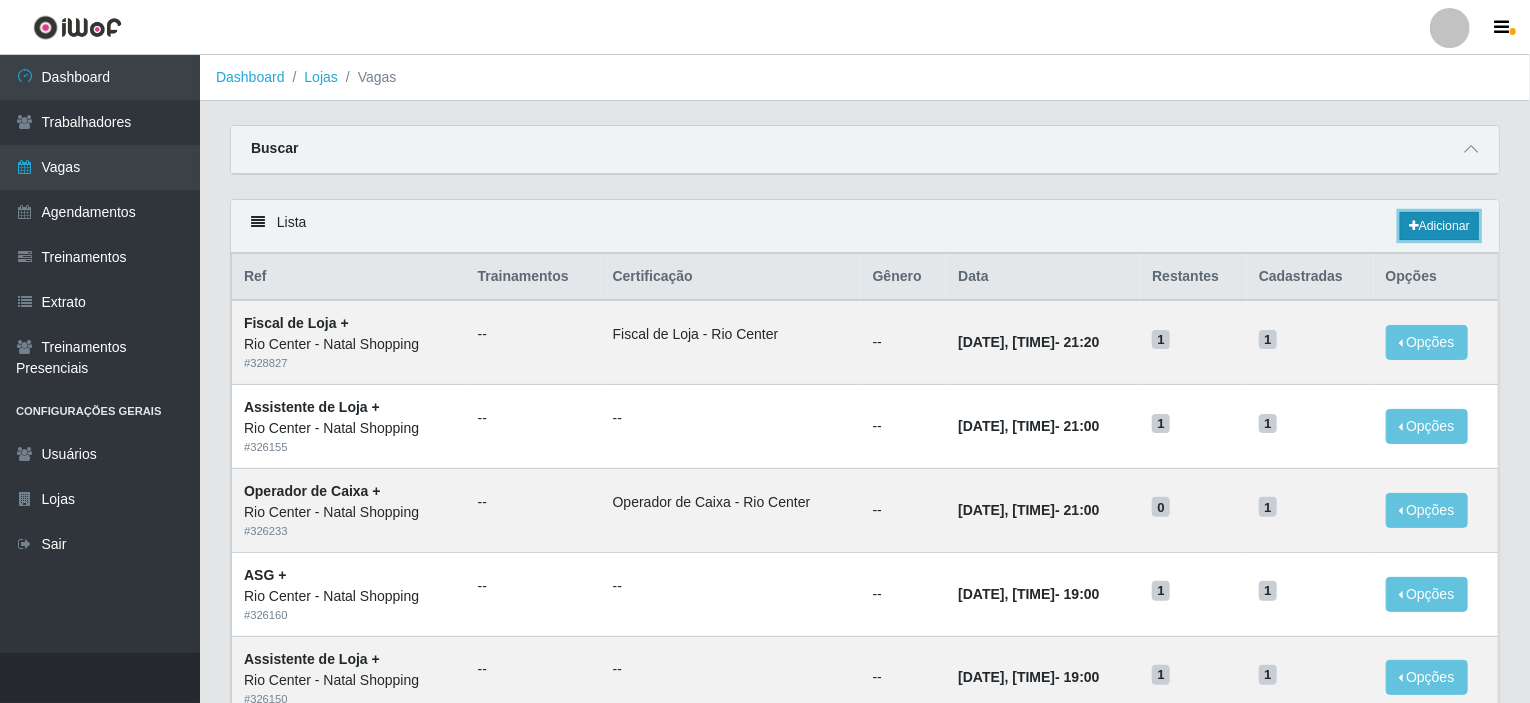 click on "Adicionar" at bounding box center [1439, 226] 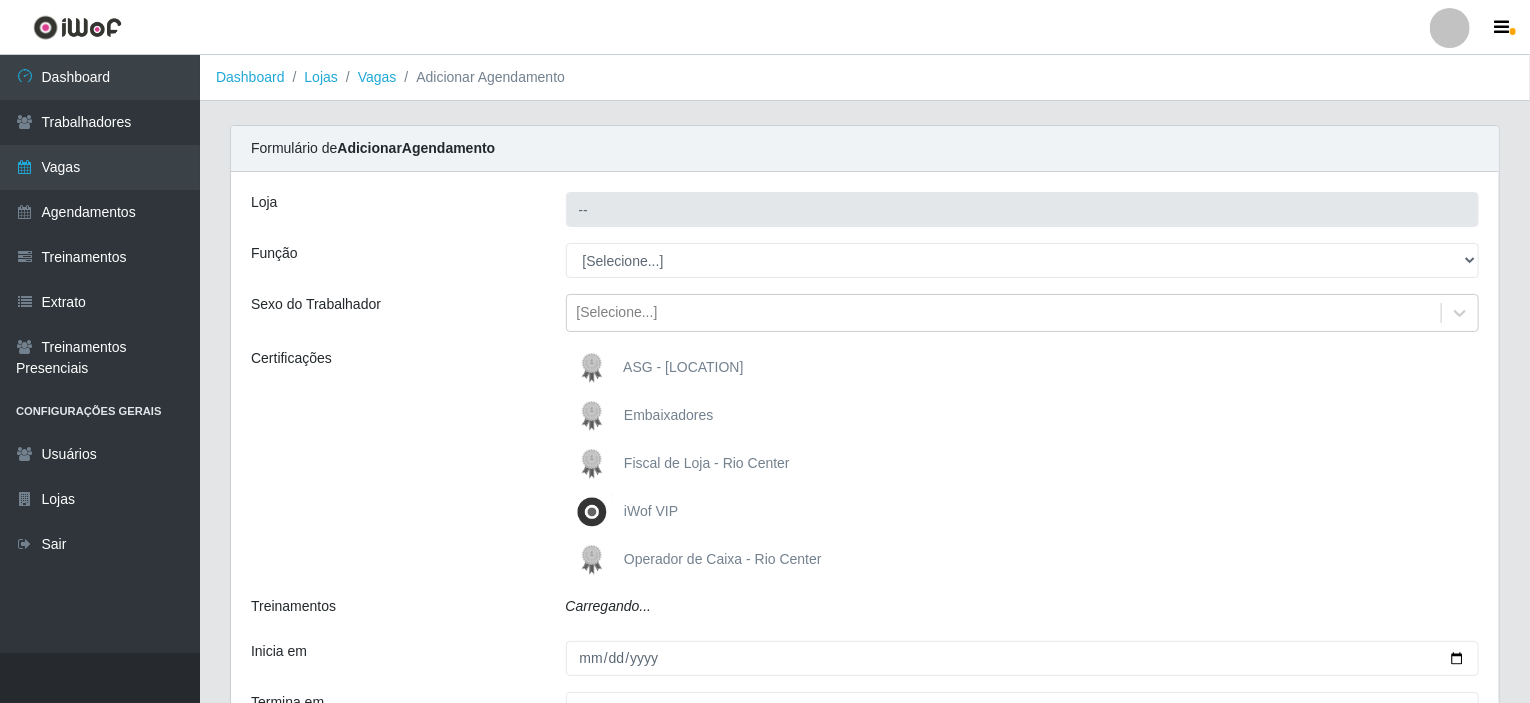 type on "Rio Center - Natal Shopping" 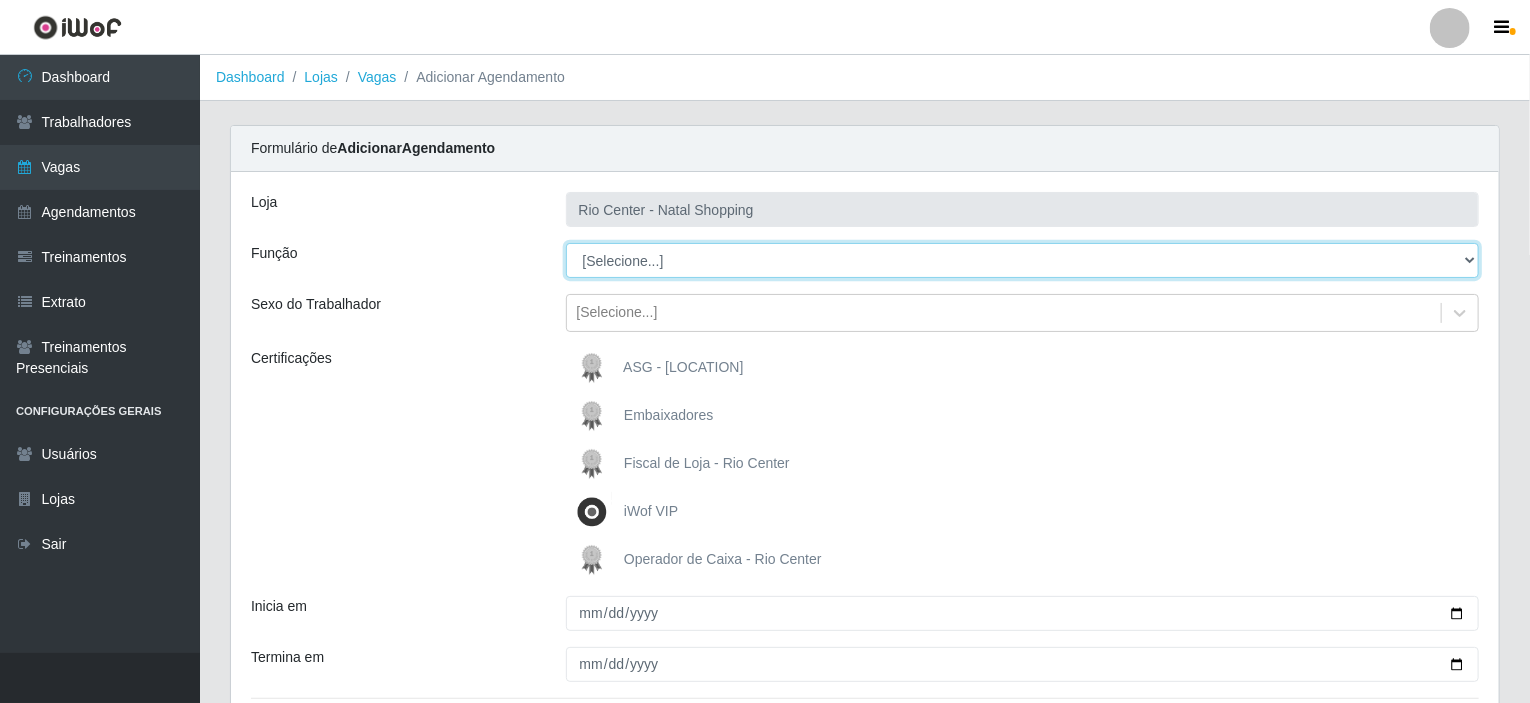 click on "[Selecione...] ASG ASG + ASG ++ Assistente de Loja Assistente de Loja + Assistente de Loja ++ Fiscal de Loja Fiscal de Loja + Fiscal de Loja ++ Operador de Caixa Operador de Caixa +" at bounding box center (1023, 260) 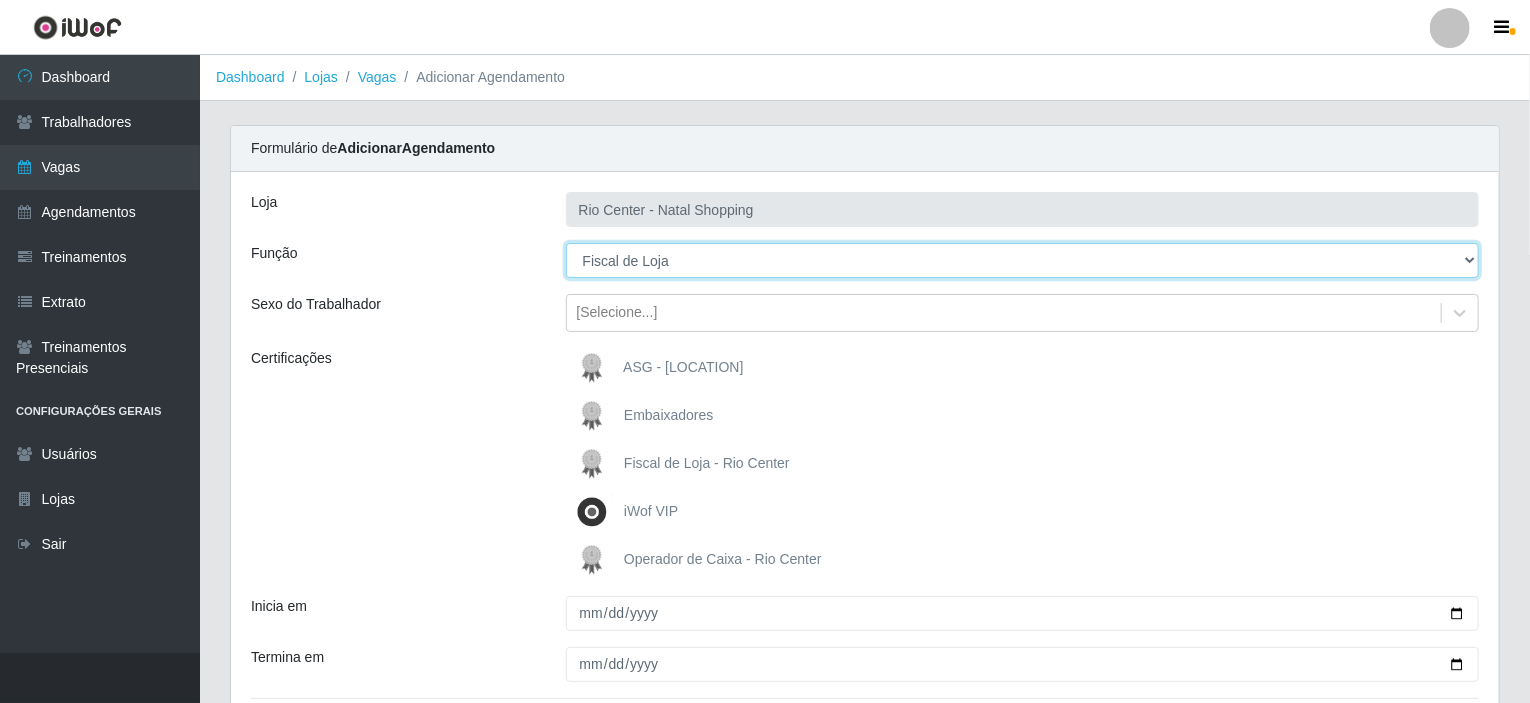 click on "[Selecione...] ASG ASG + ASG ++ Assistente de Loja Assistente de Loja + Assistente de Loja ++ Fiscal de Loja Fiscal de Loja + Fiscal de Loja ++ Operador de Caixa Operador de Caixa +" at bounding box center [1023, 260] 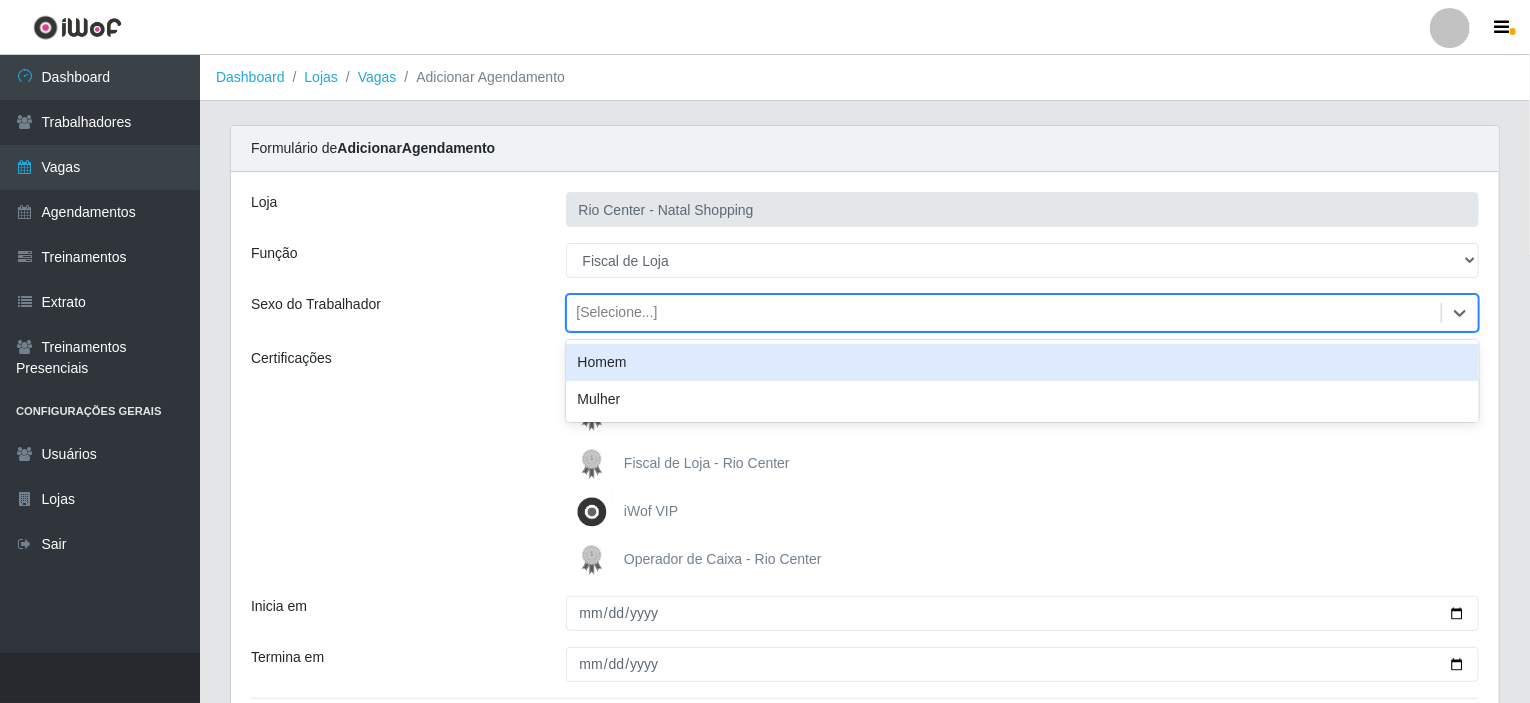 click on "[Selecione...]" at bounding box center [617, 313] 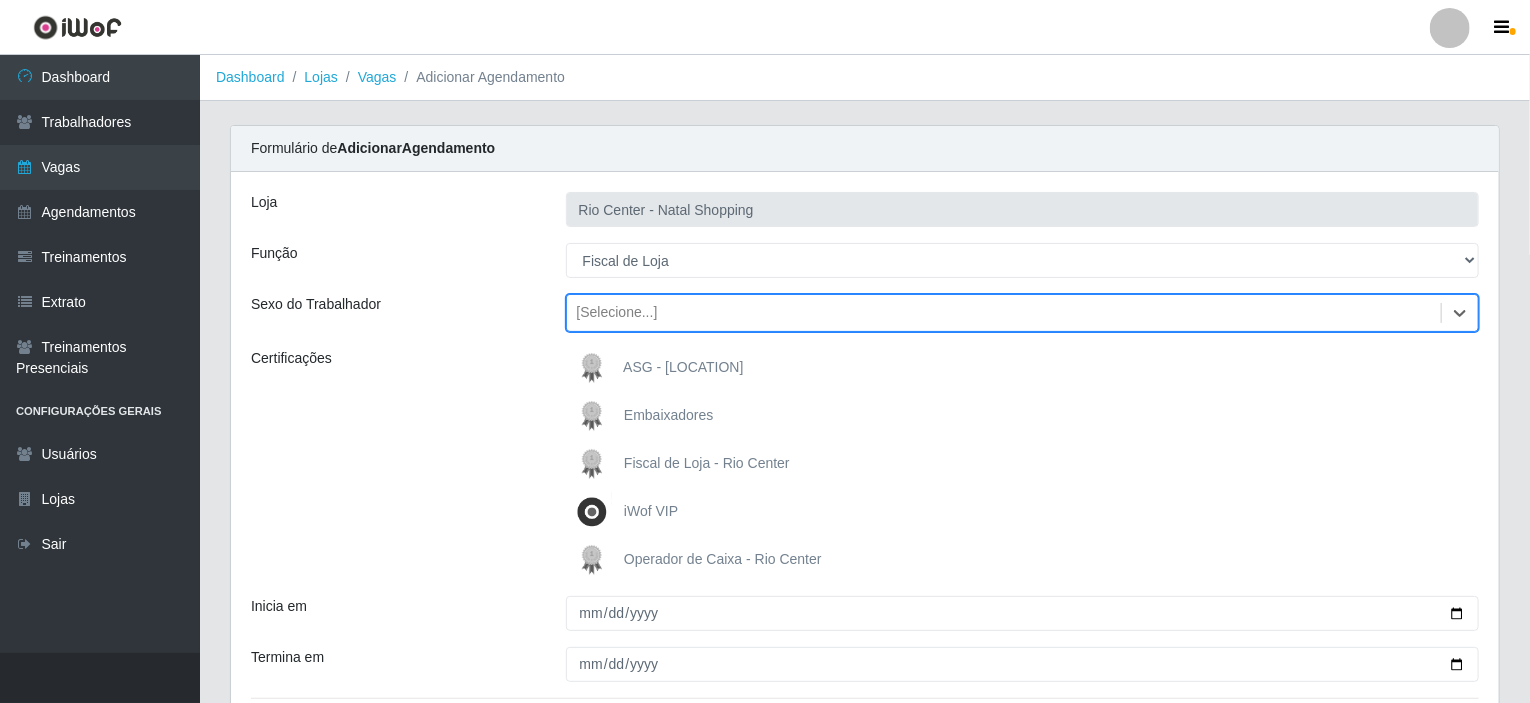 click on "[Selecione...]" at bounding box center [617, 313] 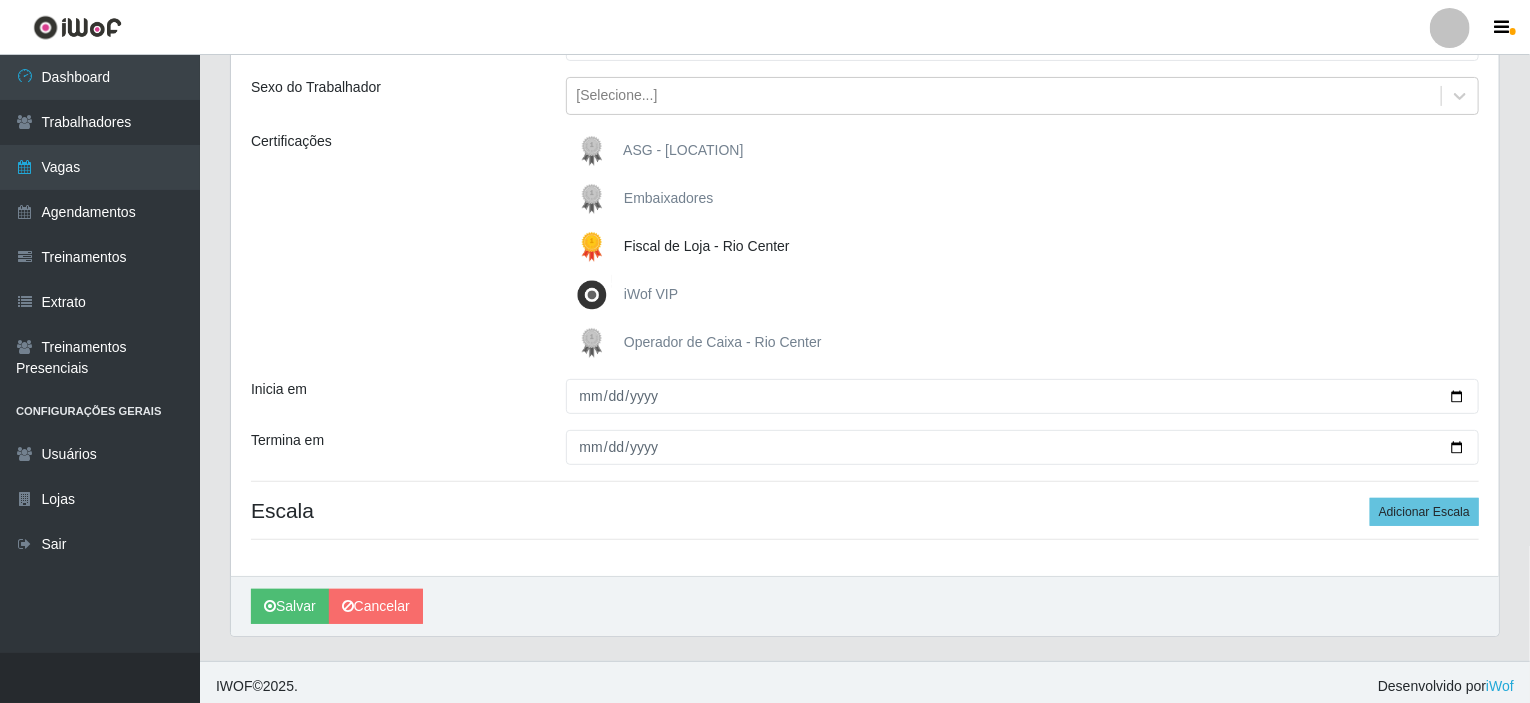 scroll, scrollTop: 223, scrollLeft: 0, axis: vertical 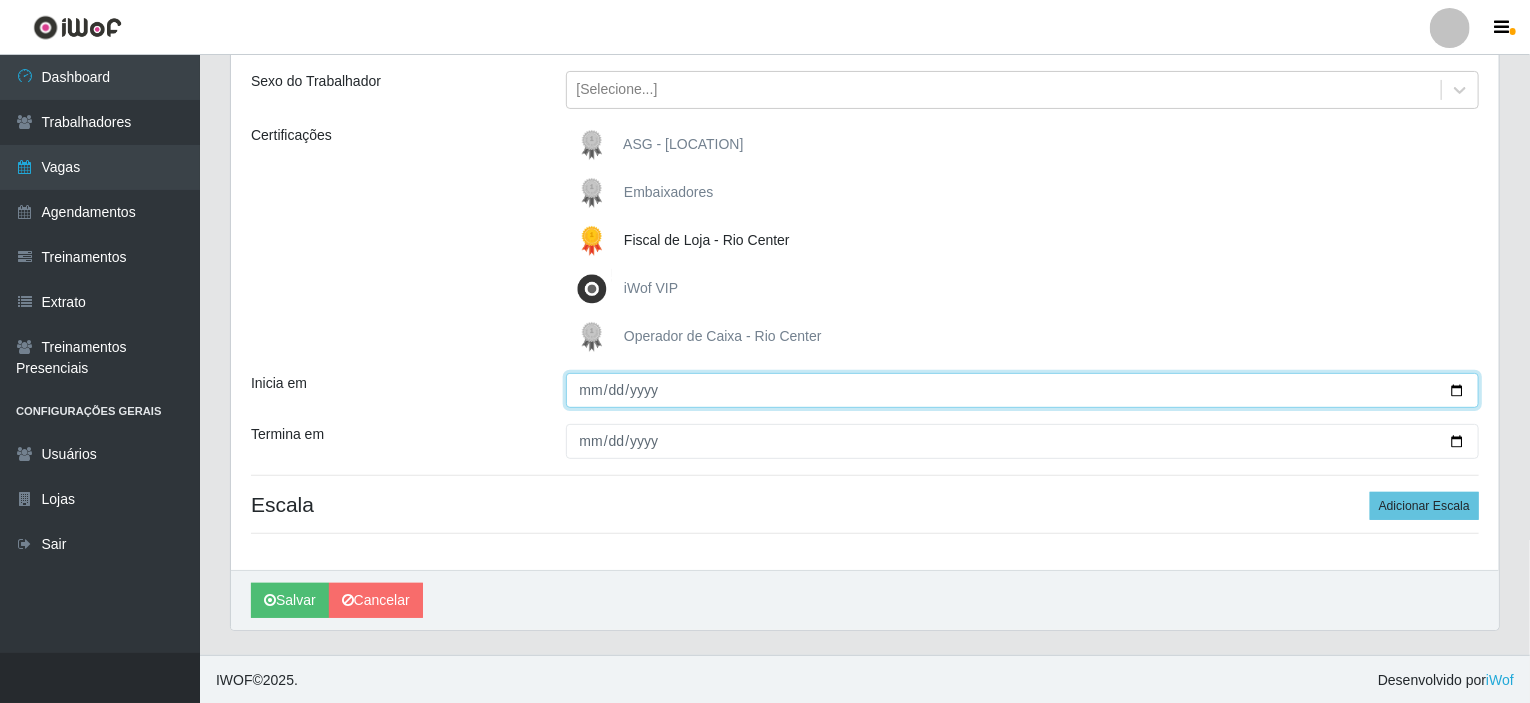 click on "Inicia em" at bounding box center [1023, 390] 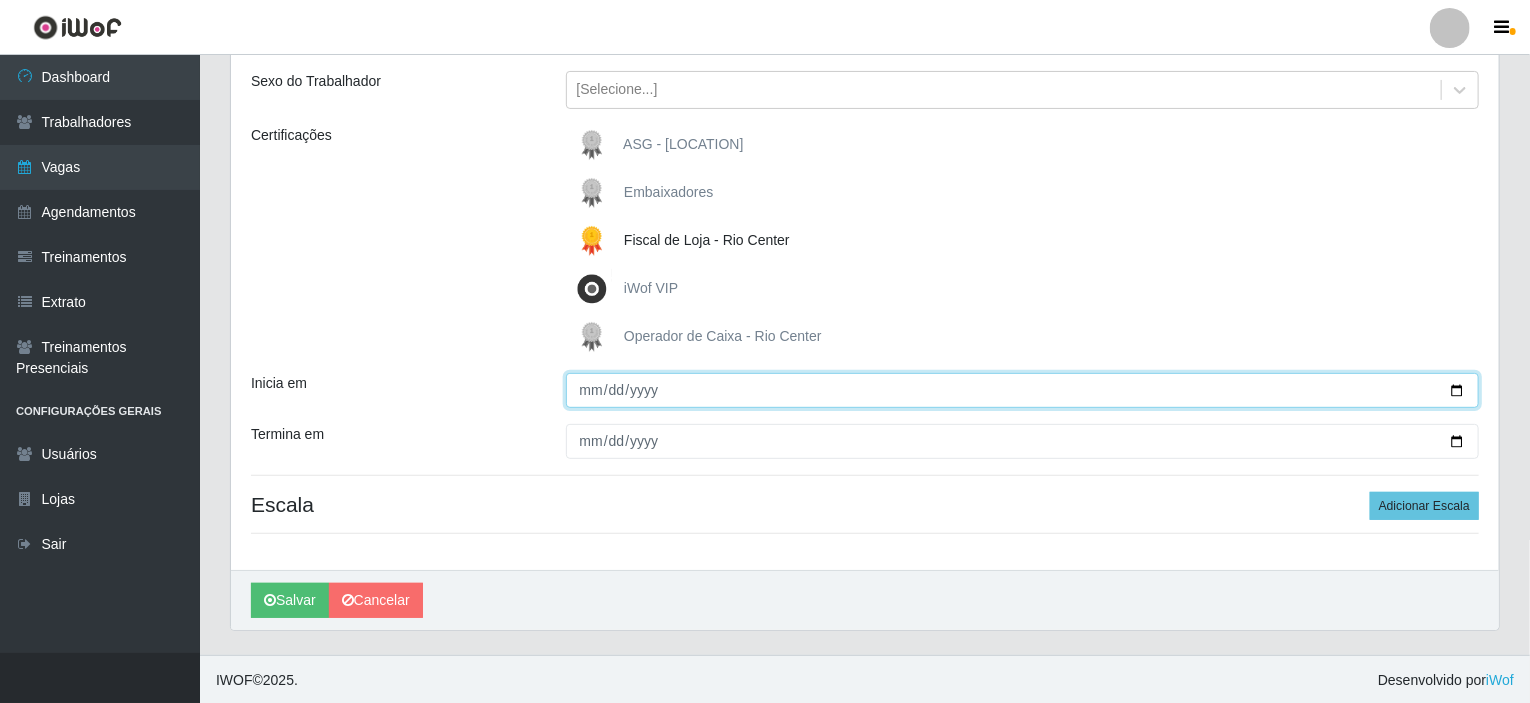 type on "2025-08-11" 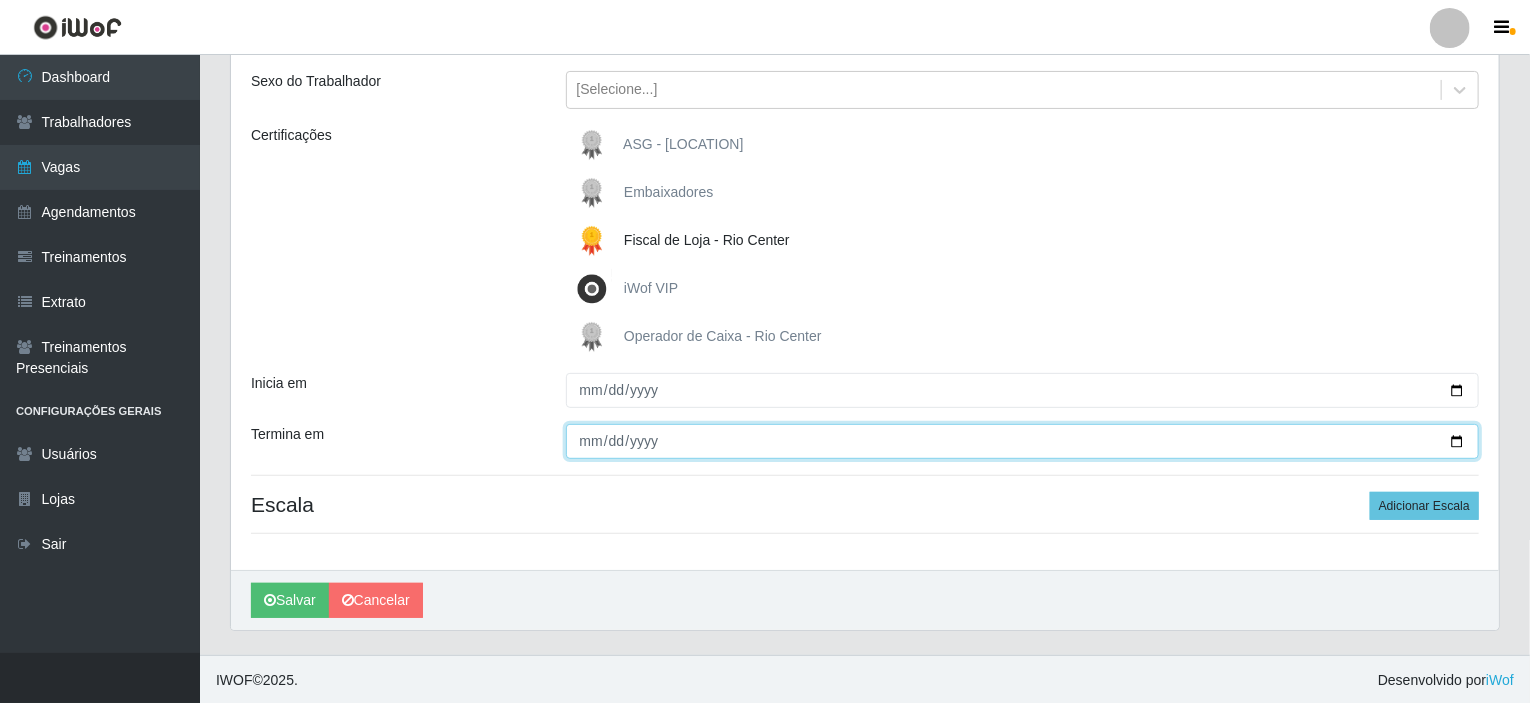 click on "Termina em" at bounding box center (1023, 441) 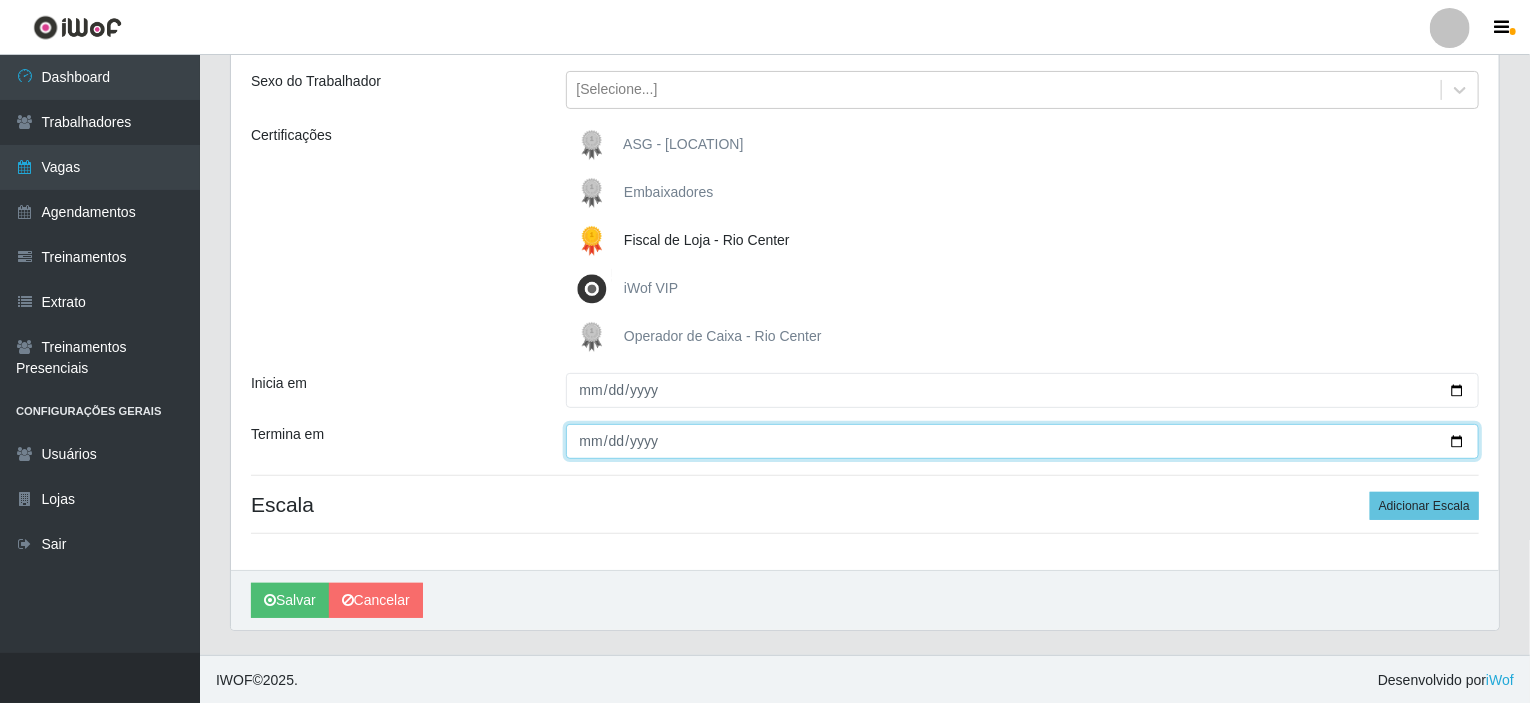 click on "Termina em" at bounding box center (1023, 441) 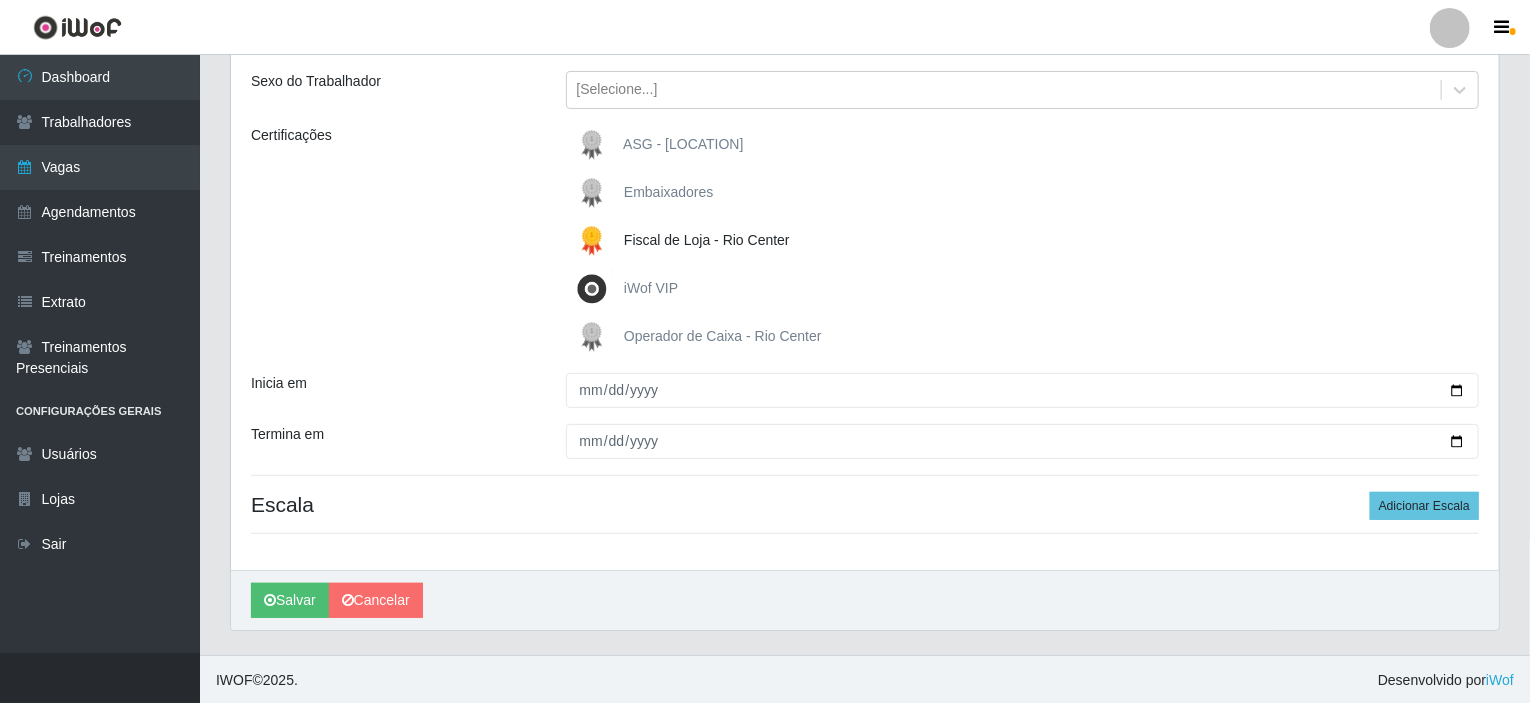 click on "Certificações" at bounding box center (393, 241) 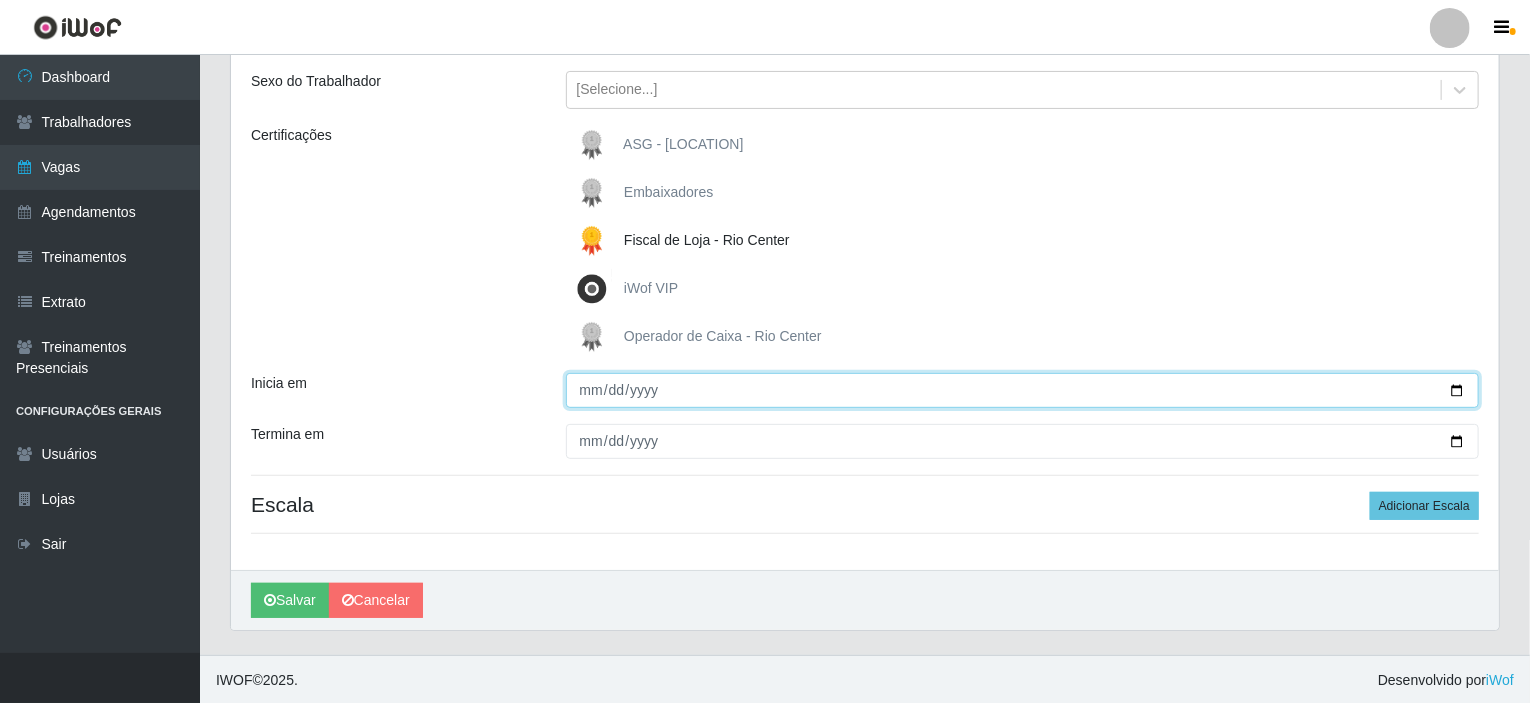 click on "2025-08-11" at bounding box center (1023, 390) 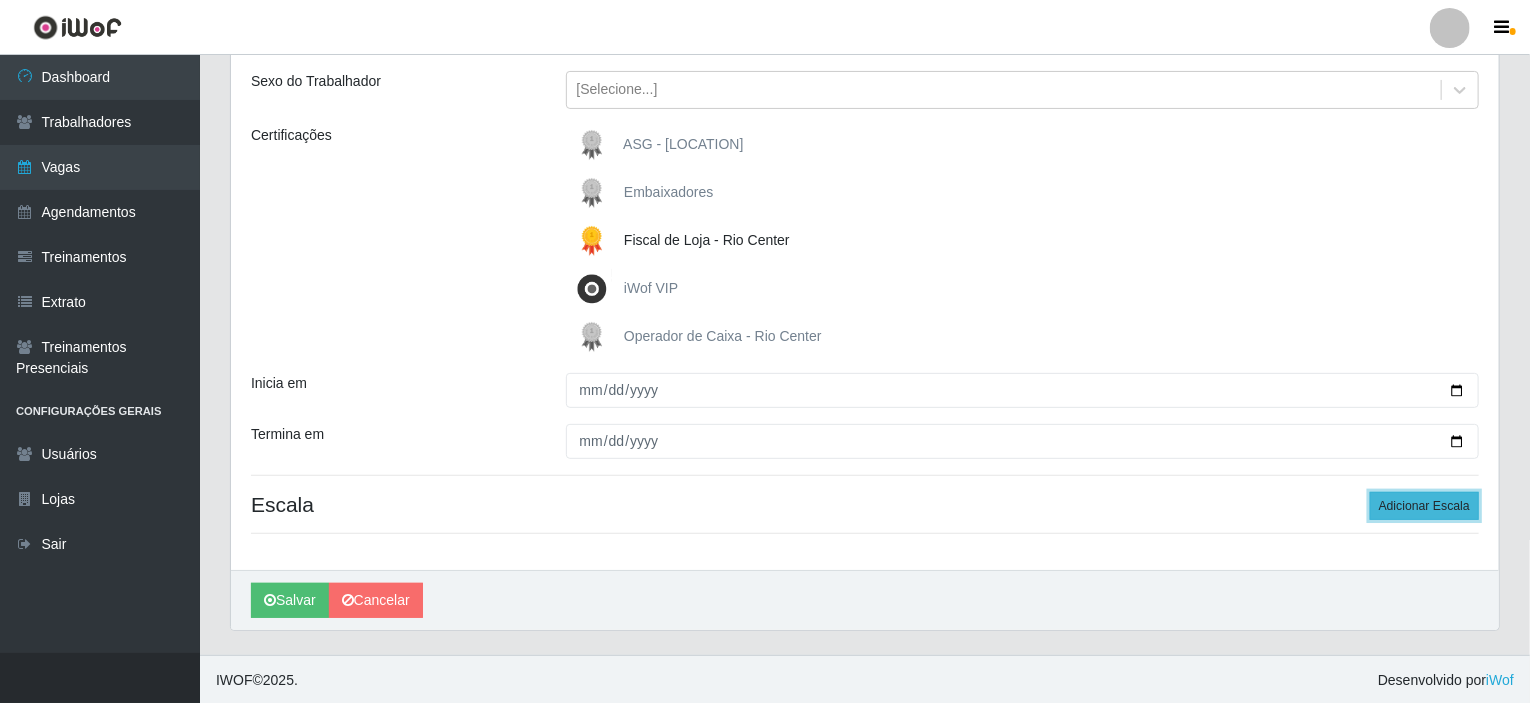click on "Adicionar Escala" at bounding box center [1424, 506] 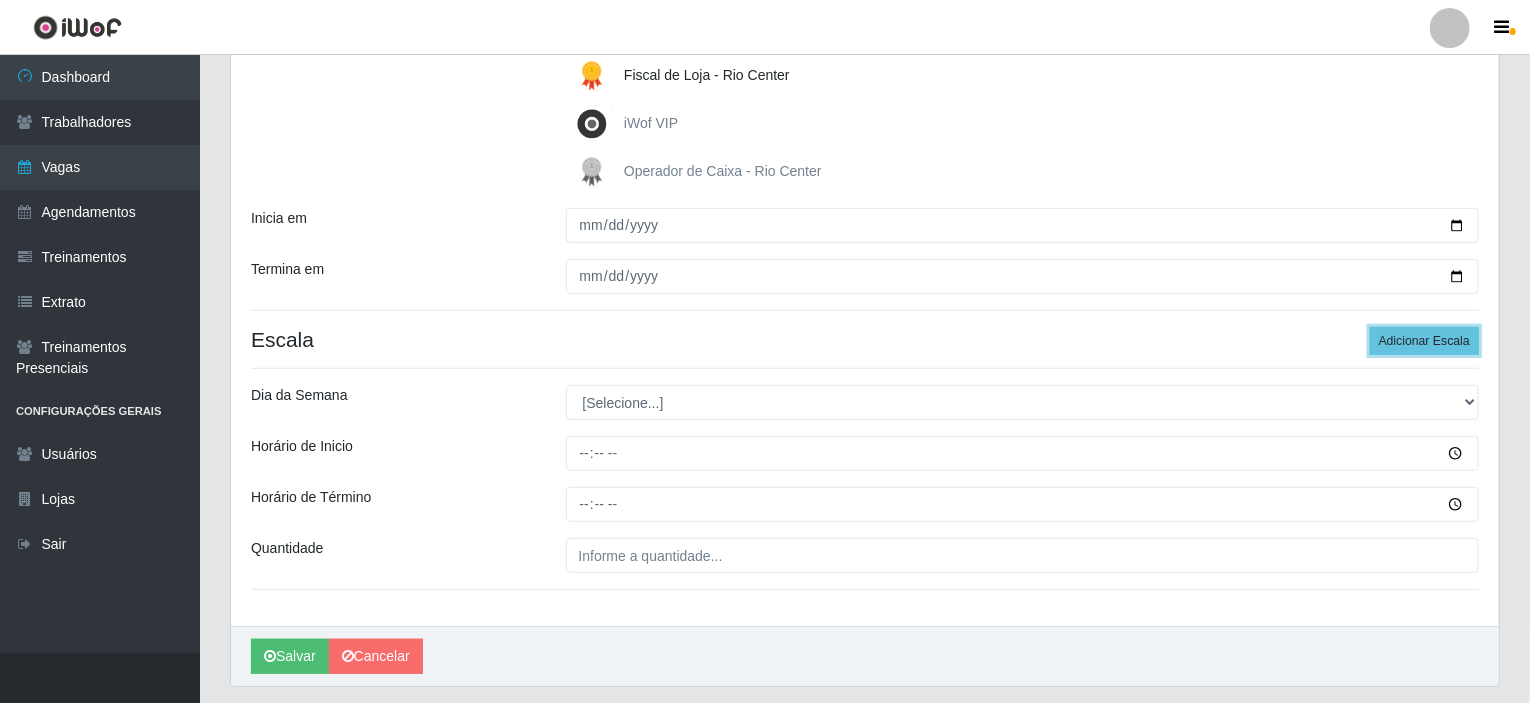 scroll, scrollTop: 423, scrollLeft: 0, axis: vertical 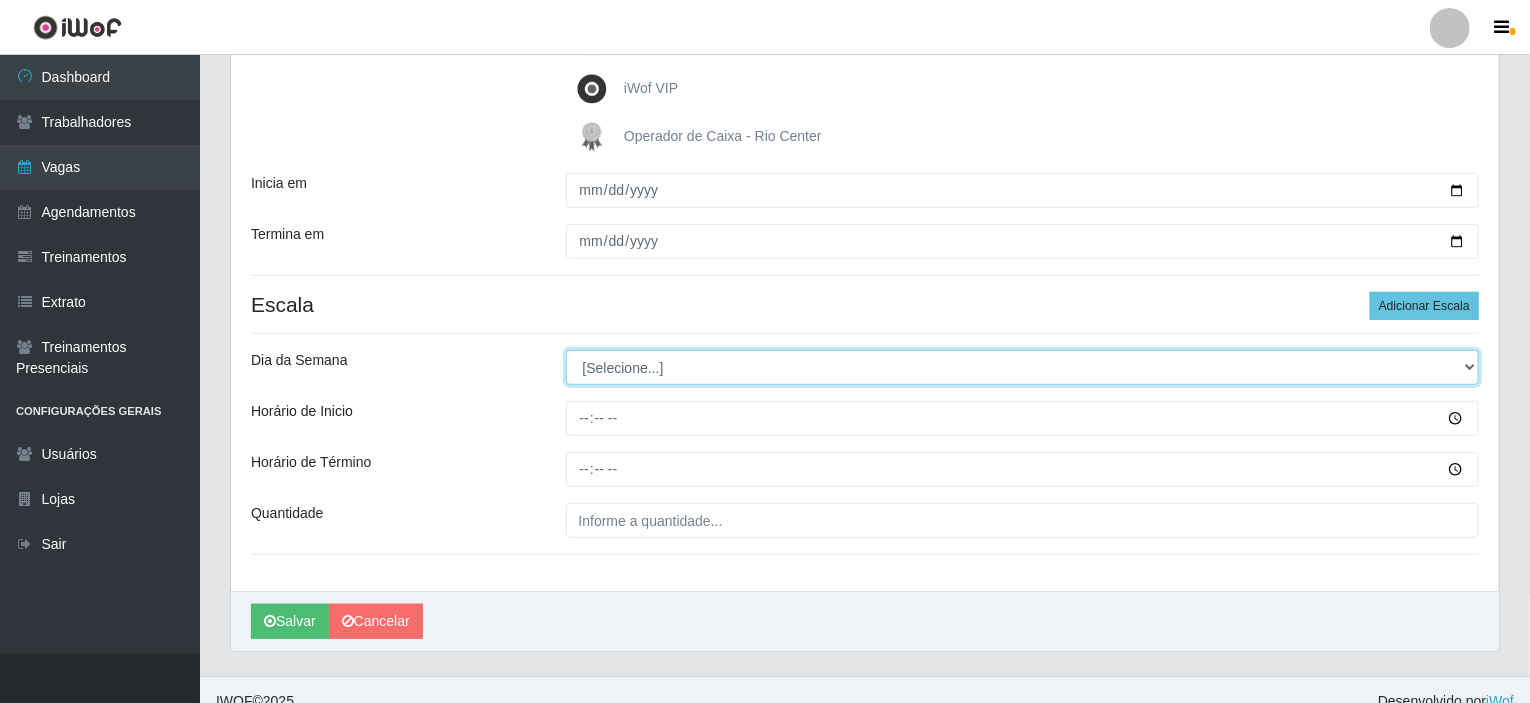 click on "[Selecione...] Segunda Terça Quarta Quinta Sexta Sábado Domingo" at bounding box center (1023, 367) 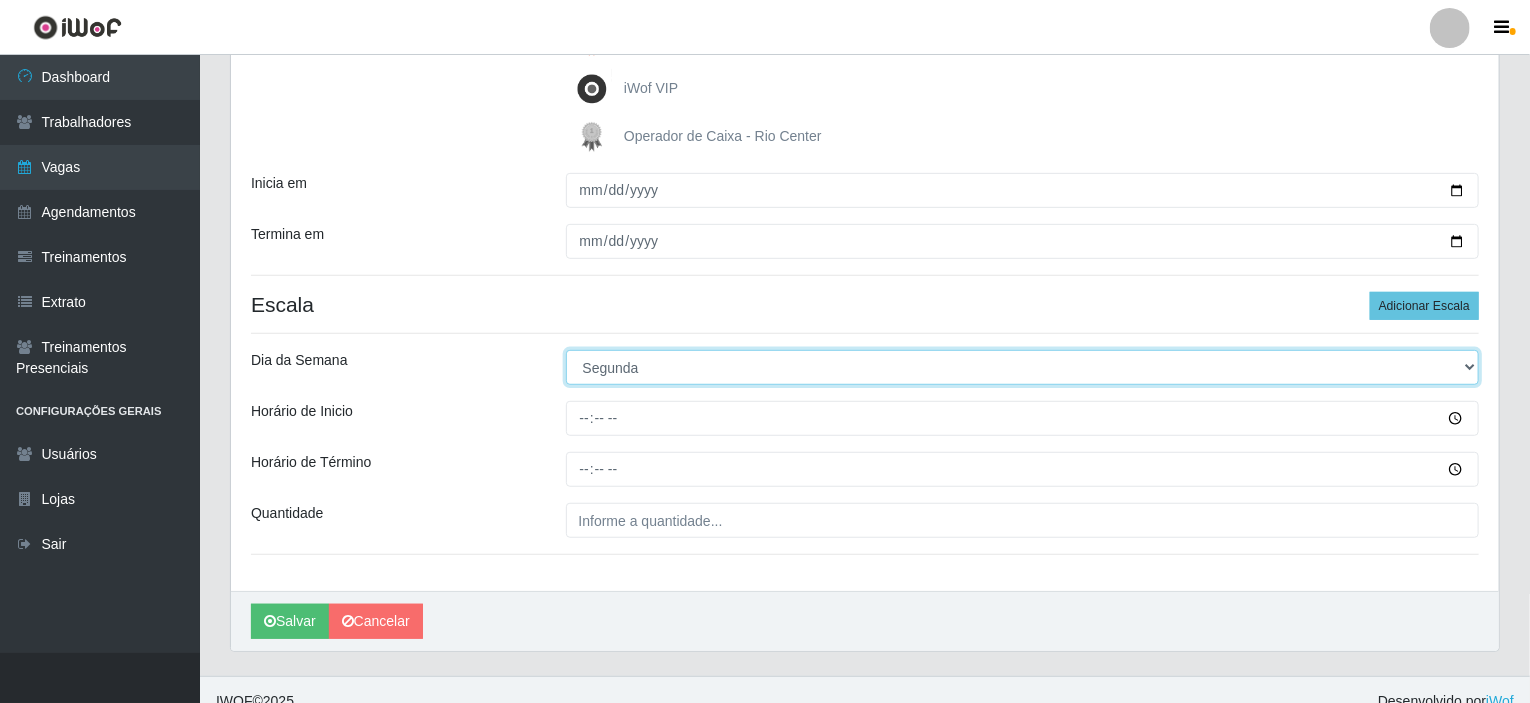 click on "[Selecione...] Segunda Terça Quarta Quinta Sexta Sábado Domingo" at bounding box center [1023, 367] 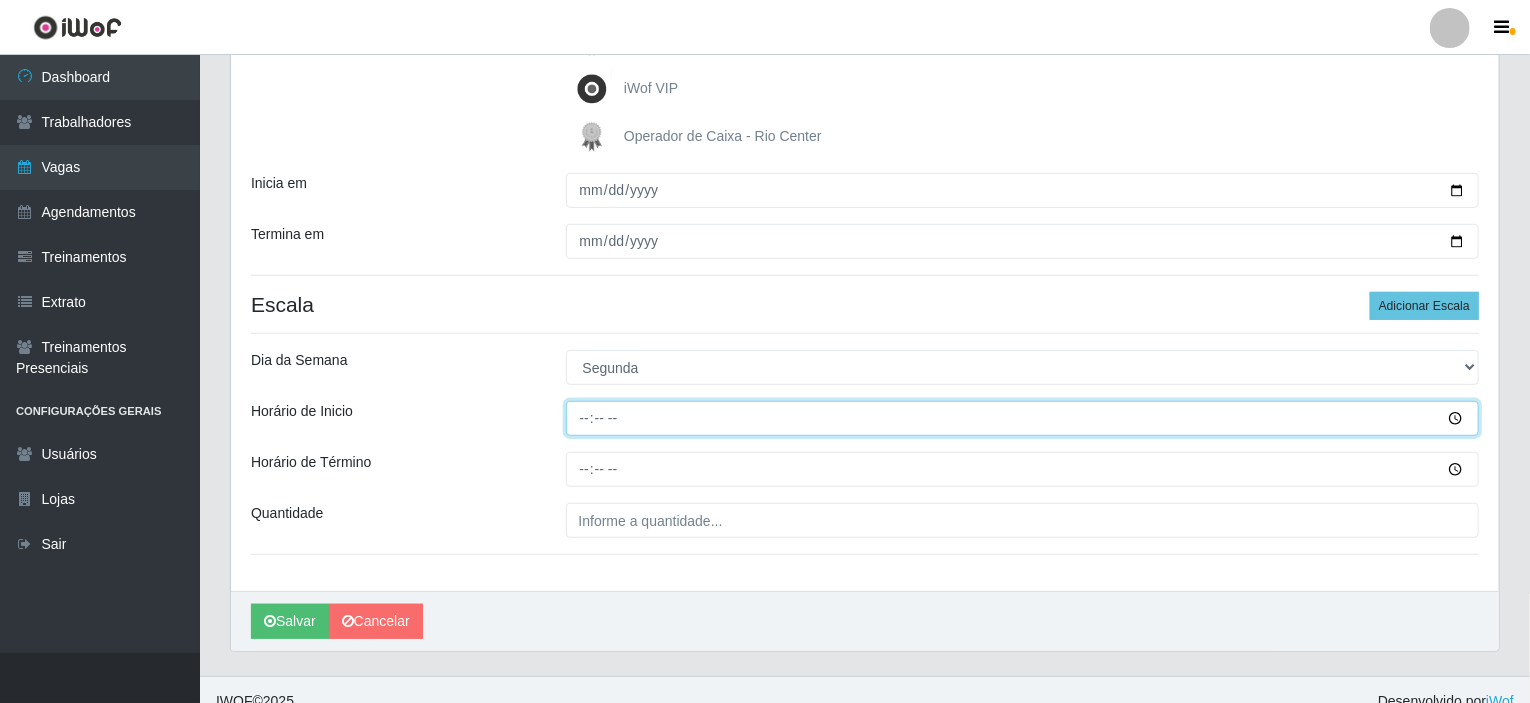 click on "Horário de Inicio" at bounding box center [1023, 418] 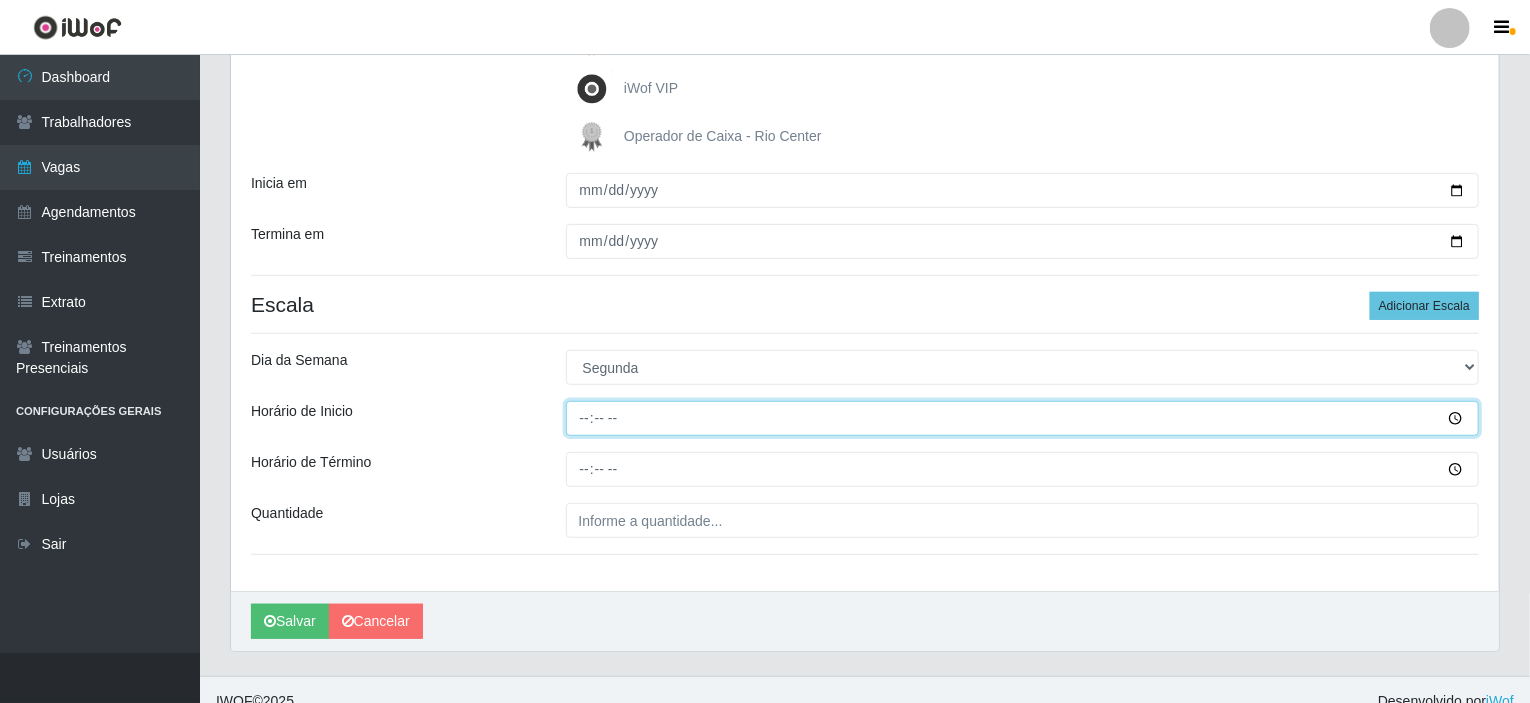 click on "Horário de Inicio" at bounding box center [1023, 418] 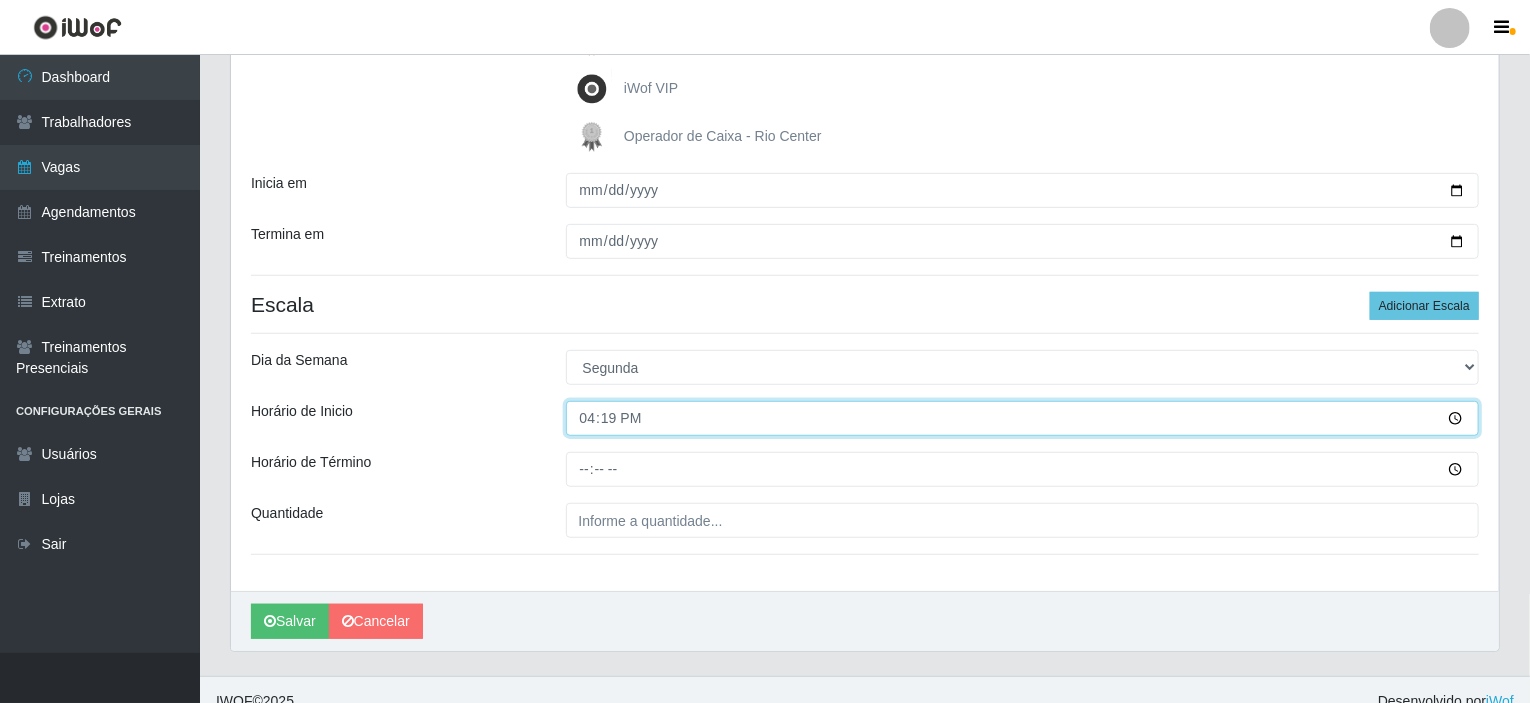 type on "16:20" 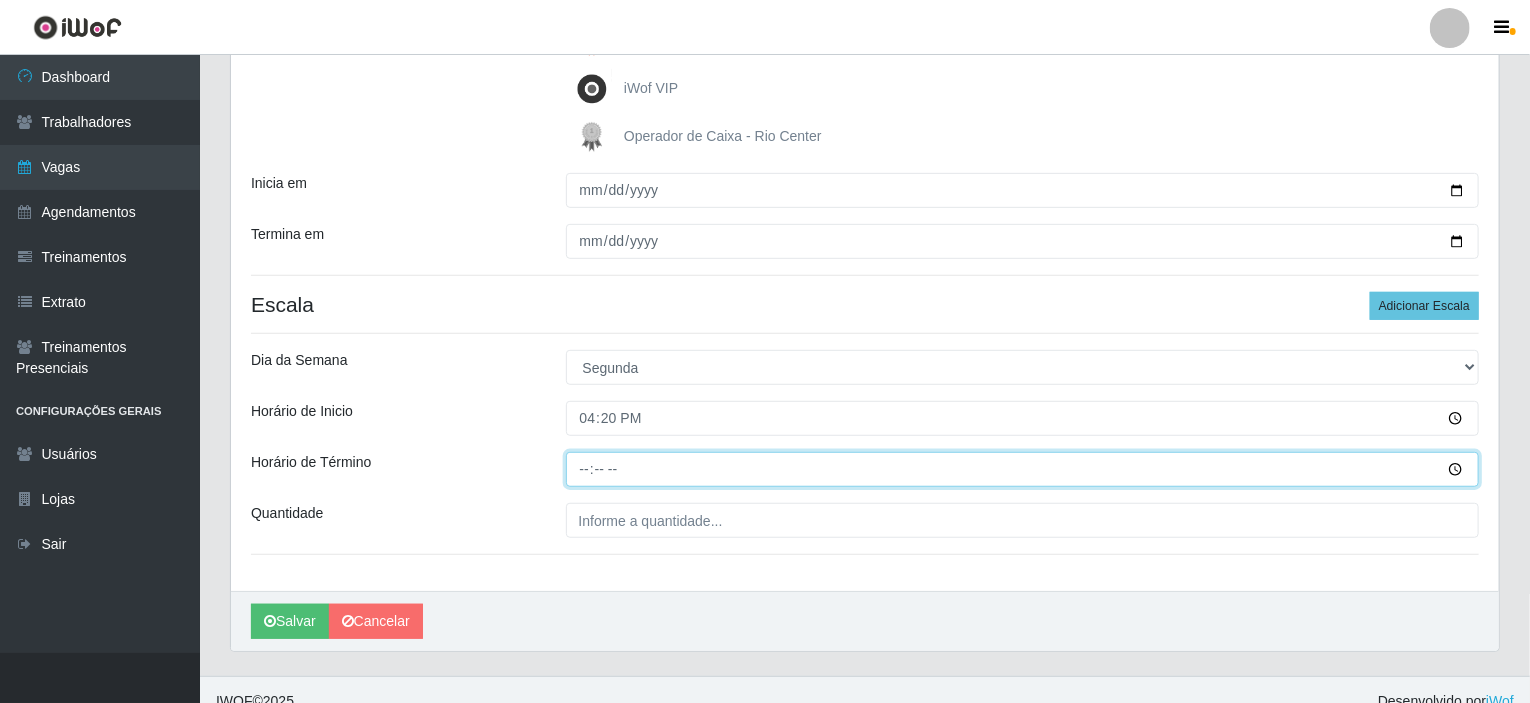click on "Horário de Término" at bounding box center (1023, 469) 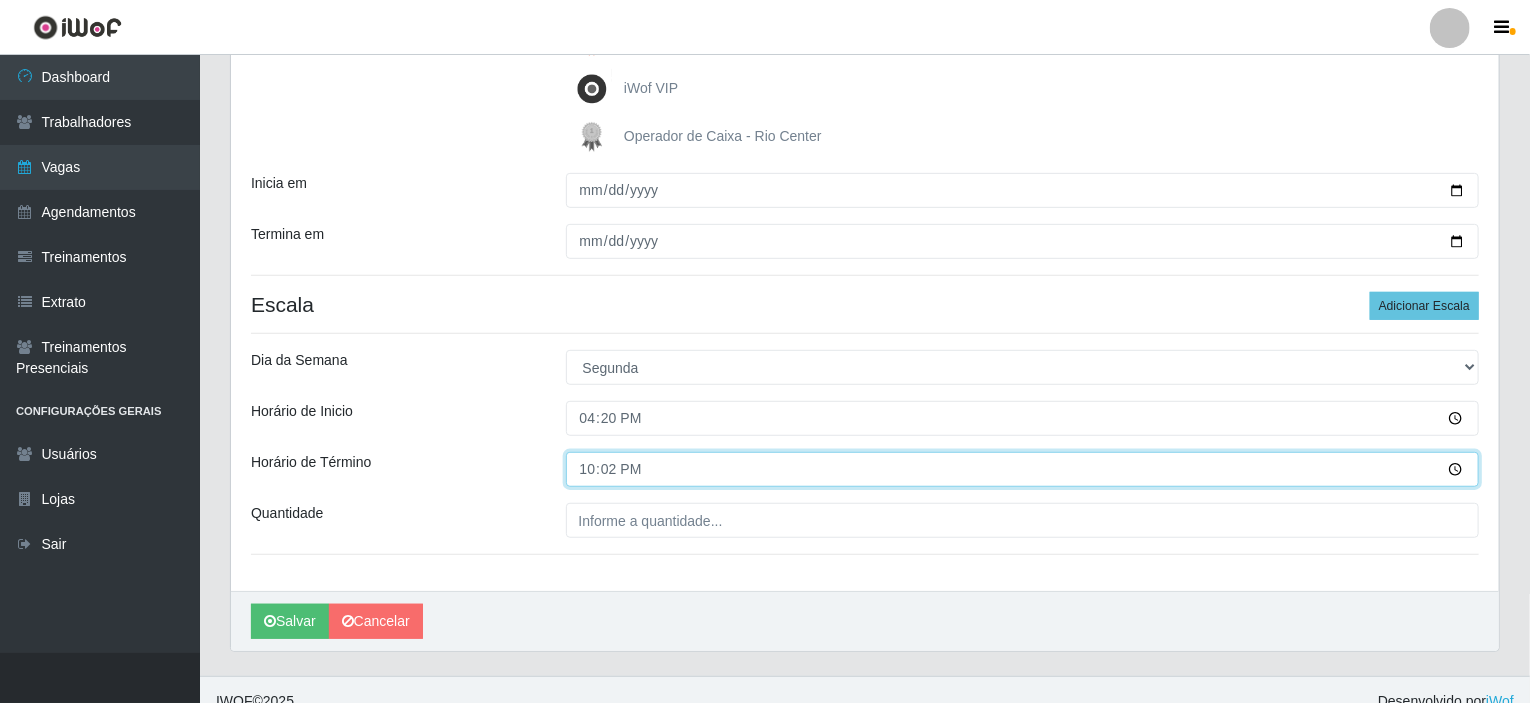 type on "22:20" 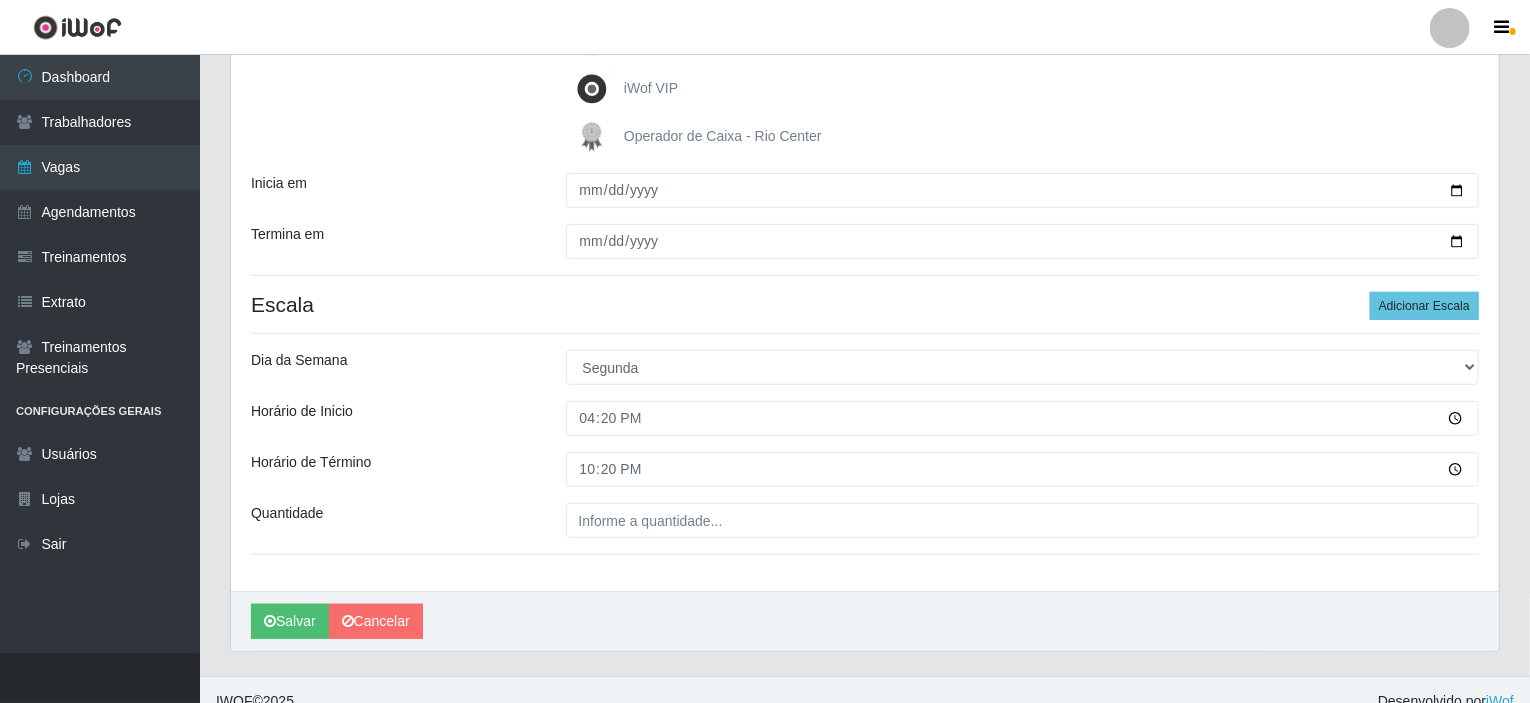 click on "Loja Rio Center - Natal Shopping Função [Selecione...] ASG ASG + ASG ++ Assistente de Loja Assistente de Loja + Assistente de Loja ++ Fiscal de Loja Fiscal de Loja + Fiscal de Loja ++ Operador de Caixa Operador de Caixa + Sexo do Trabalhador [Selecione...] Certificações   ASG - Rio Center   Embaixadores   Fiscal de Loja - Rio Center   iWof VIP   Operador de Caixa - Rio Center  Inicia em 2025-08-11 Termina em Escala Adicionar Escala Dia da Semana [Selecione...] Segunda Terça Quarta Quinta Sexta Sábado Domingo Horário de Inicio 16:20 Horário de Término 22:20 Quantidade" at bounding box center (865, 170) 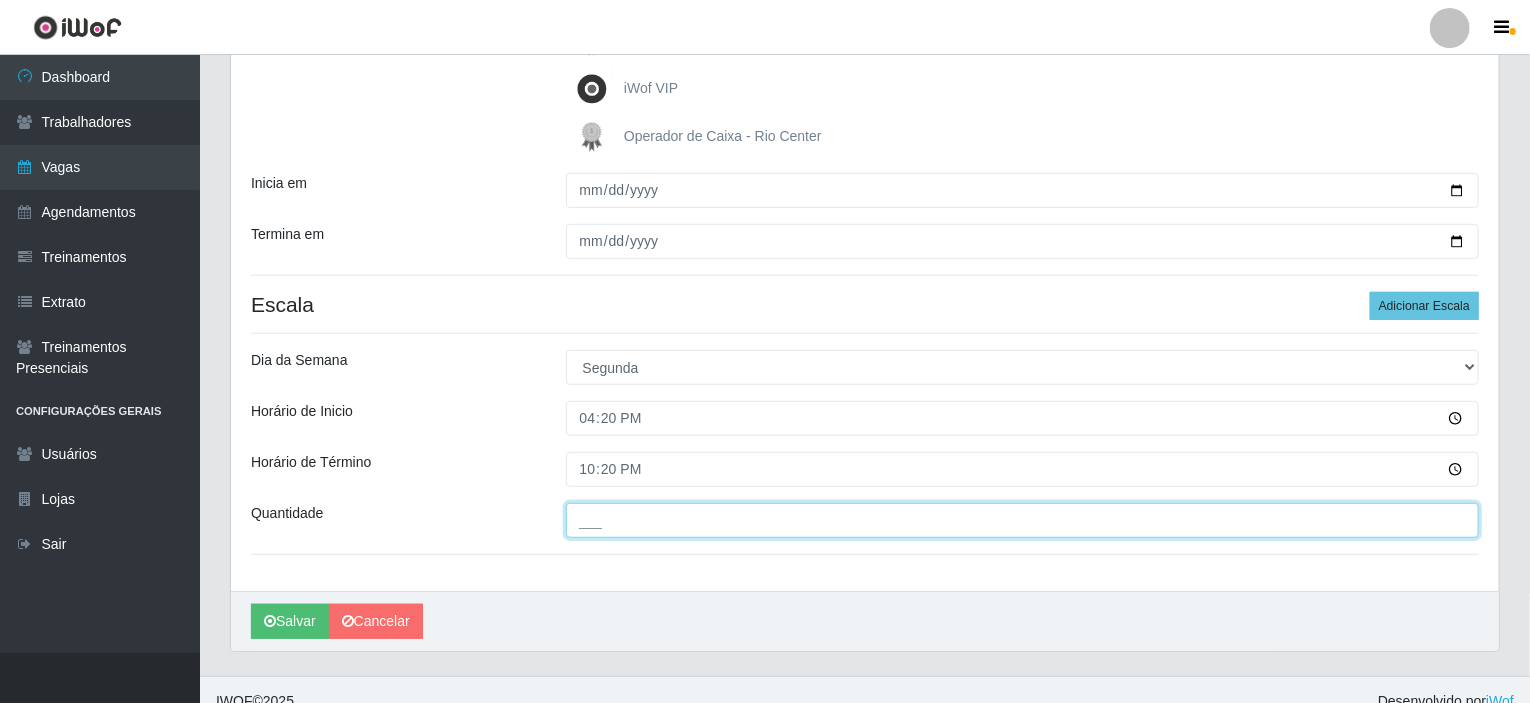 click on "___" at bounding box center (1023, 520) 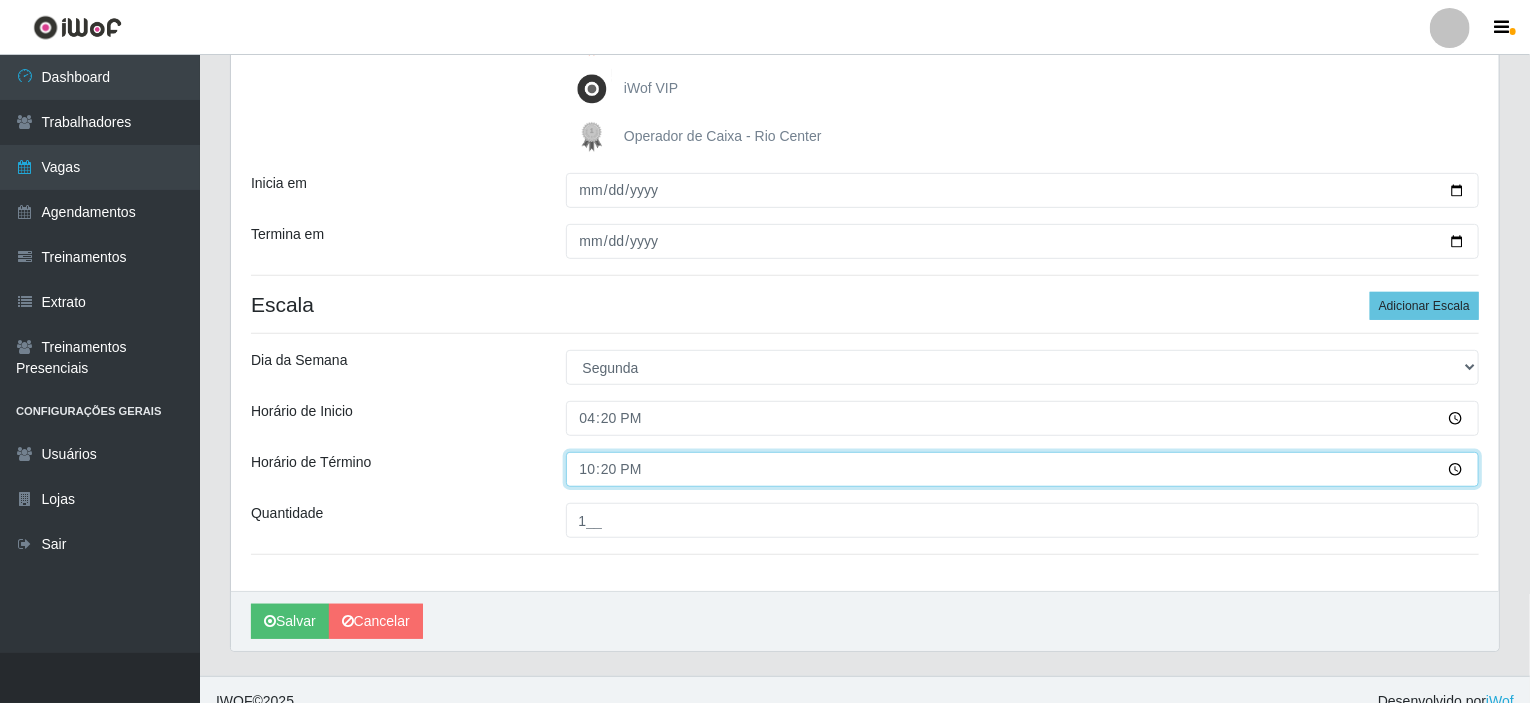 click on "22:20" at bounding box center [1023, 469] 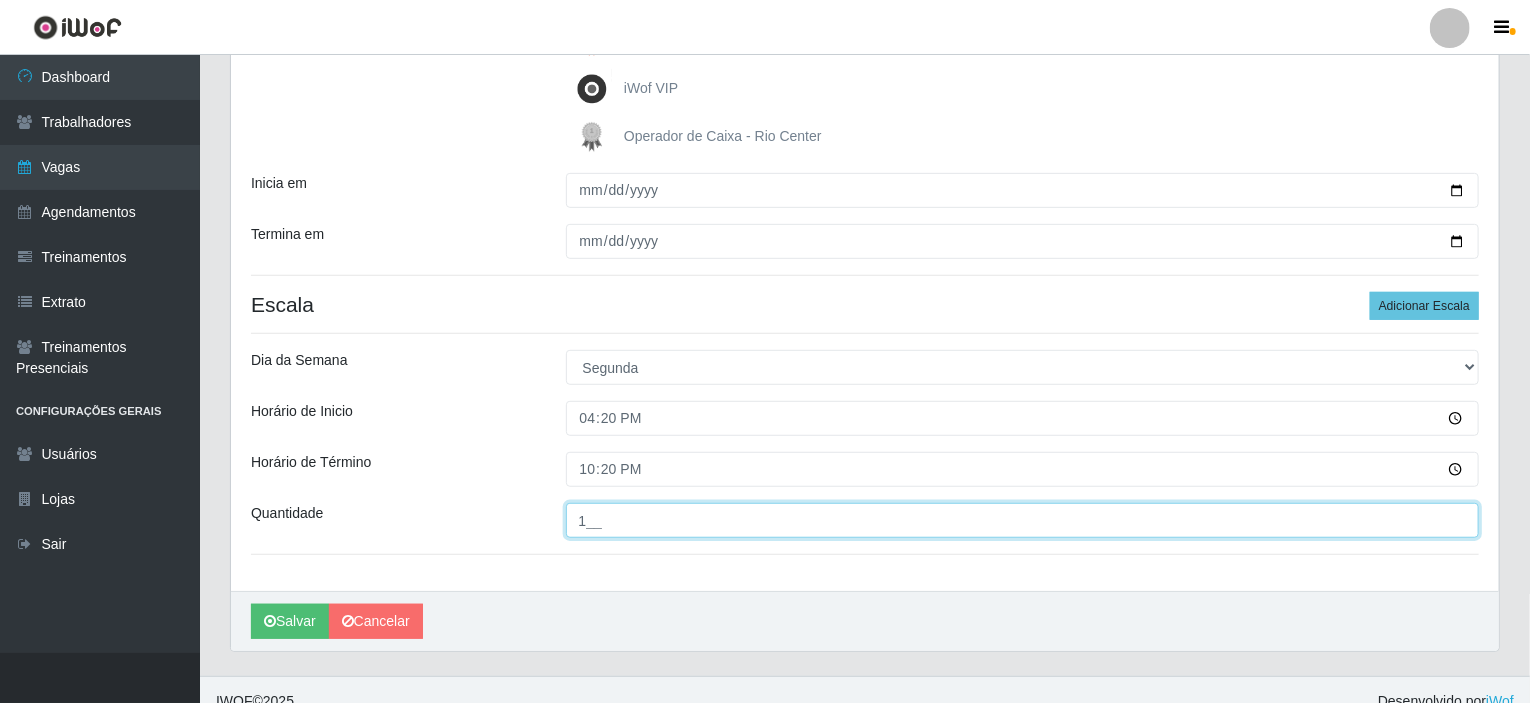 click on "1__" at bounding box center [1023, 520] 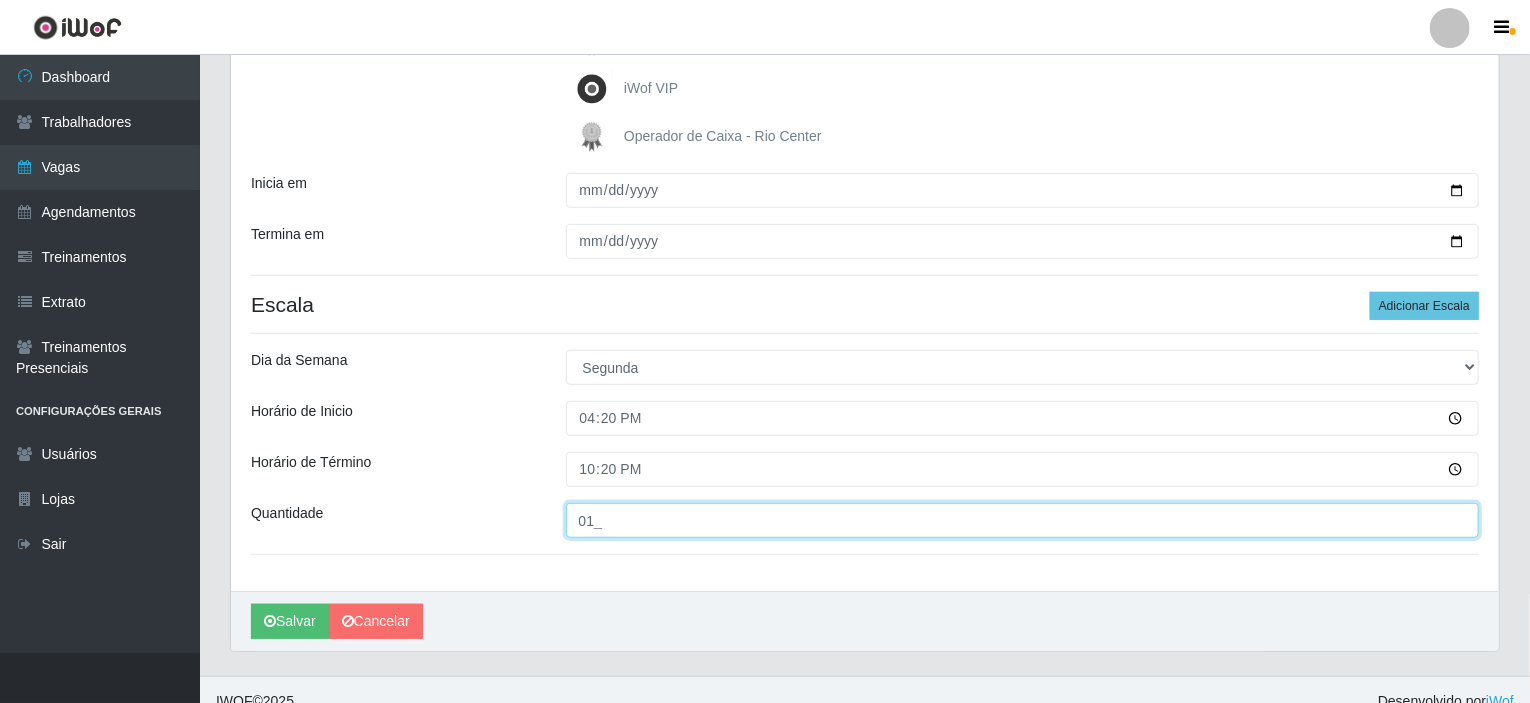 type on "01_" 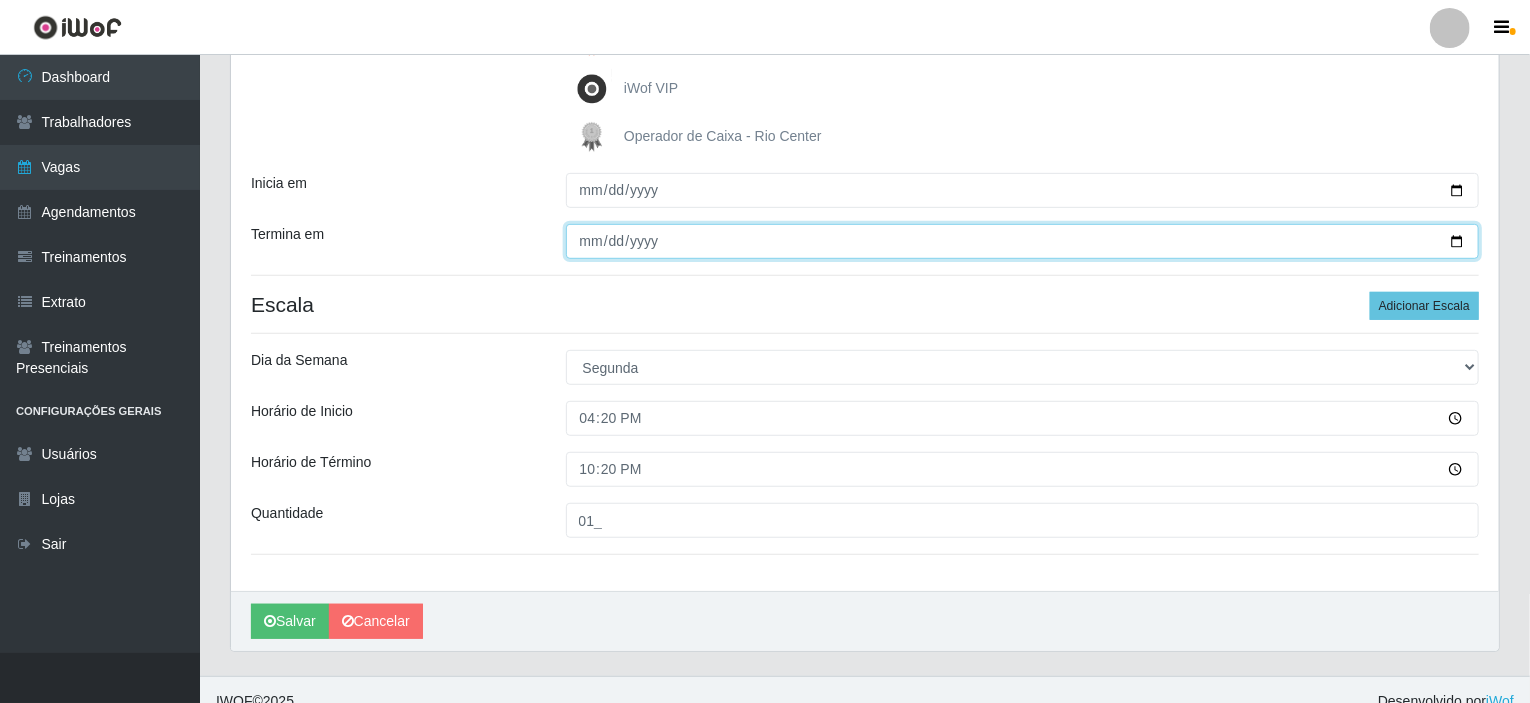 click on "Termina em" at bounding box center [1023, 241] 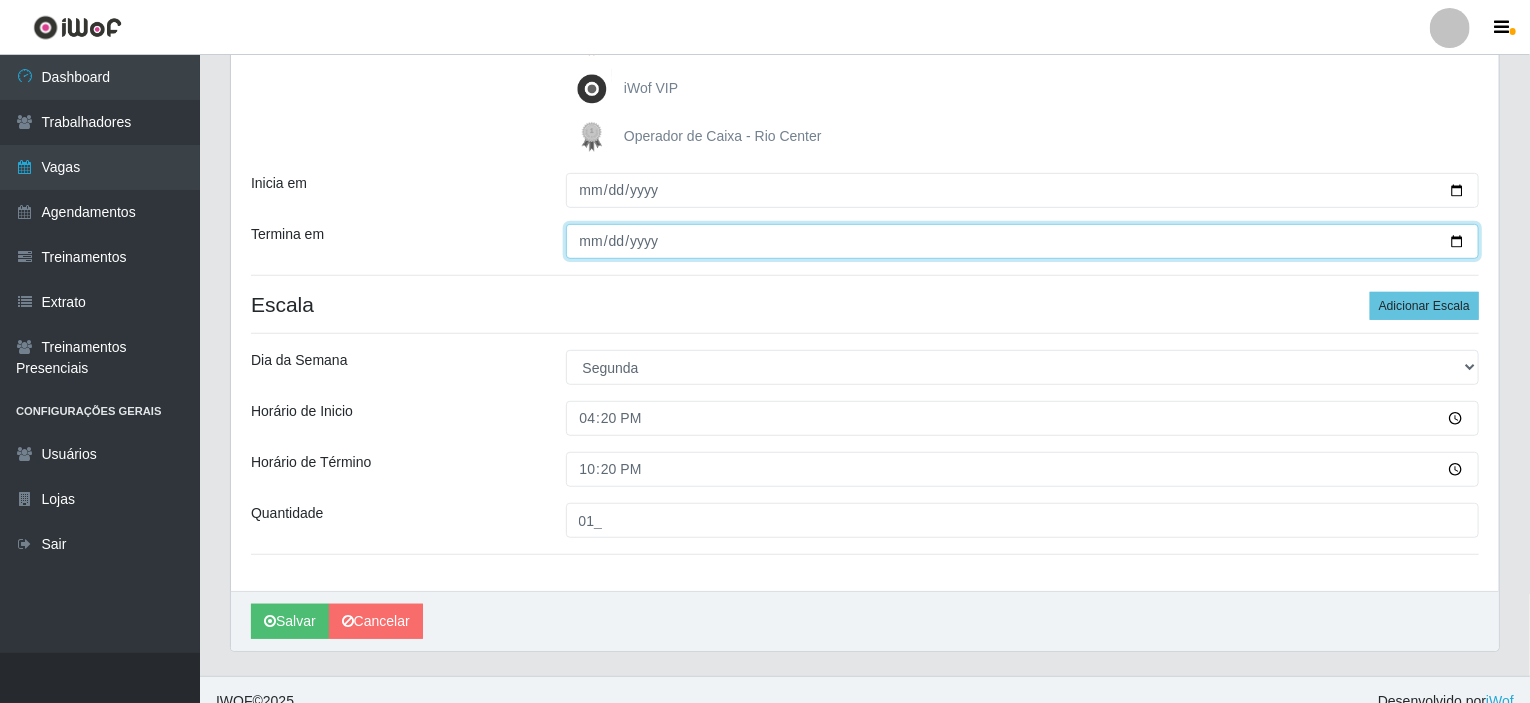 click on "2025-08-25" at bounding box center (1023, 241) 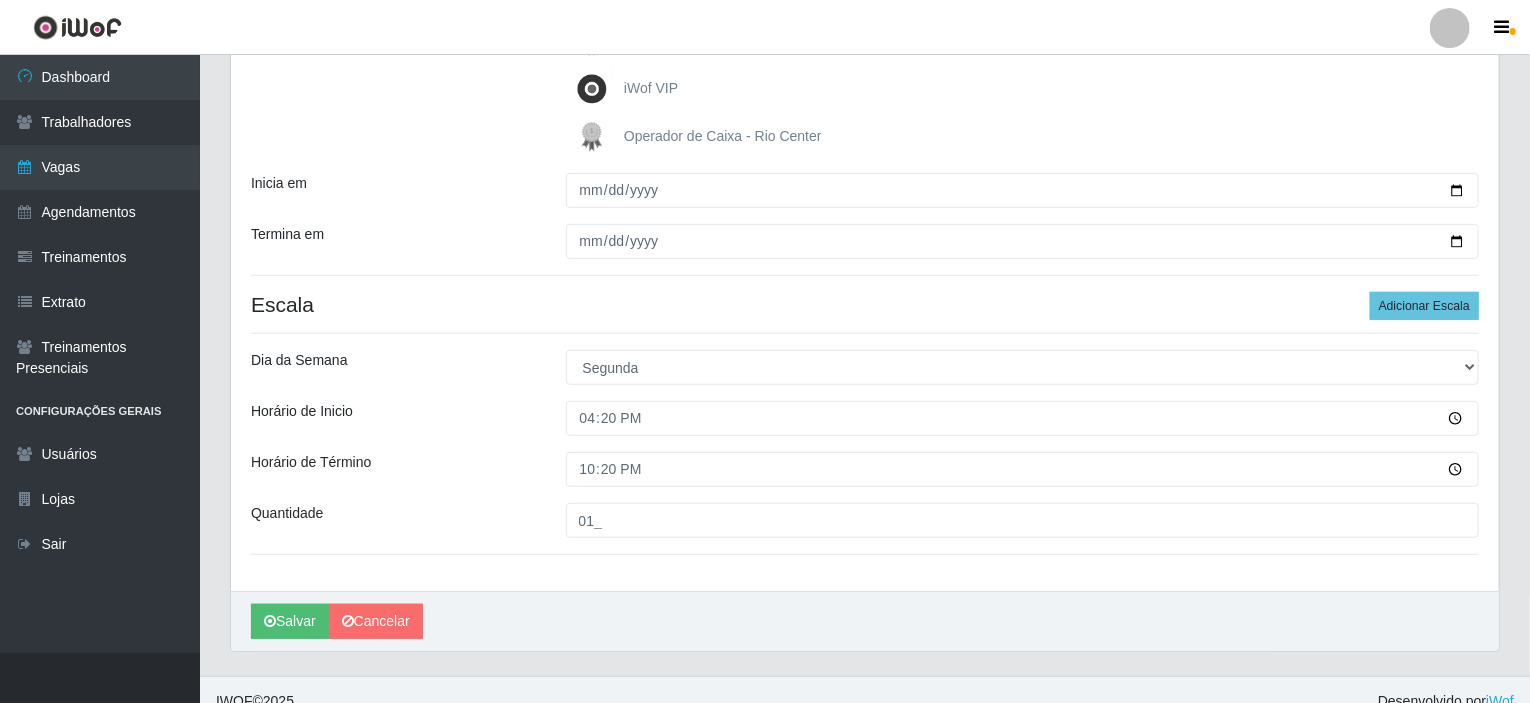 click on "Escala Adicionar Escala" at bounding box center [865, 304] 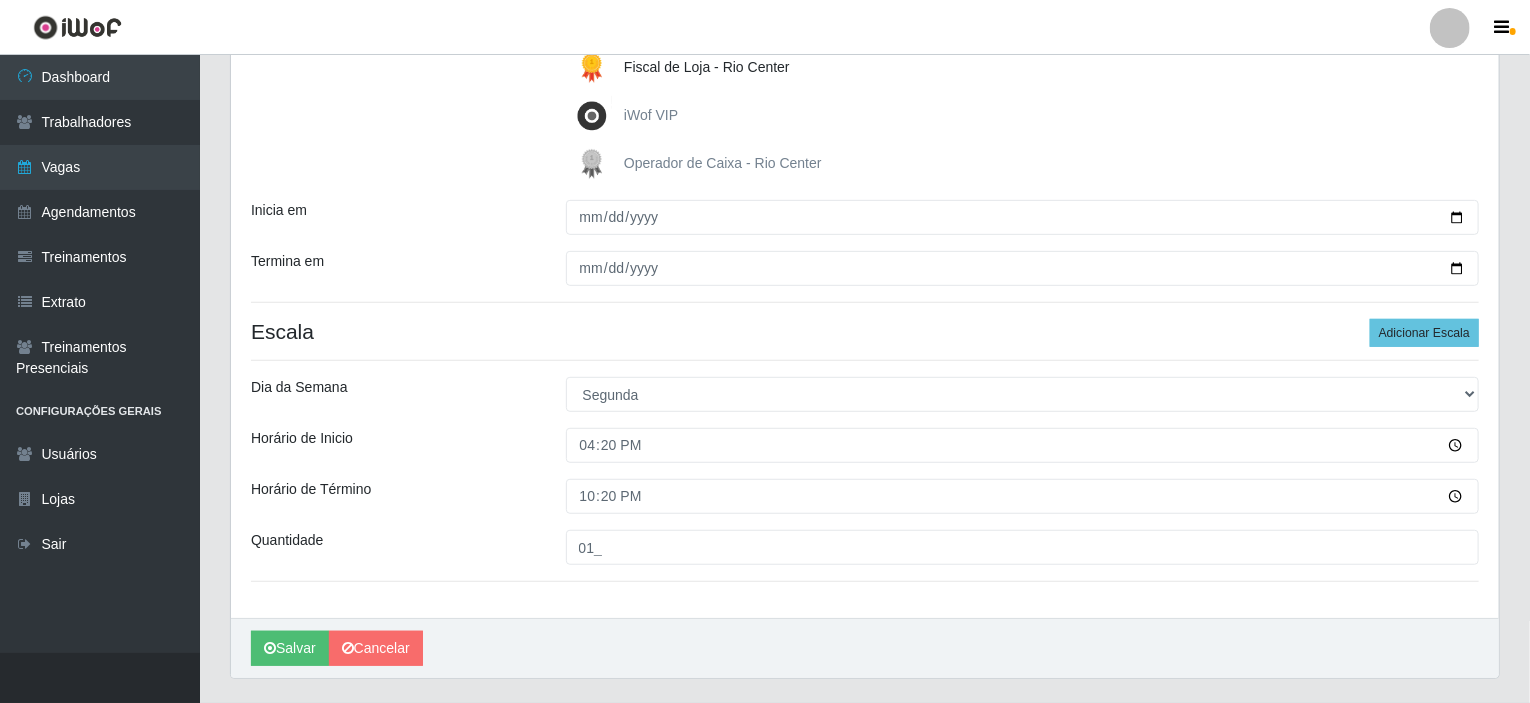 scroll, scrollTop: 423, scrollLeft: 0, axis: vertical 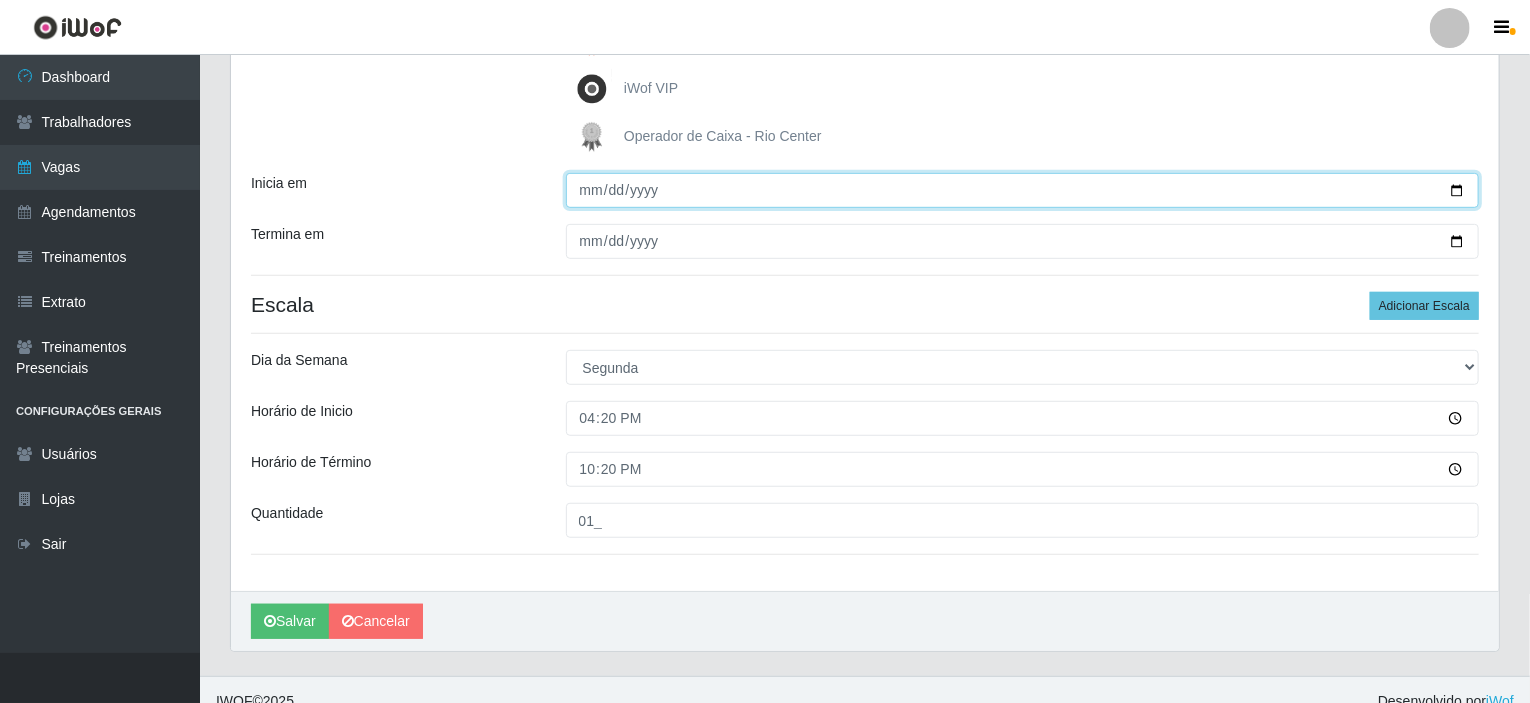 click on "2025-08-11" at bounding box center (1023, 190) 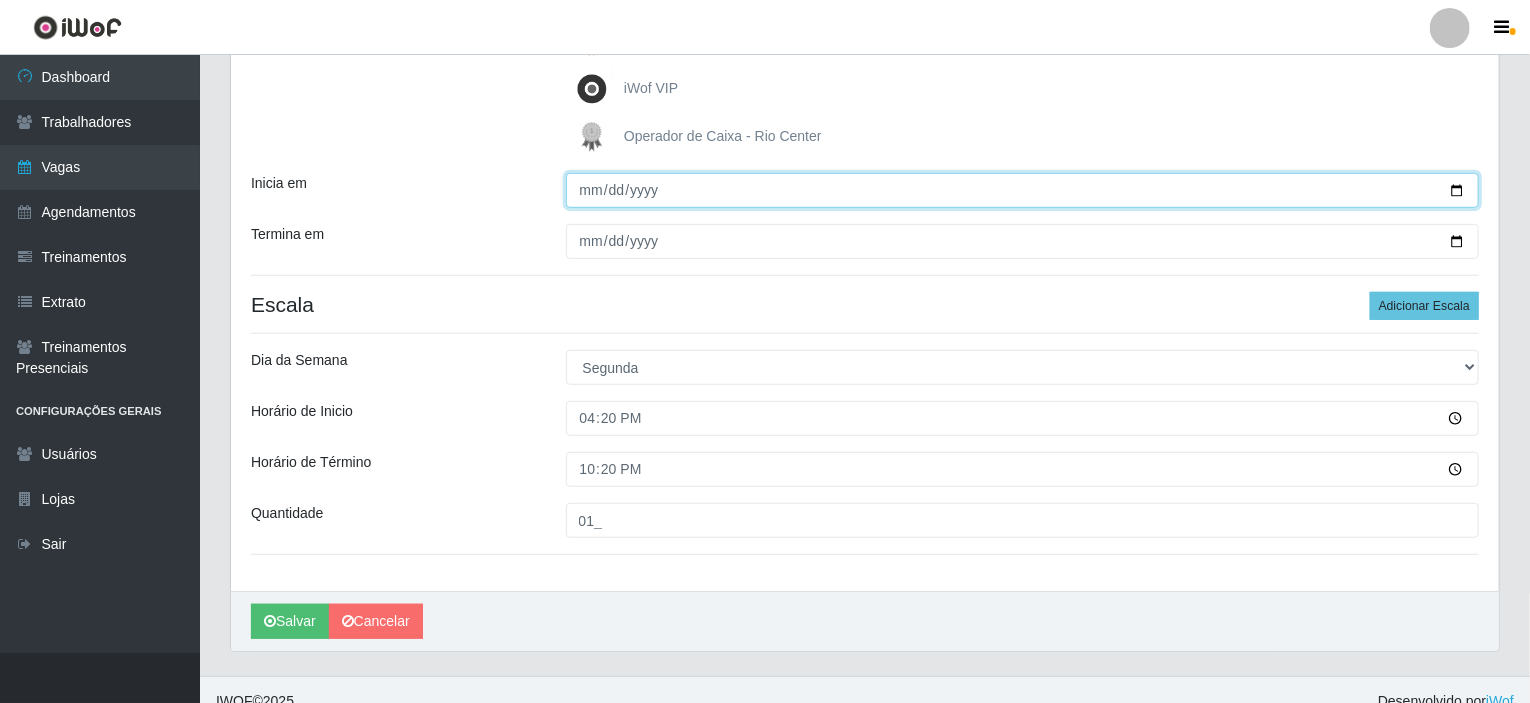 type 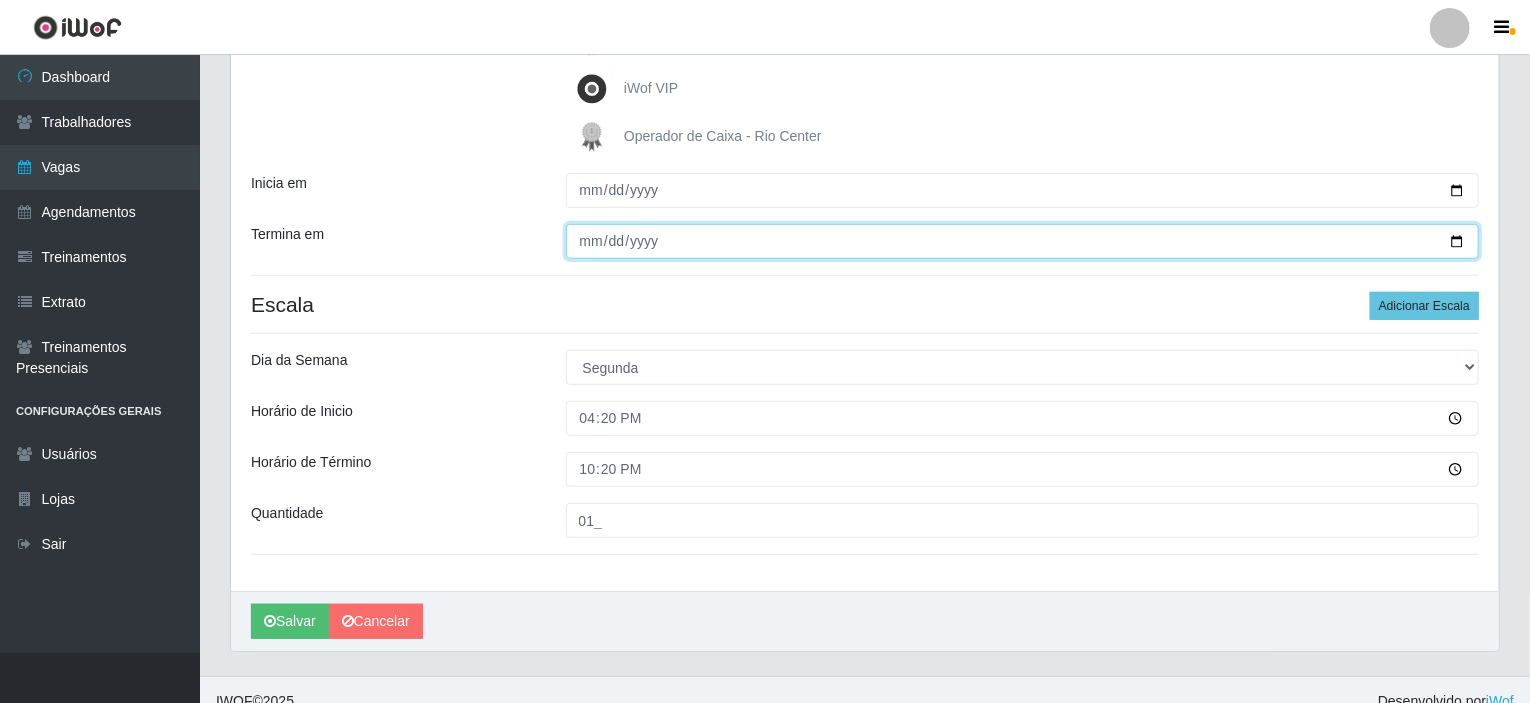 click on "2025-08-25" at bounding box center (1023, 241) 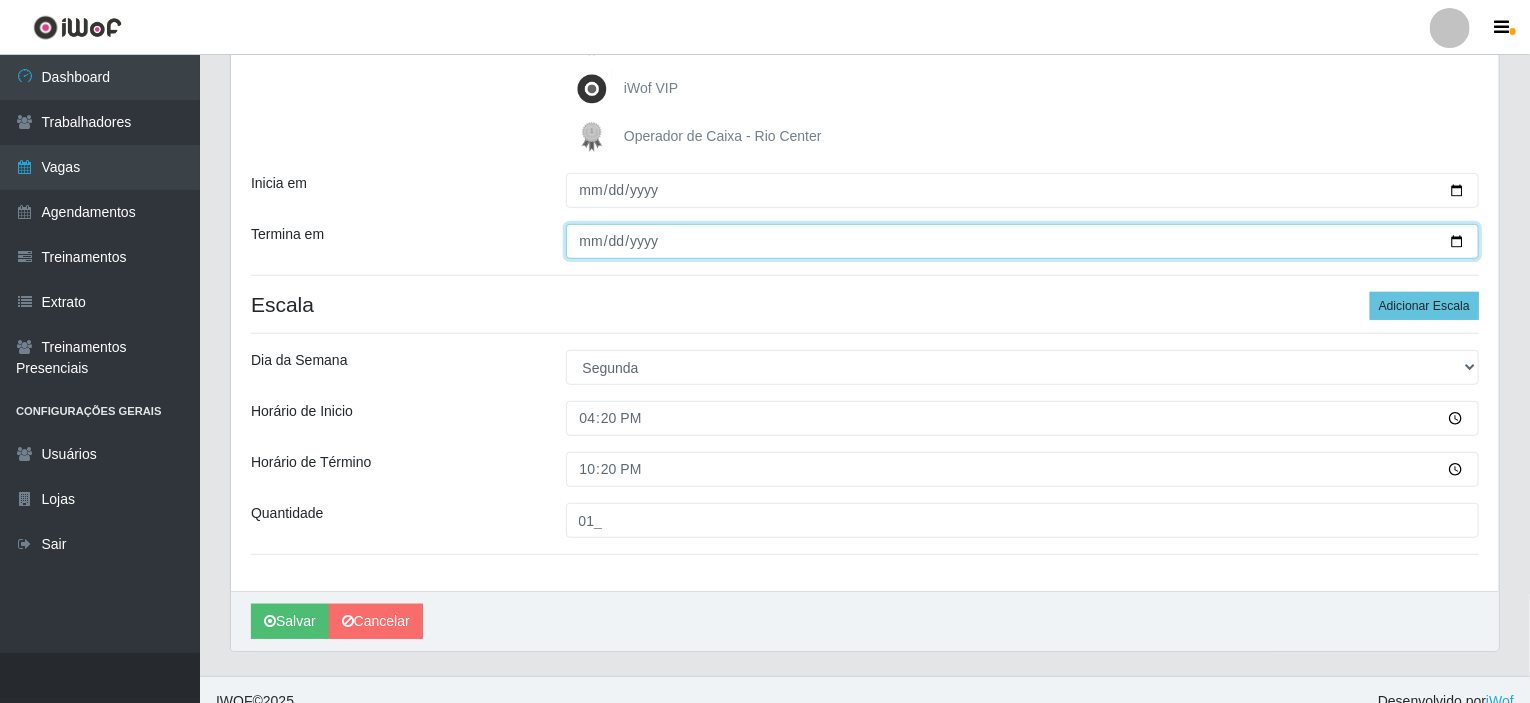 type 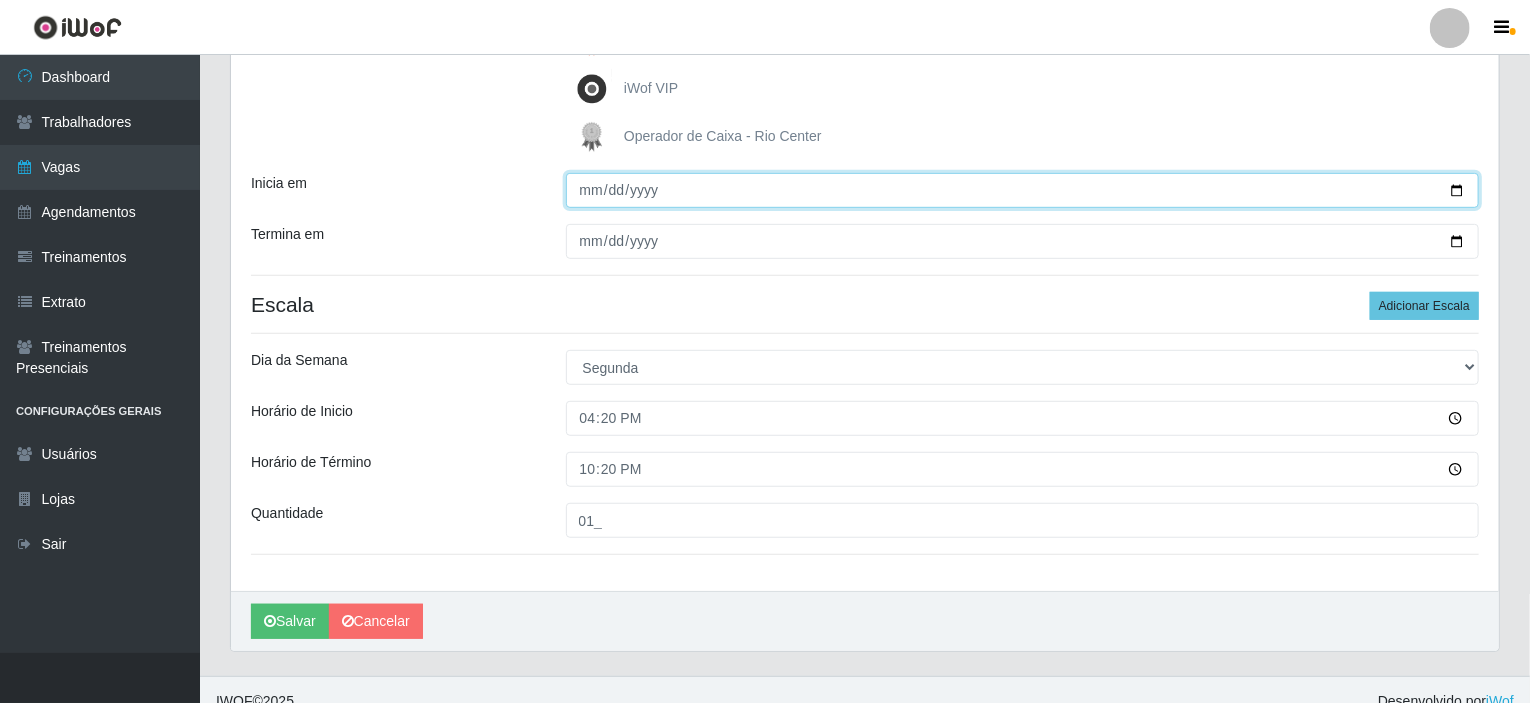 click on "Inicia em" at bounding box center (1023, 190) 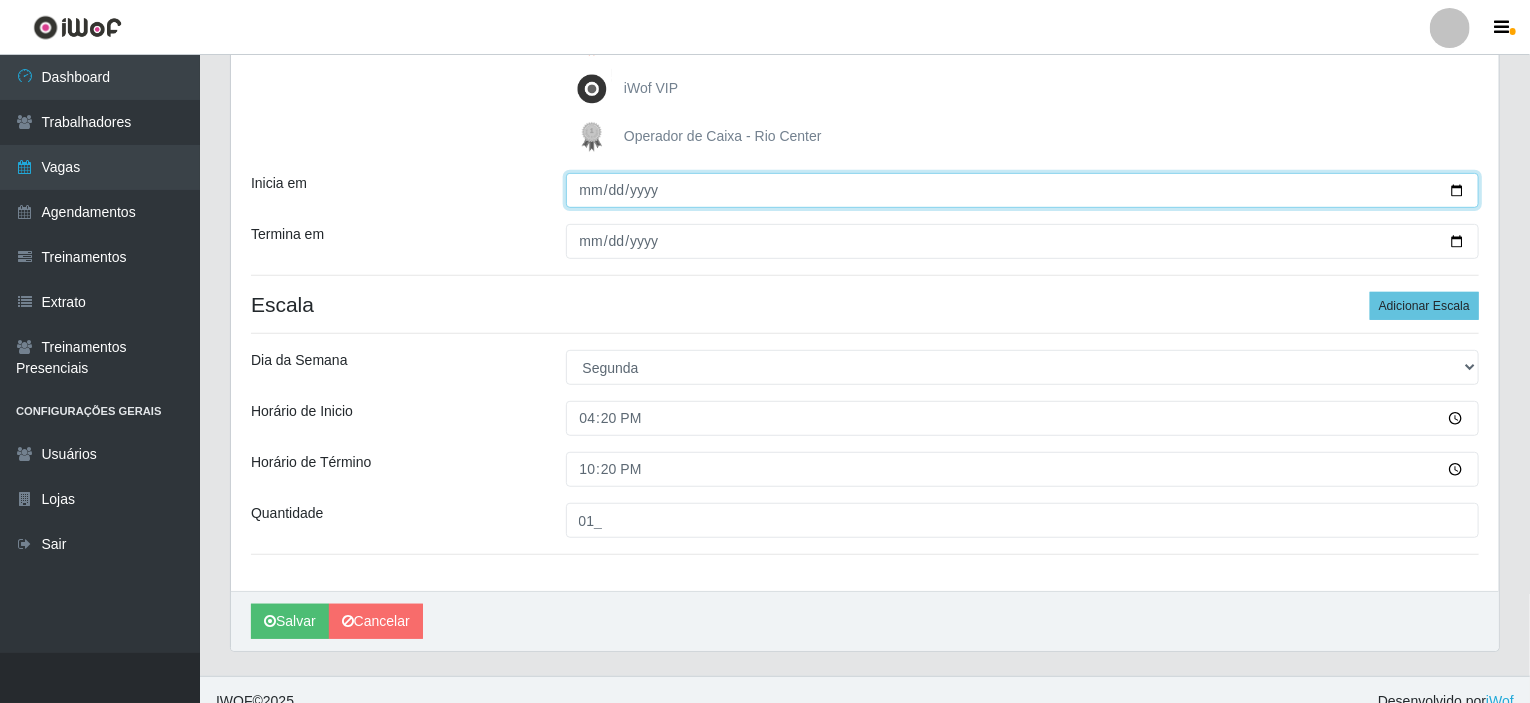 type on "2025-08-11" 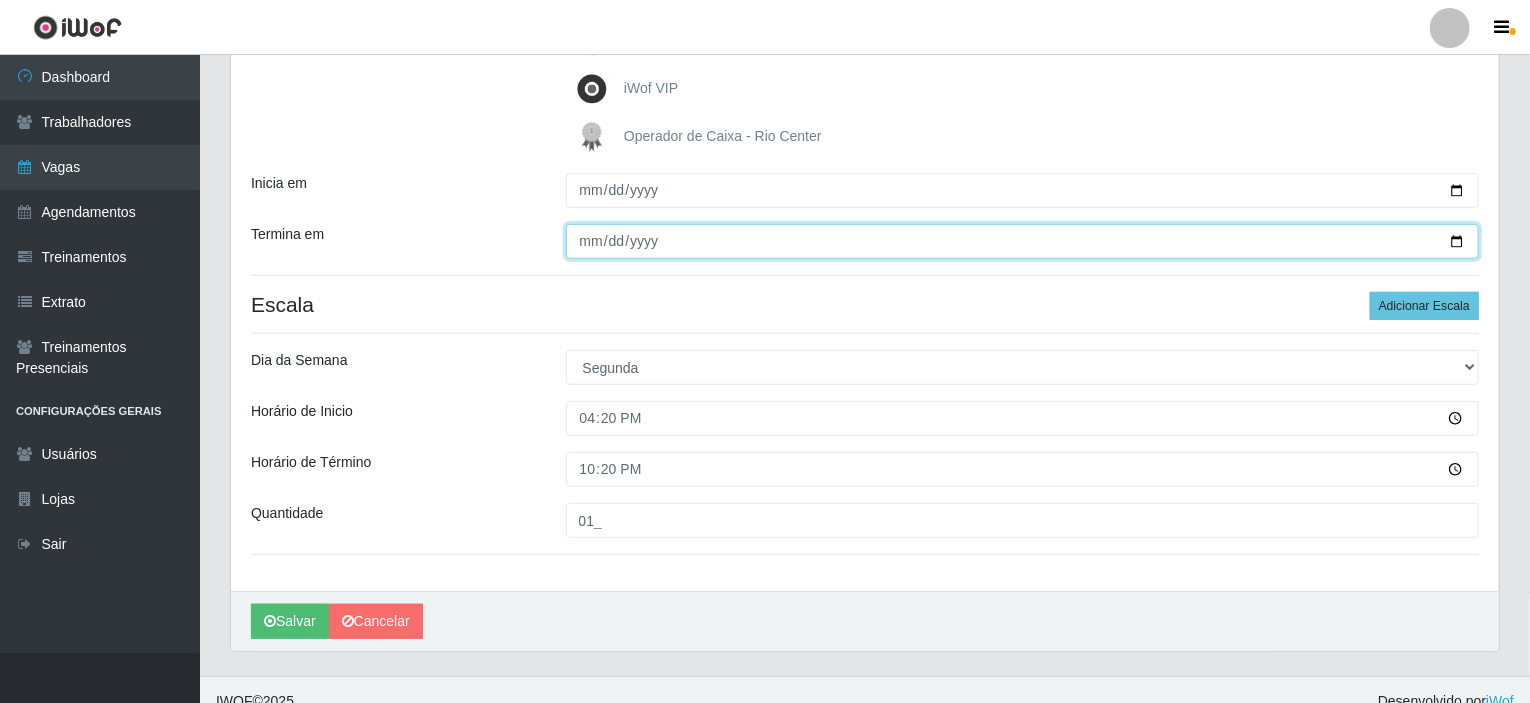 click on "Termina em" at bounding box center (1023, 241) 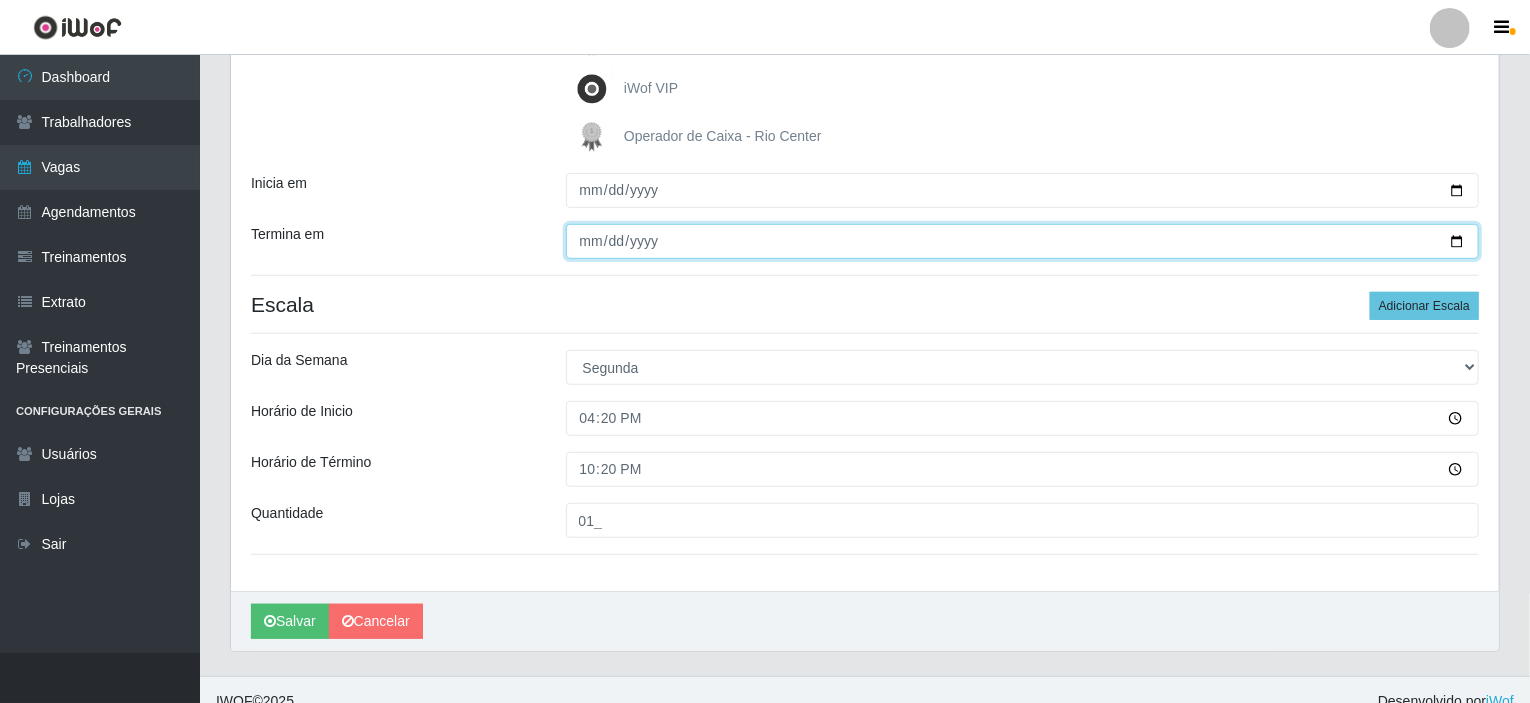 type on "2025-08-25" 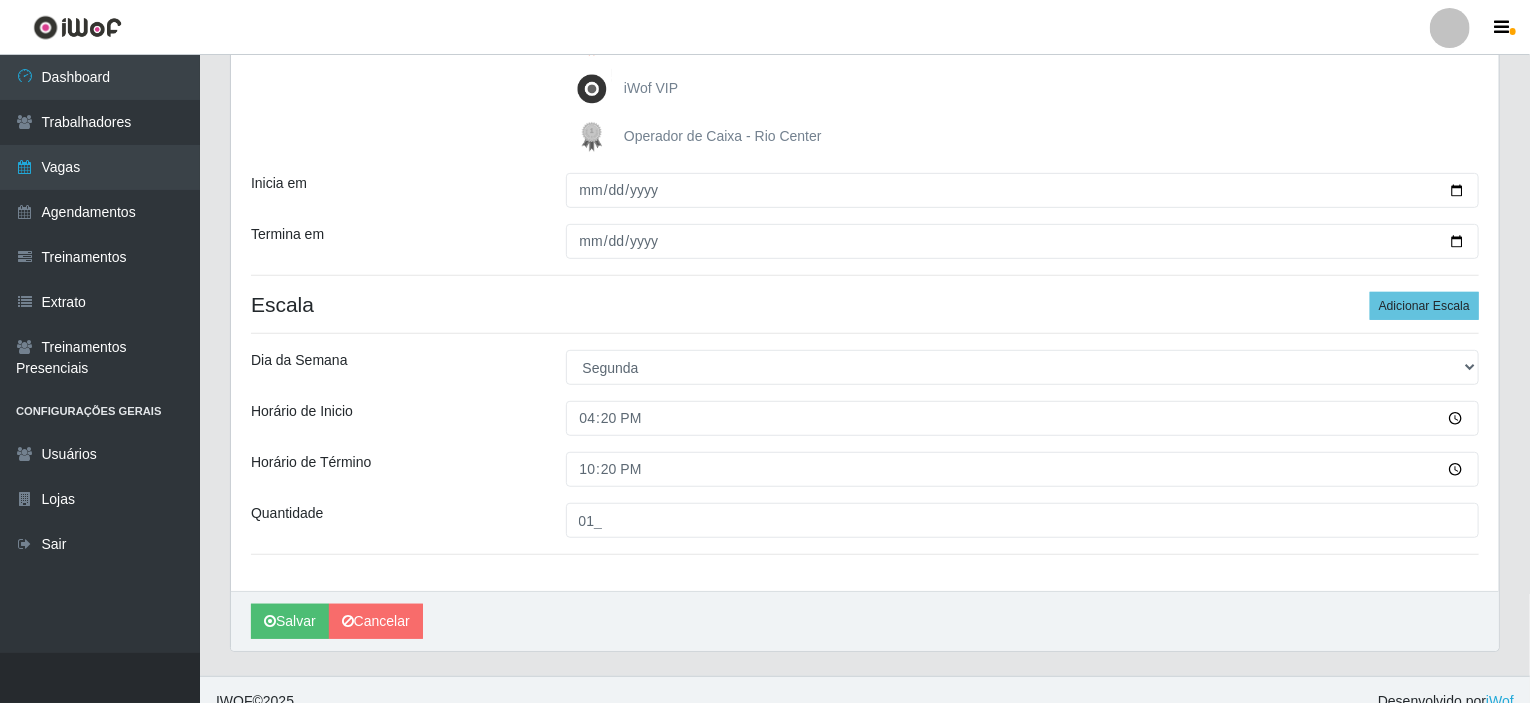 click on "Escala Adicionar Escala" at bounding box center (865, 304) 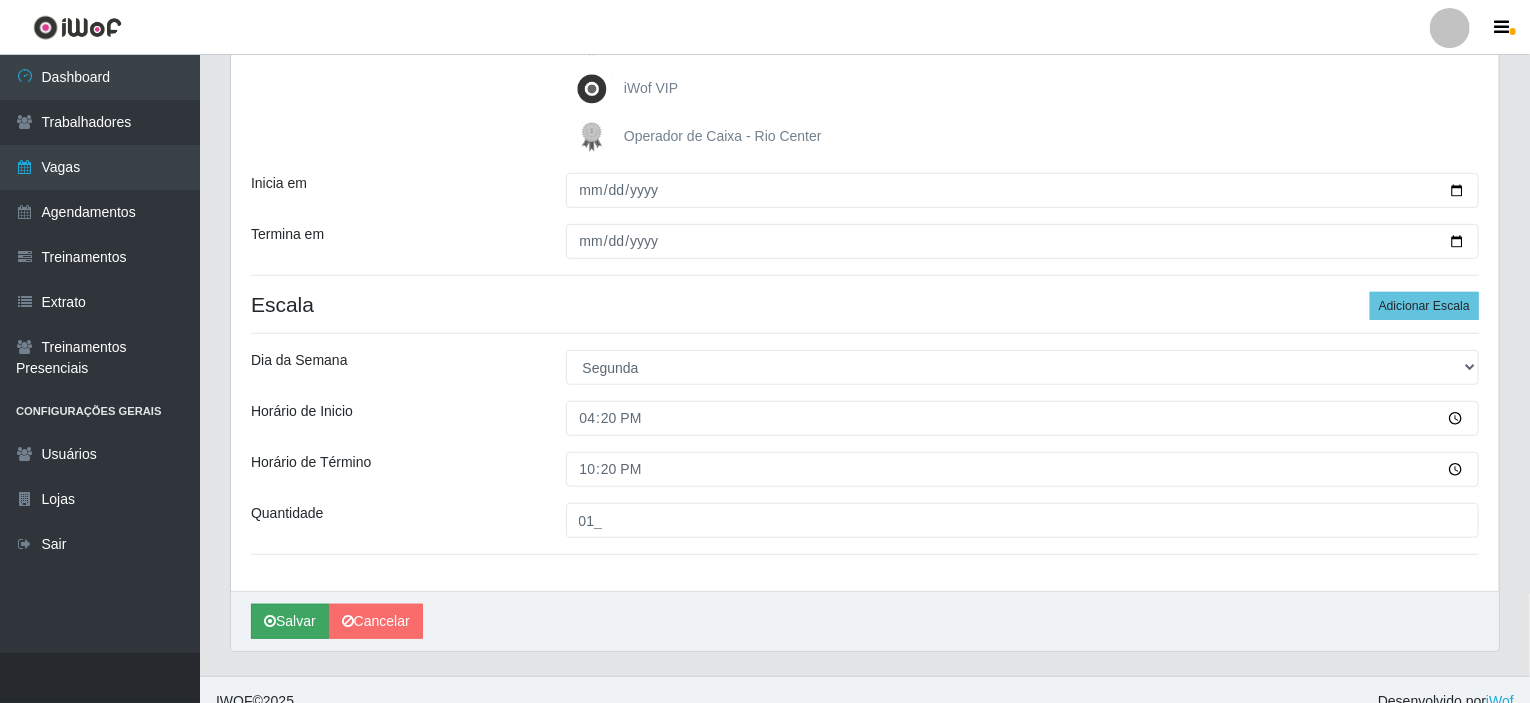 scroll, scrollTop: 444, scrollLeft: 0, axis: vertical 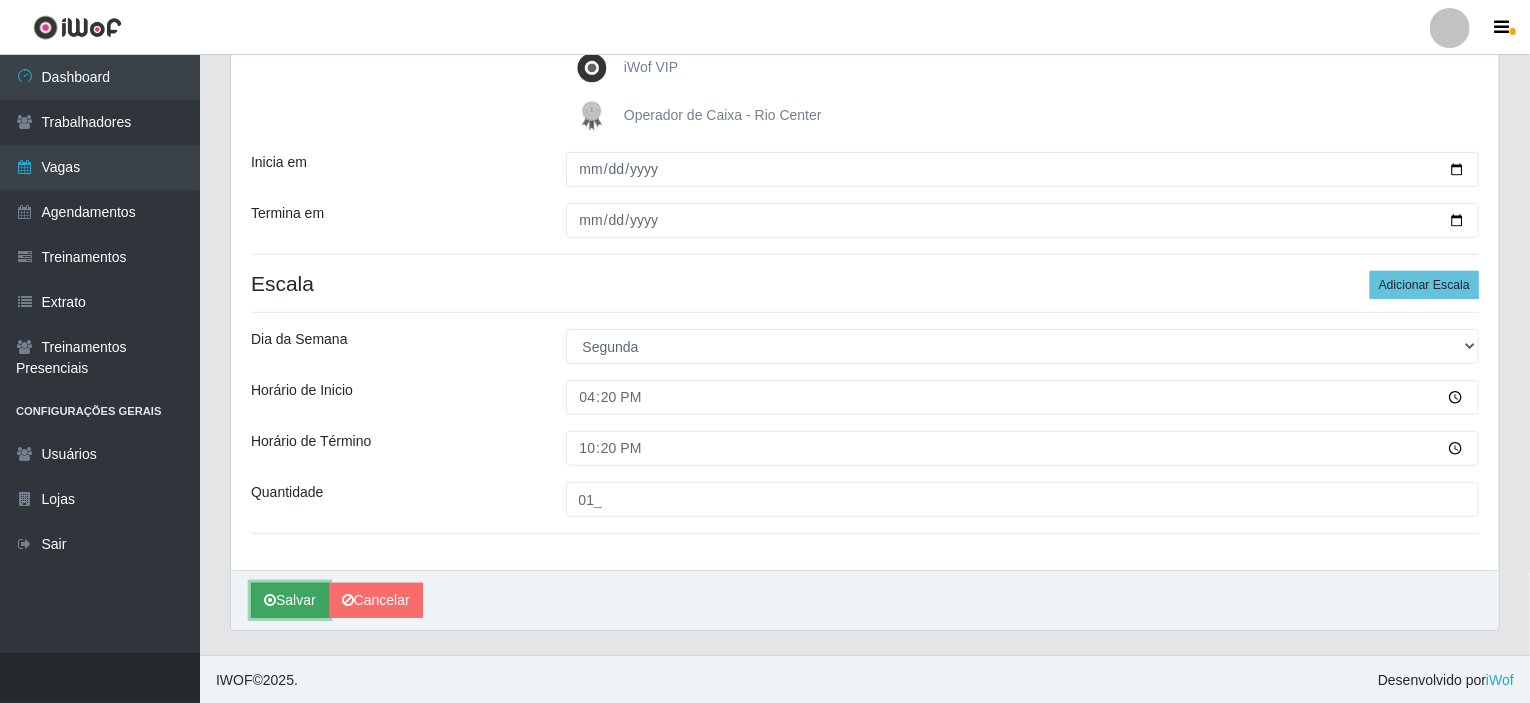 click on "Salvar" at bounding box center (290, 600) 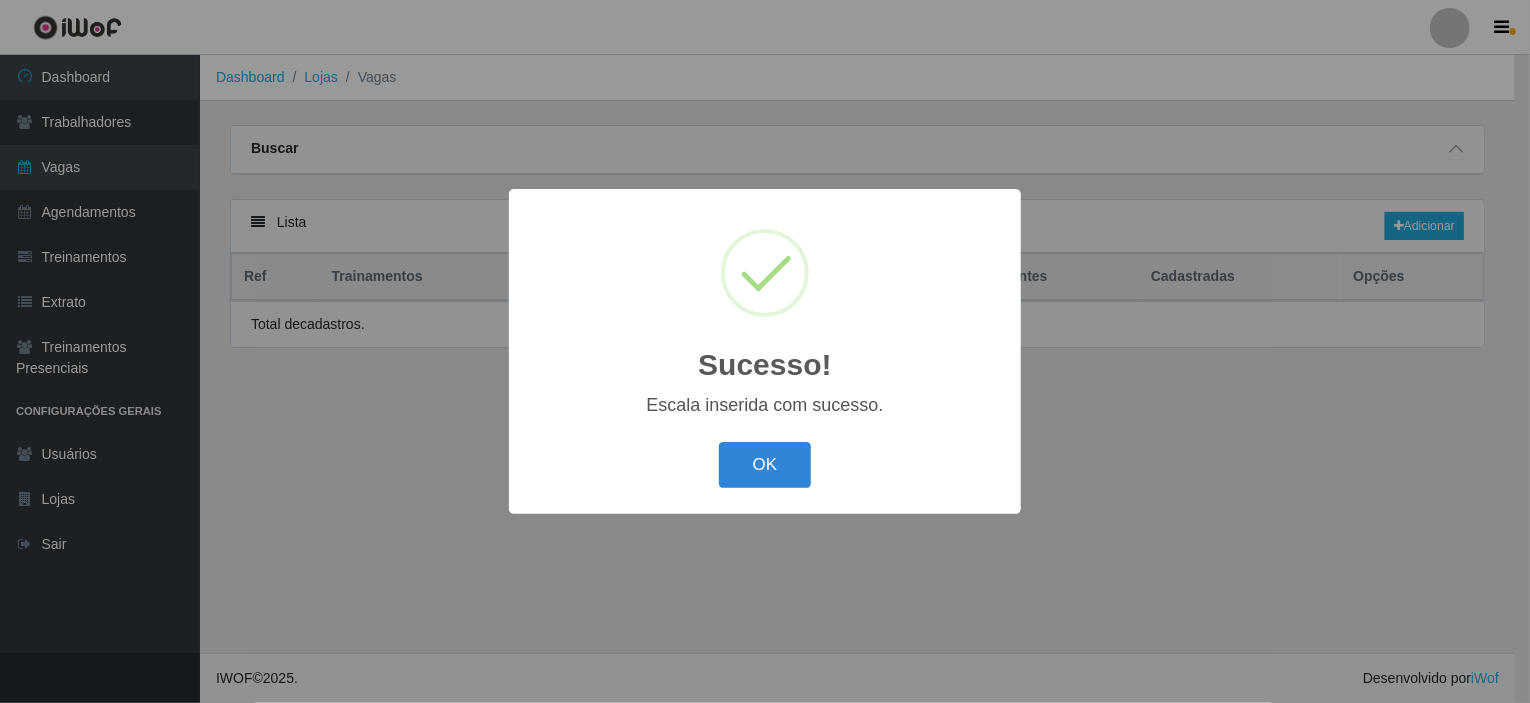 scroll, scrollTop: 0, scrollLeft: 0, axis: both 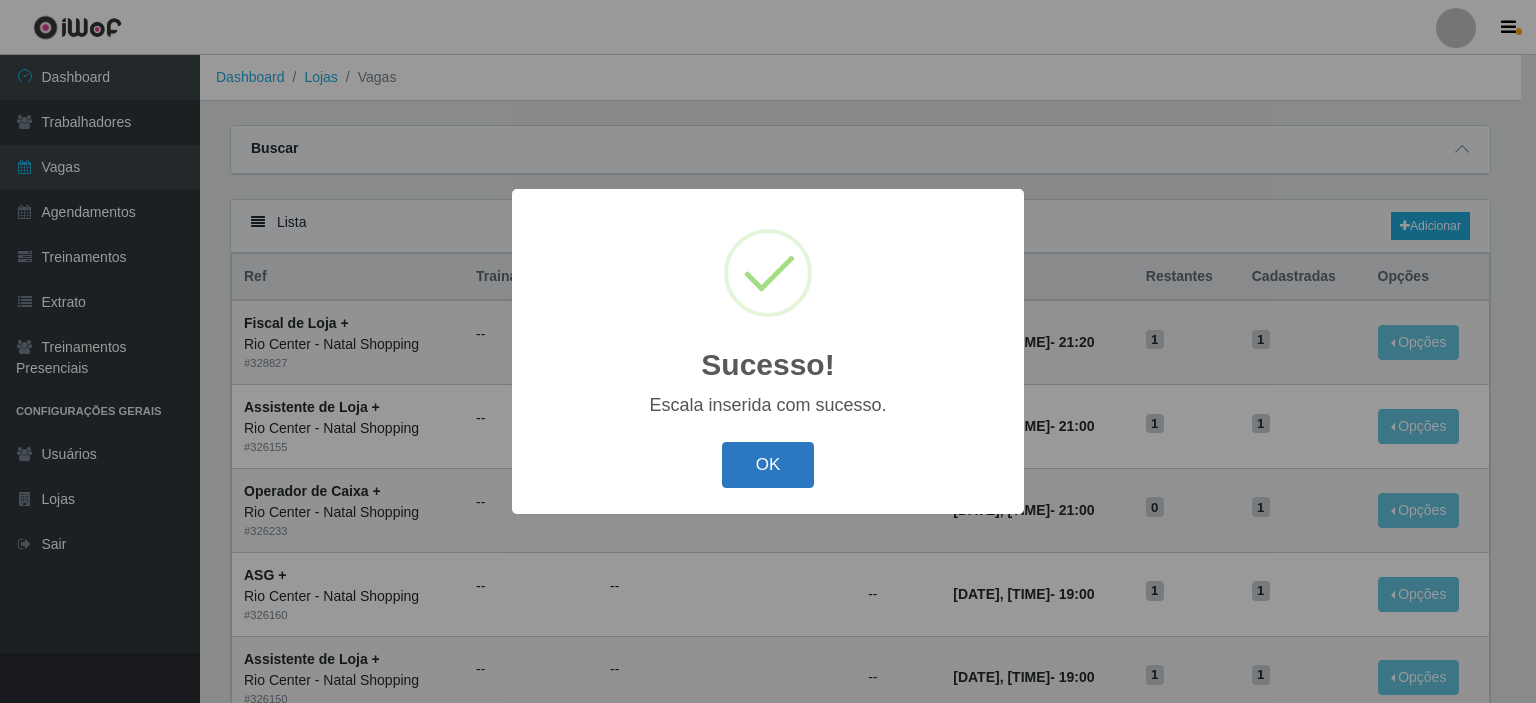 click on "OK" at bounding box center (768, 465) 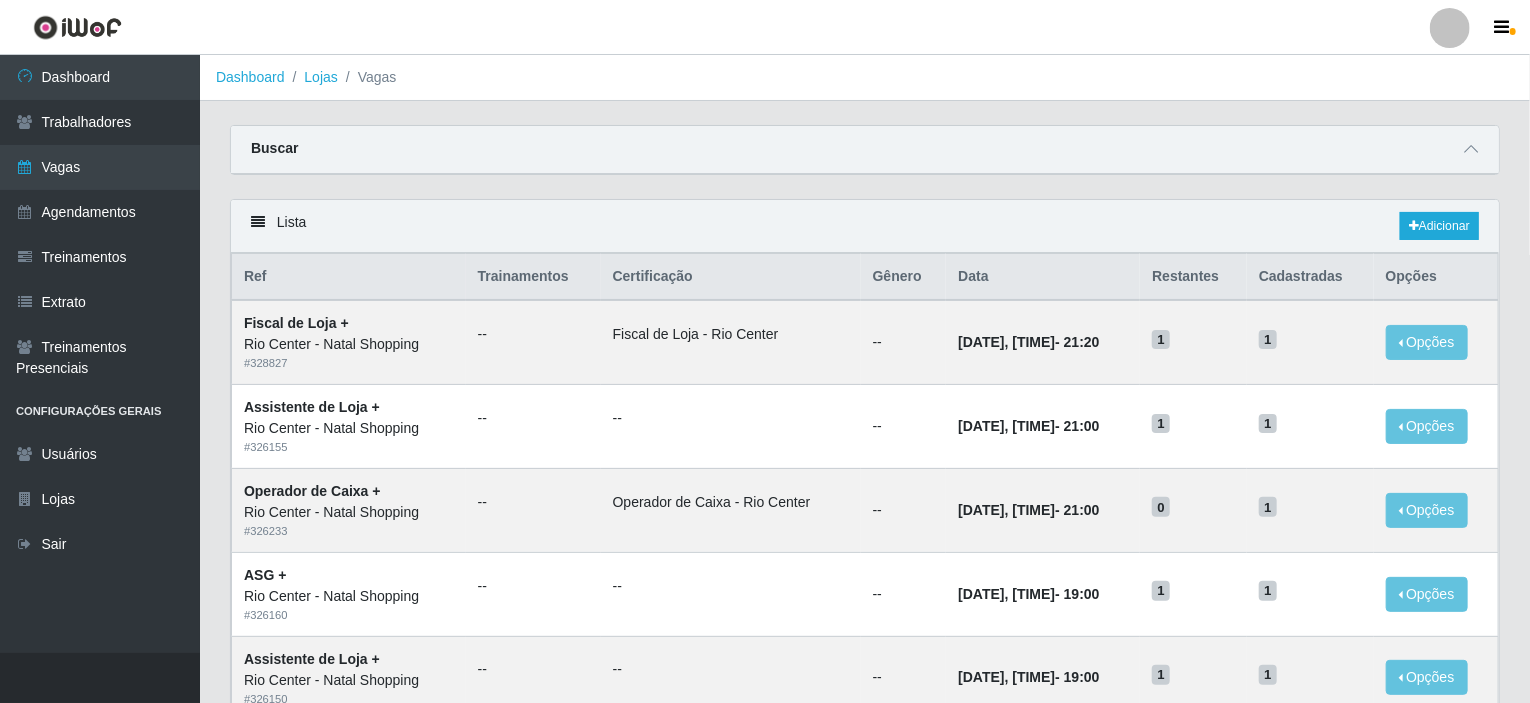 click on "Lista  Adicionar" at bounding box center [865, 226] 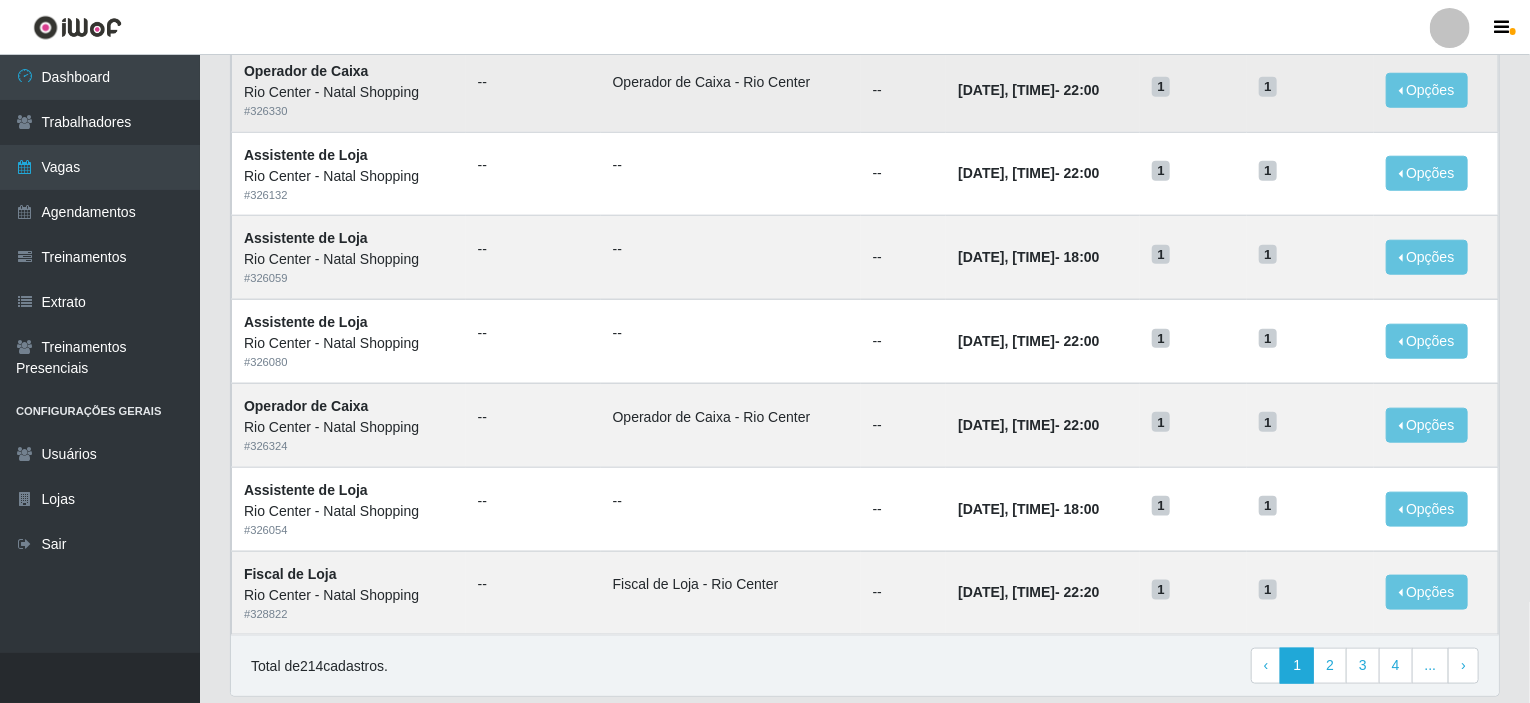 scroll, scrollTop: 985, scrollLeft: 0, axis: vertical 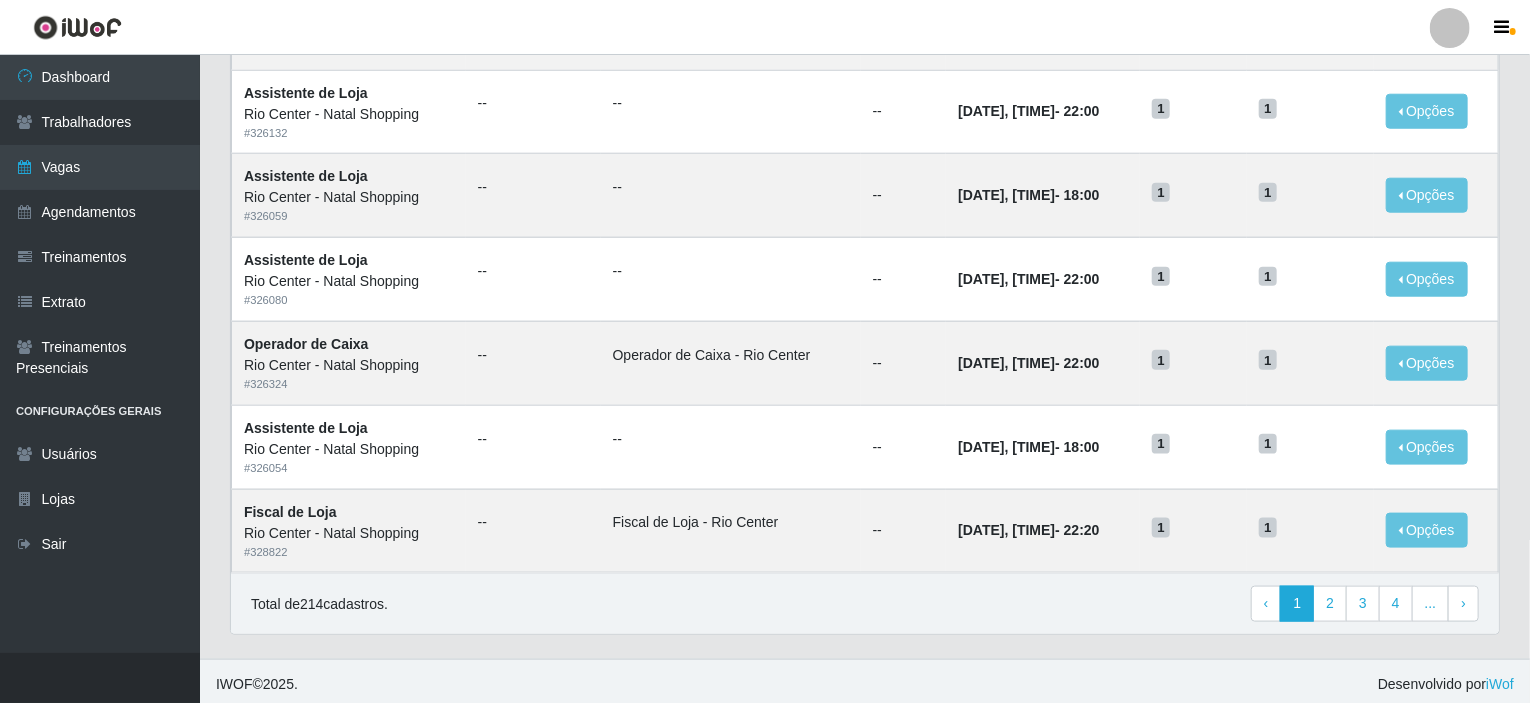 click on "Total de  214  cadastros. ‹ Previous 1 2 3 4 ... › Next" at bounding box center (865, 604) 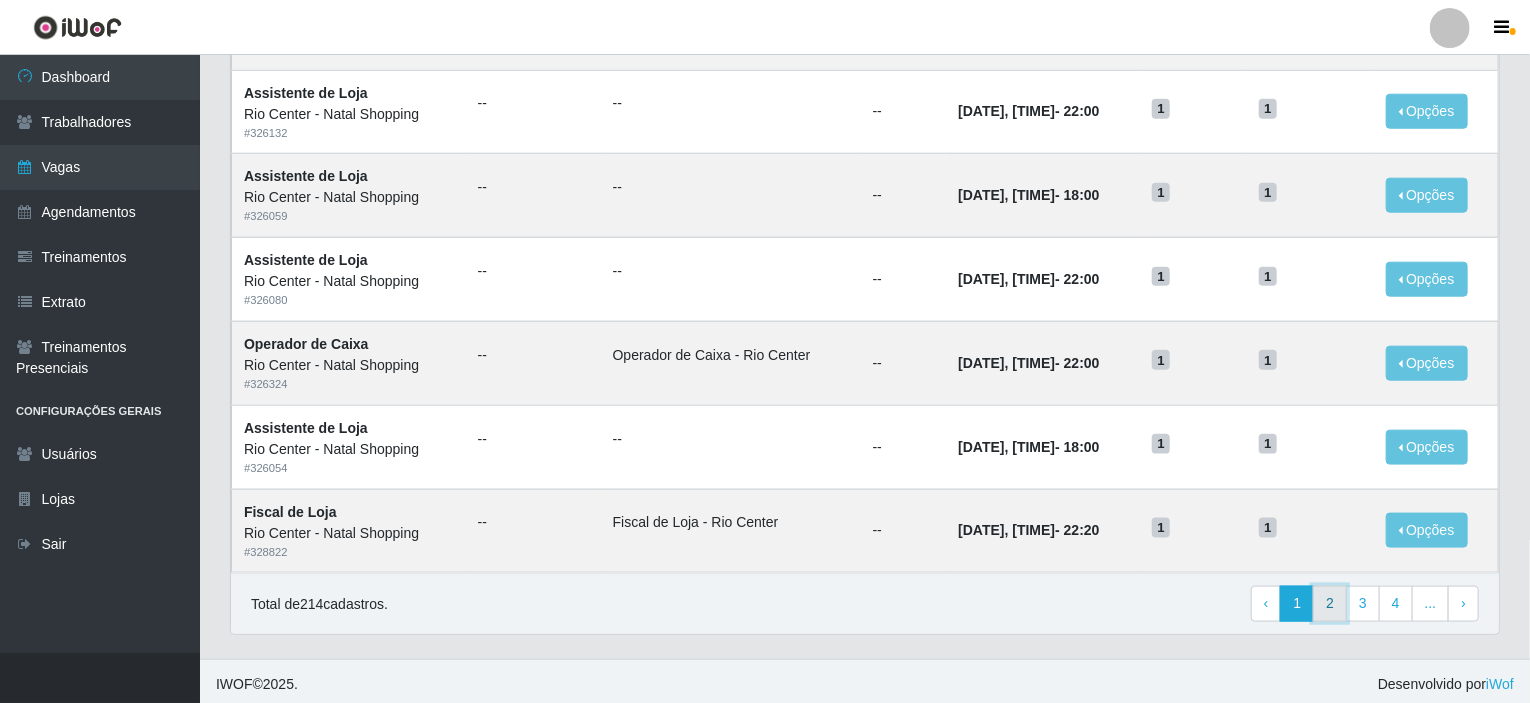 click on "2" at bounding box center [1330, 604] 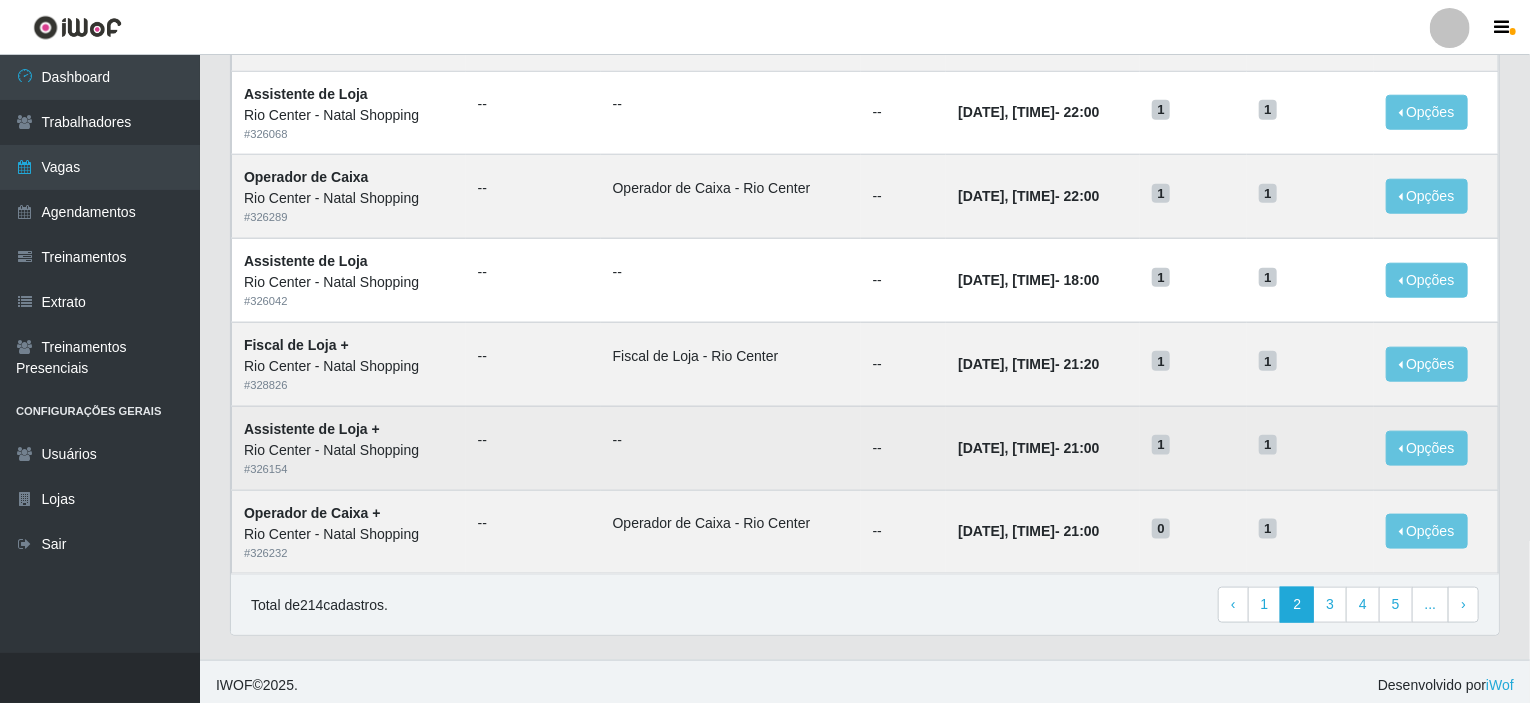 scroll, scrollTop: 985, scrollLeft: 0, axis: vertical 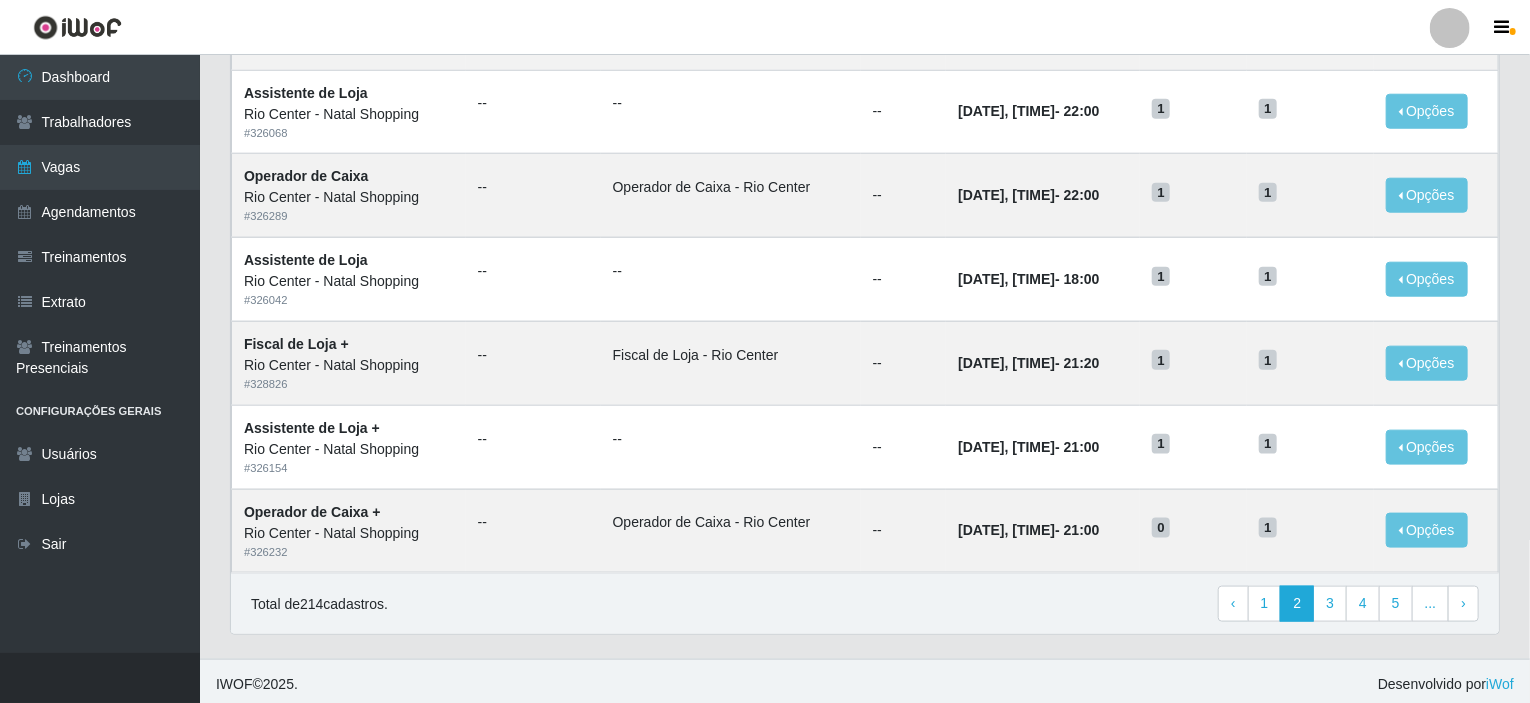 click on "Total de  214  cadastros. ‹ Previous 1 2 3 4 5 ... › Next" at bounding box center (865, 604) 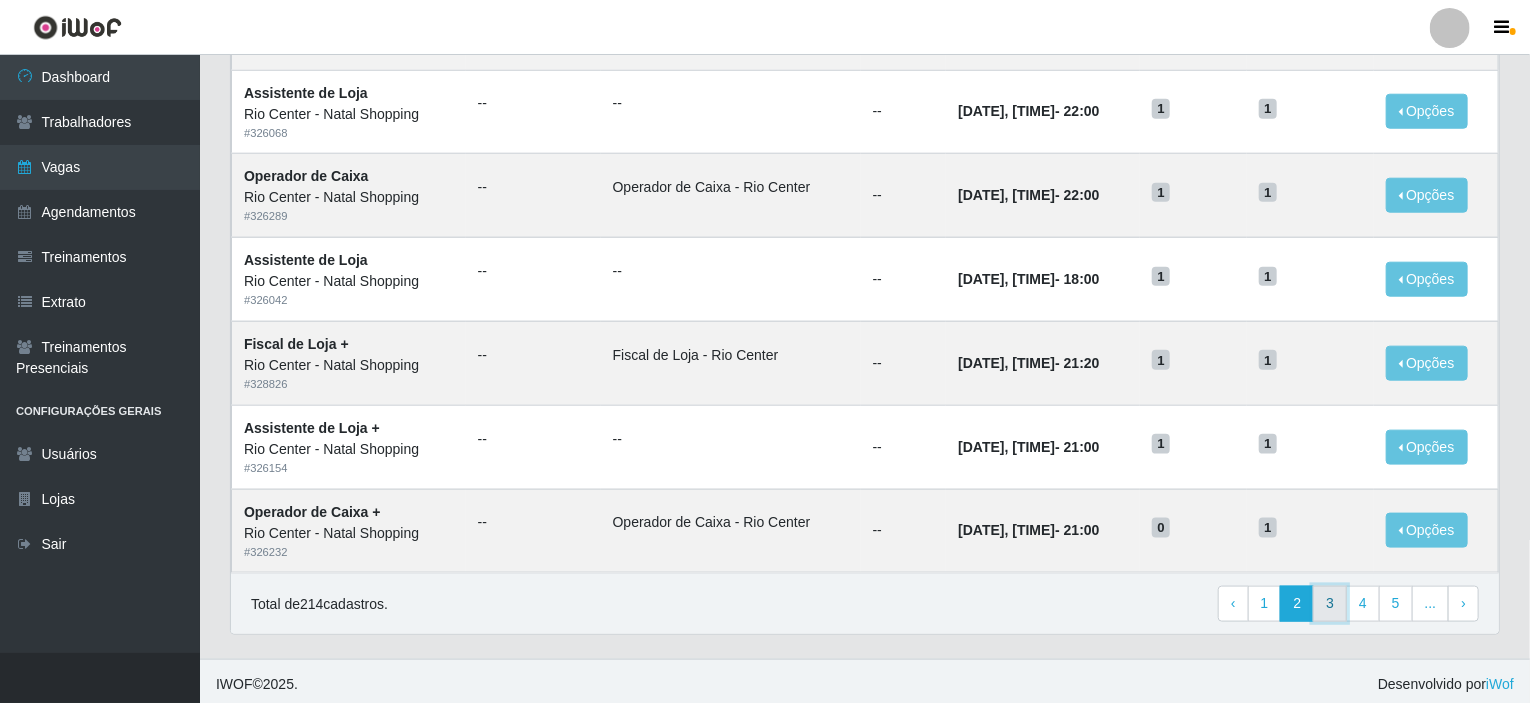 click on "3" at bounding box center (1330, 604) 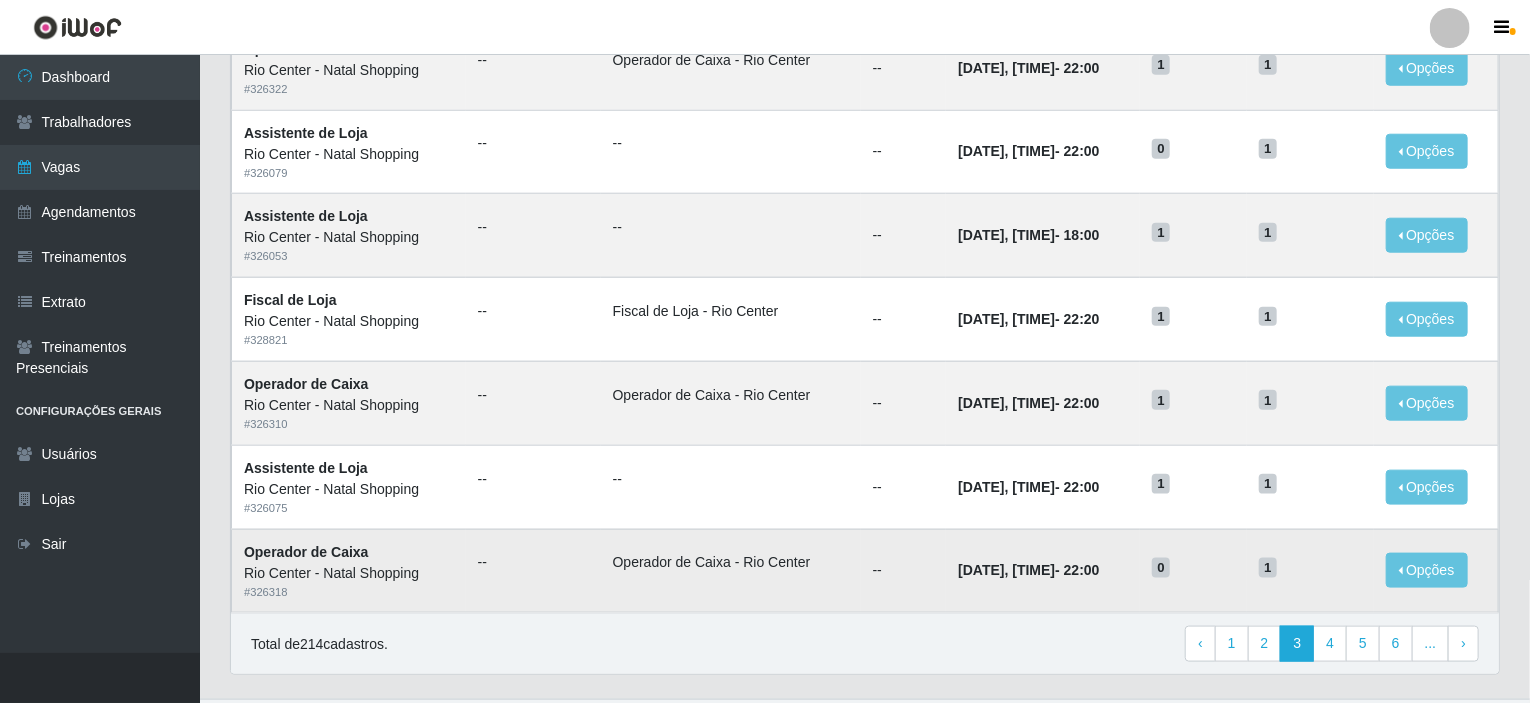 scroll, scrollTop: 985, scrollLeft: 0, axis: vertical 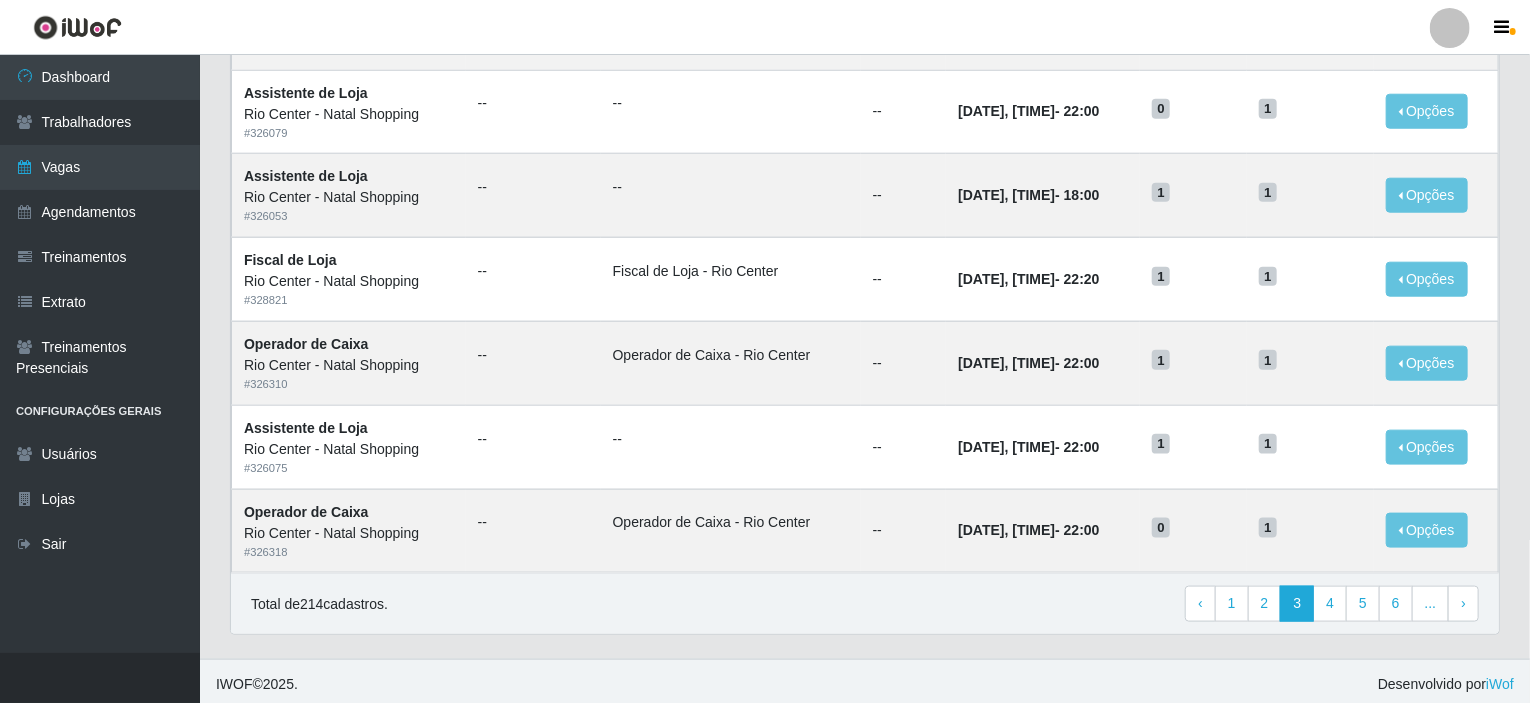 click on "Total de  214  cadastros. ‹ Previous 1 2 3 4 5 6 ... › Next" at bounding box center [865, 603] 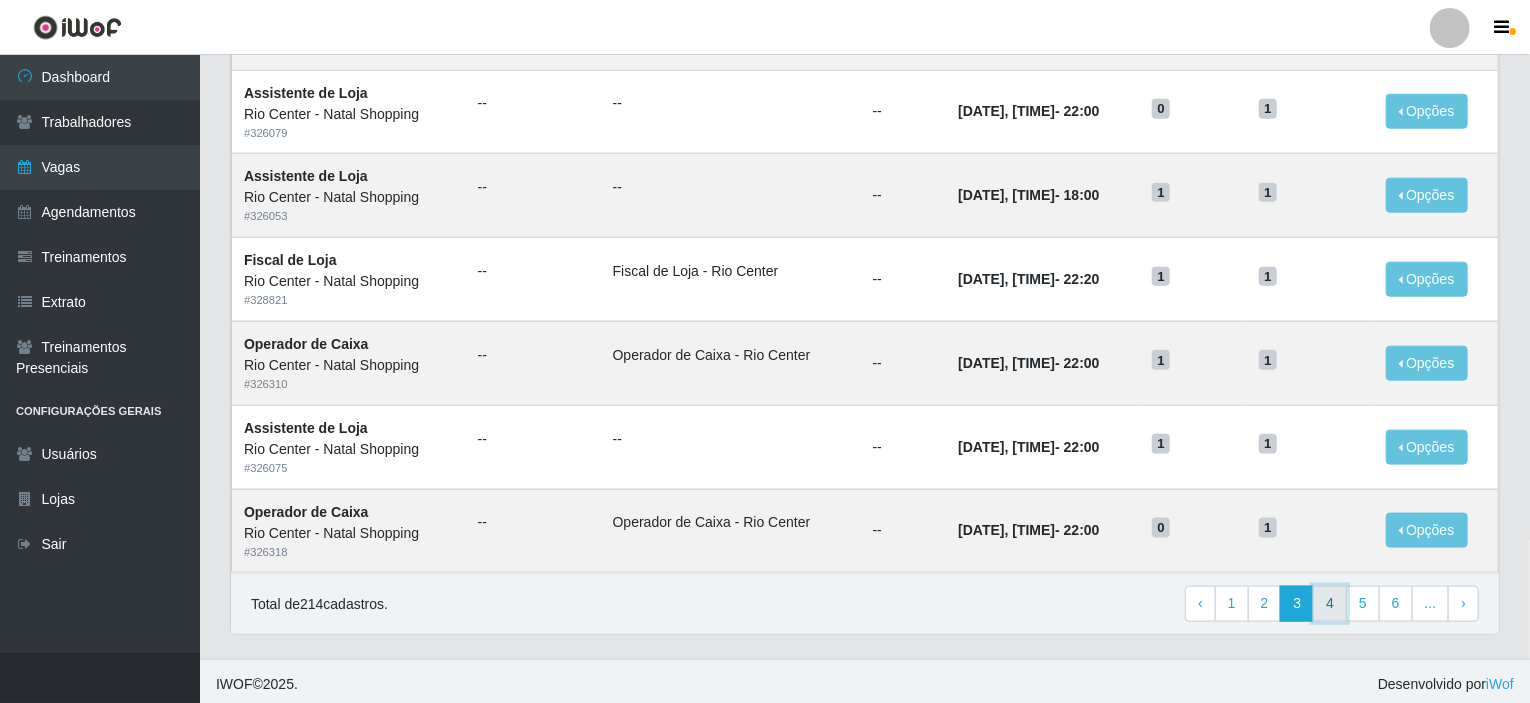 click on "4" at bounding box center [1330, 604] 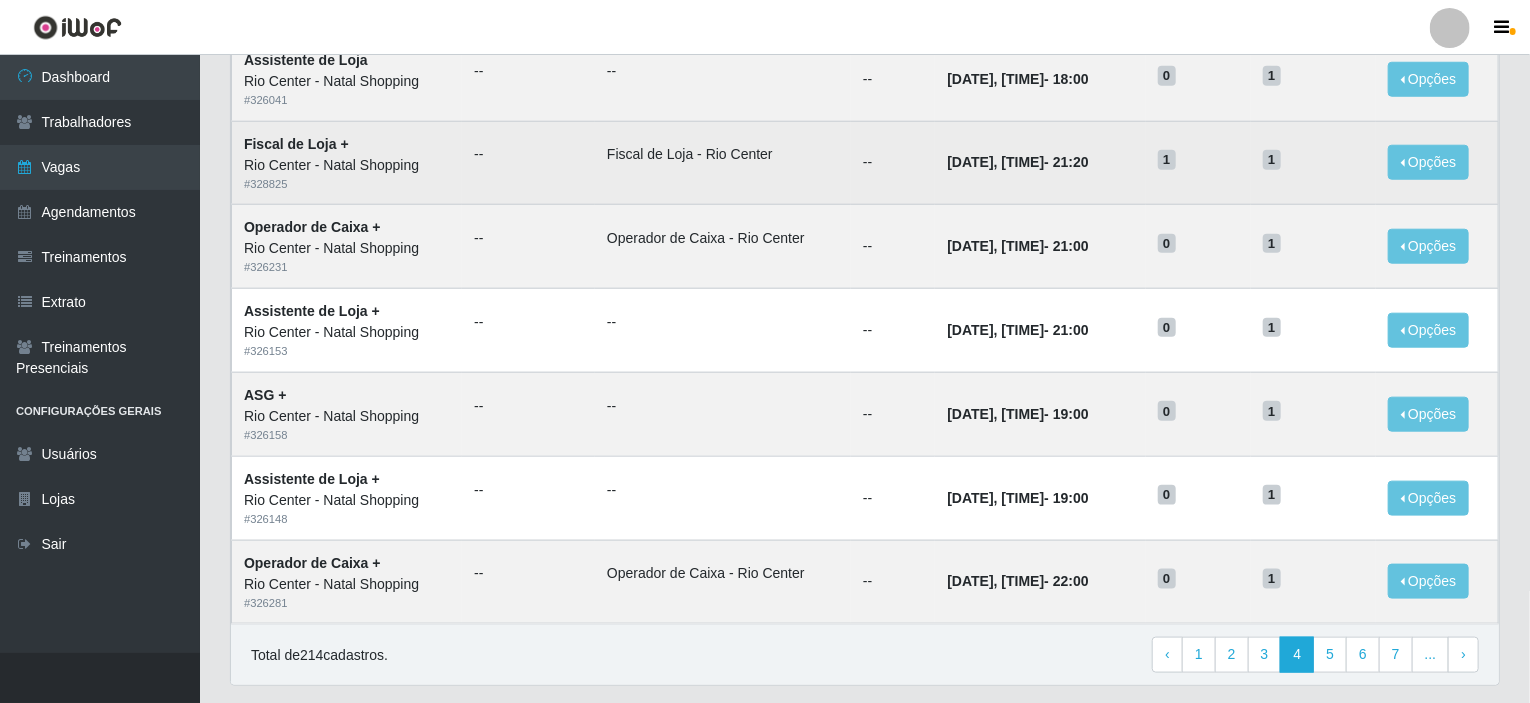 scroll, scrollTop: 985, scrollLeft: 0, axis: vertical 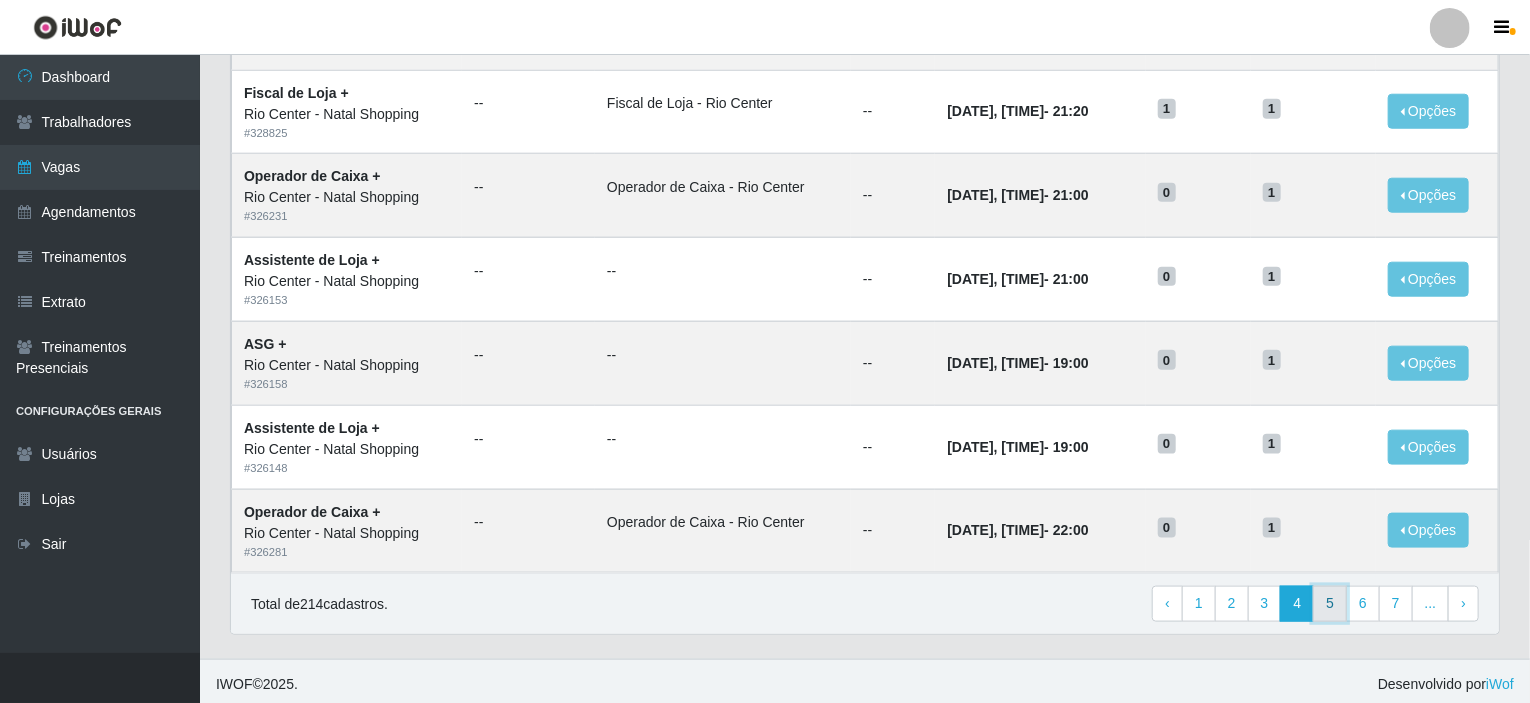 click on "5" at bounding box center [1330, 604] 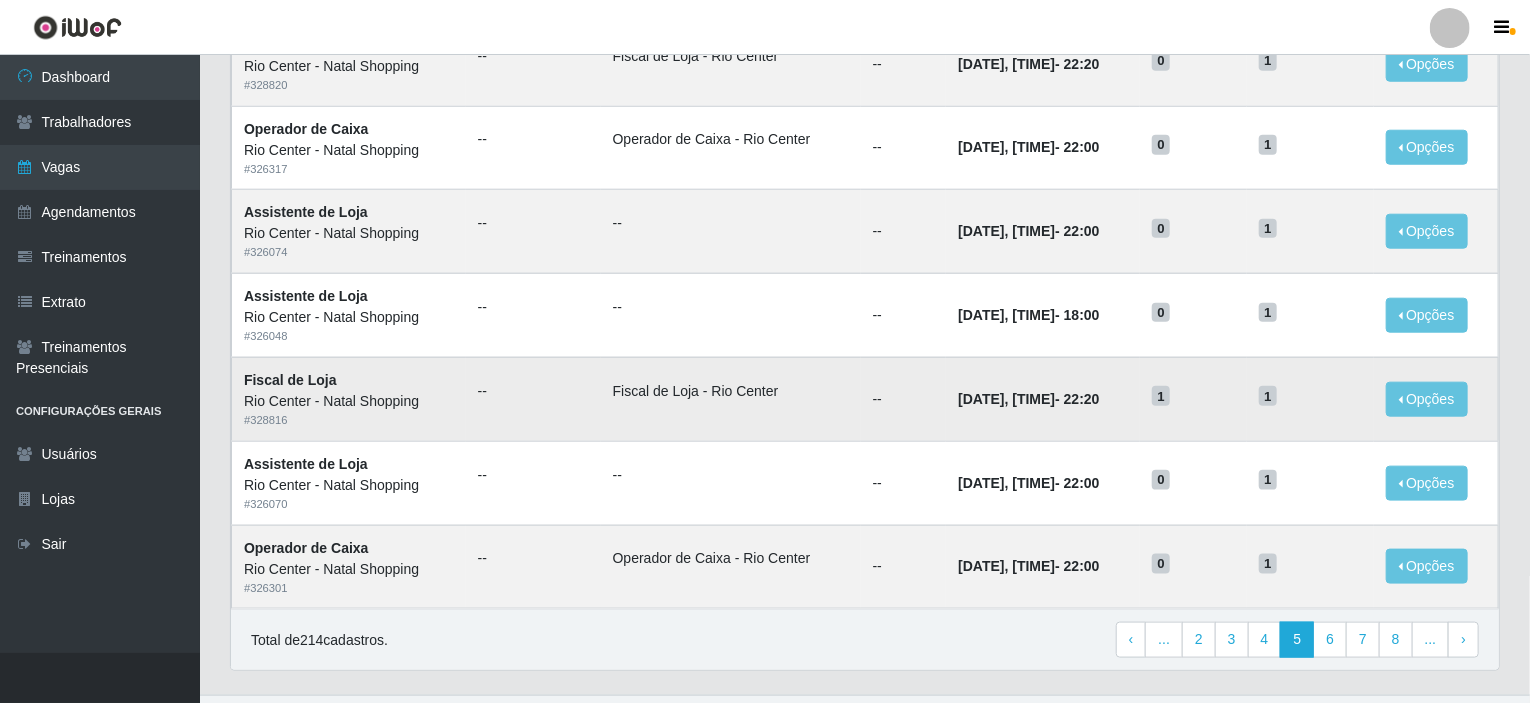 scroll, scrollTop: 985, scrollLeft: 0, axis: vertical 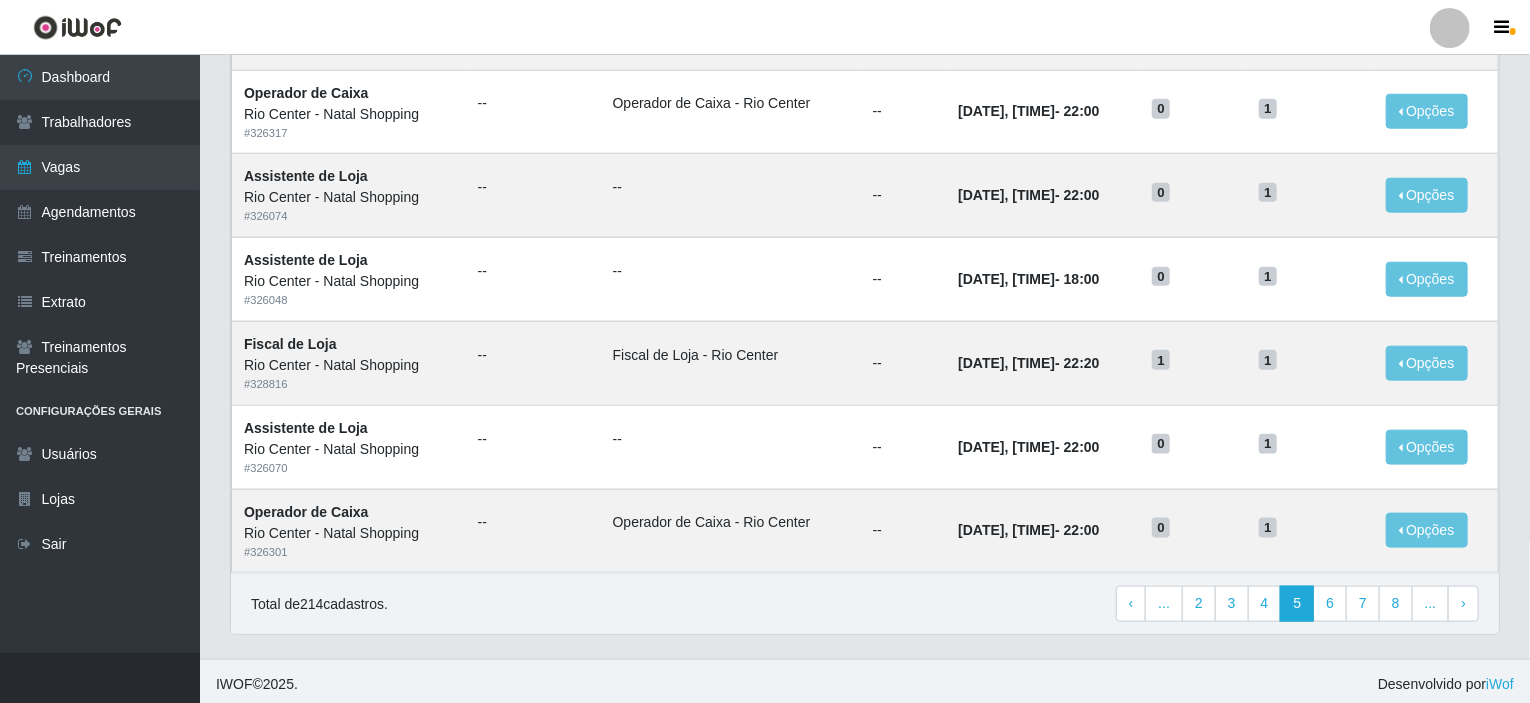 click on "Total de  214  cadastros. ‹ Previous ... 2 3 4 5 6 7 8 ... › Next" at bounding box center (865, 603) 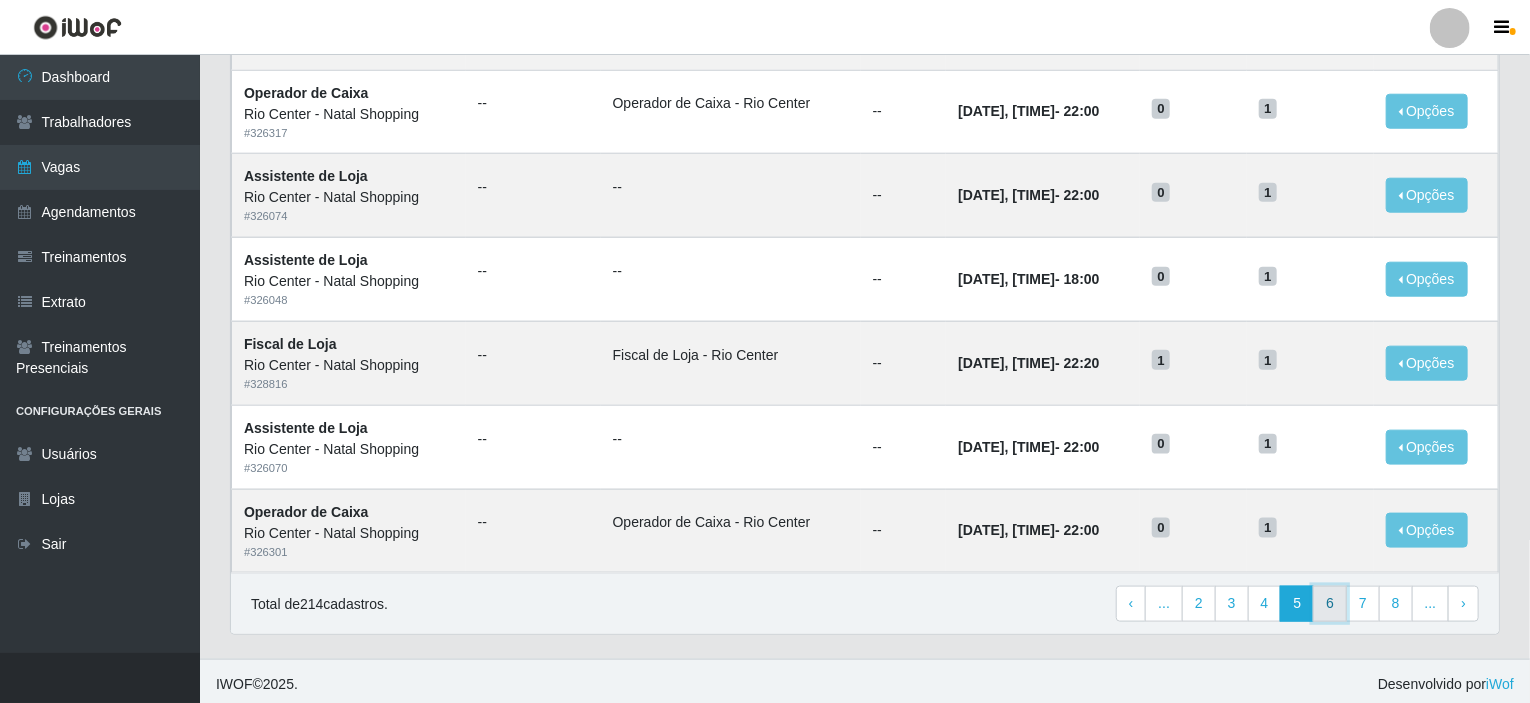 click on "6" at bounding box center (1330, 604) 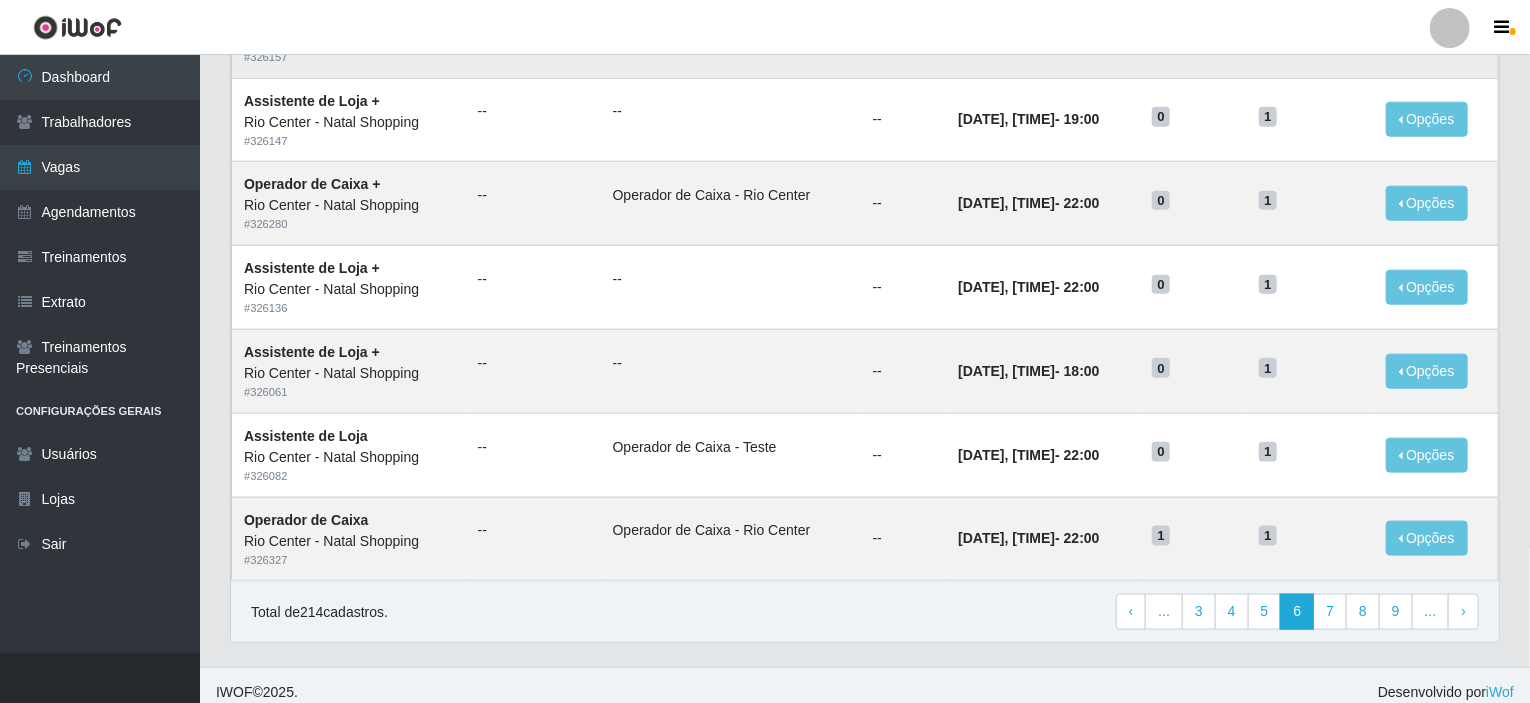 scroll, scrollTop: 985, scrollLeft: 0, axis: vertical 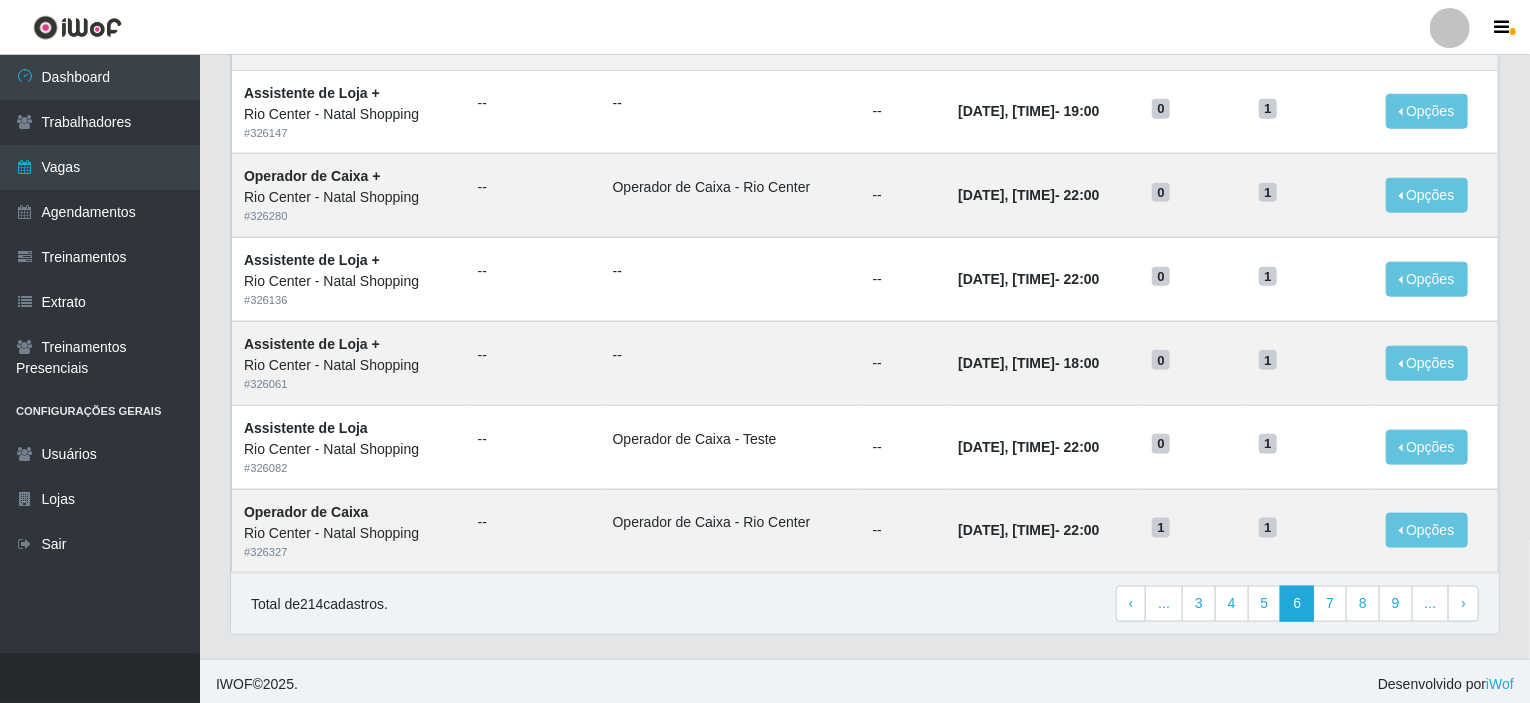 click on "Total de  214  cadastros. ‹ Previous ... 3 4 5 6 7 8 9 ... › Next" at bounding box center (865, 603) 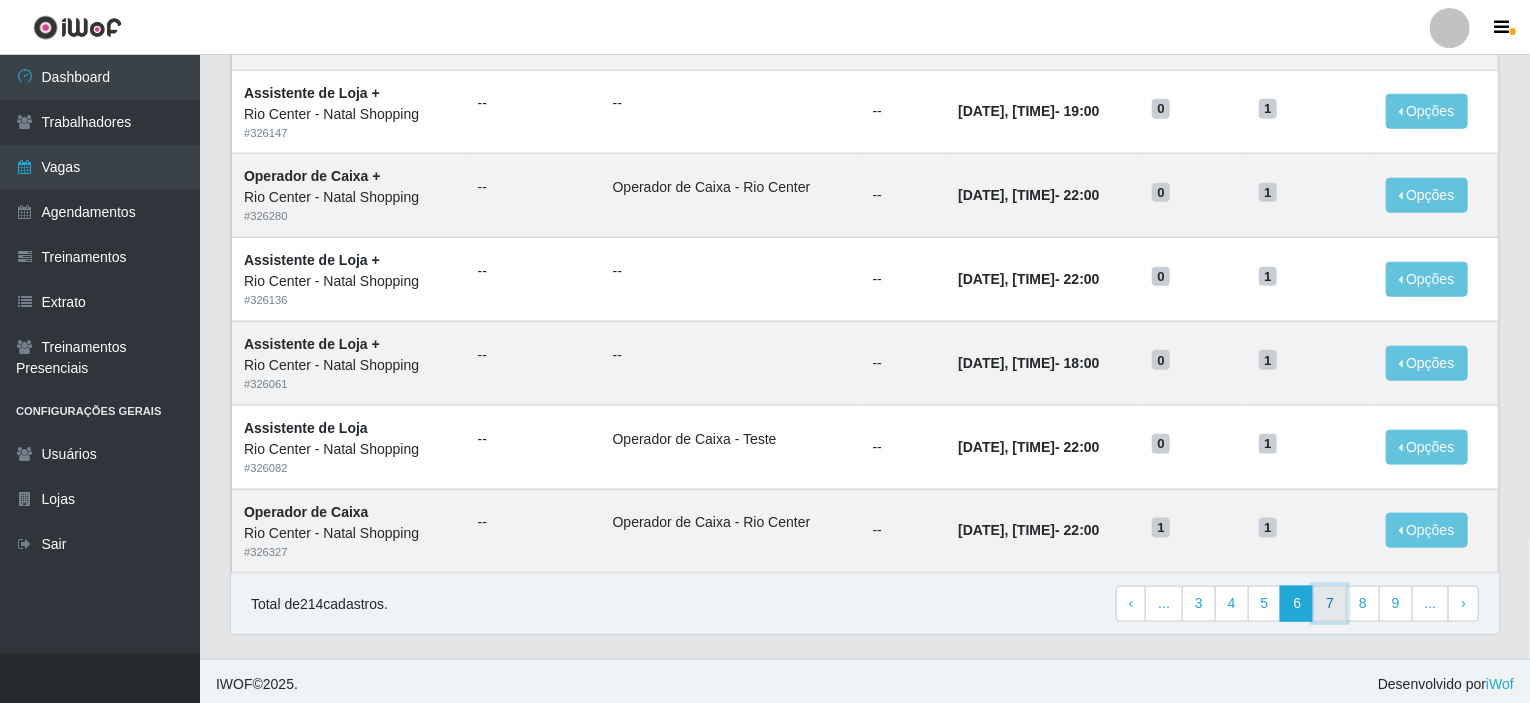 click on "7" at bounding box center [1330, 604] 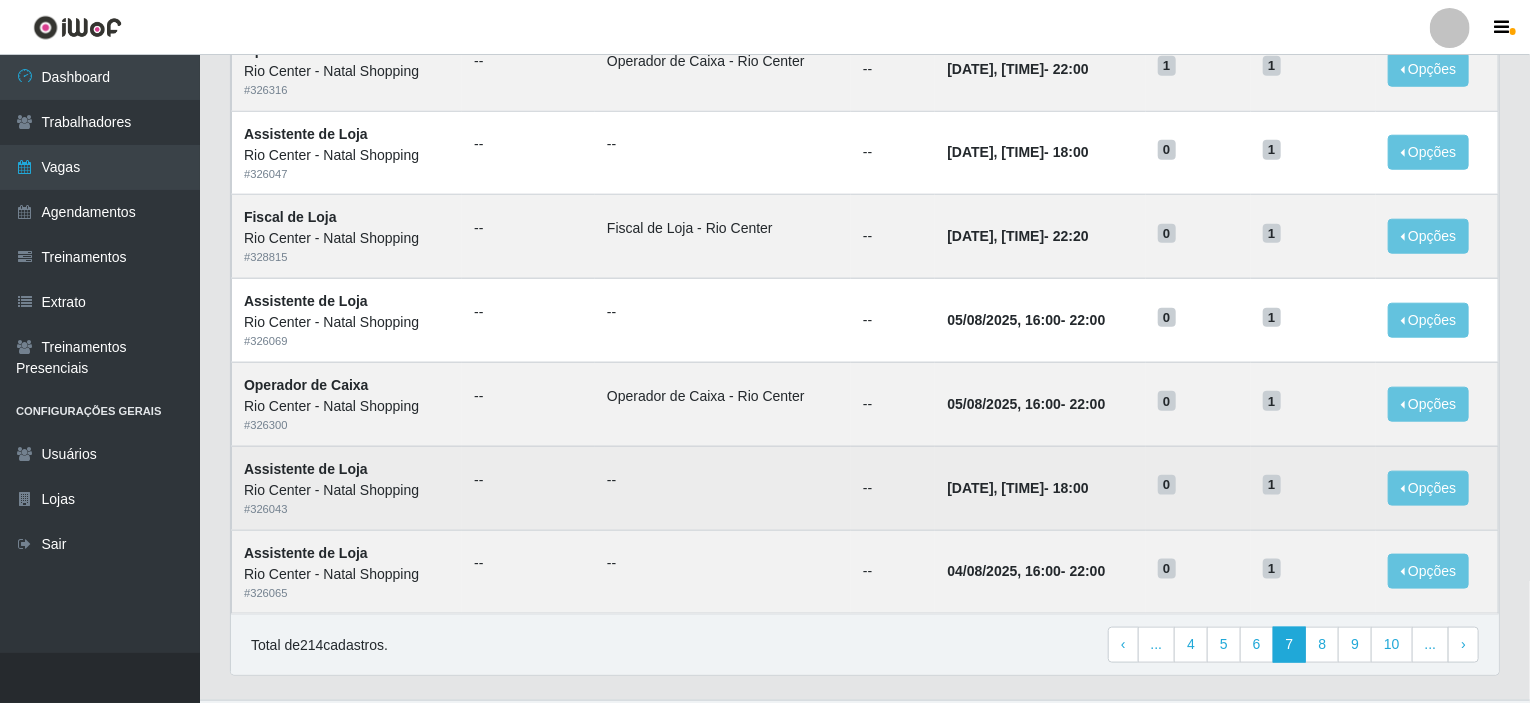 scroll, scrollTop: 485, scrollLeft: 0, axis: vertical 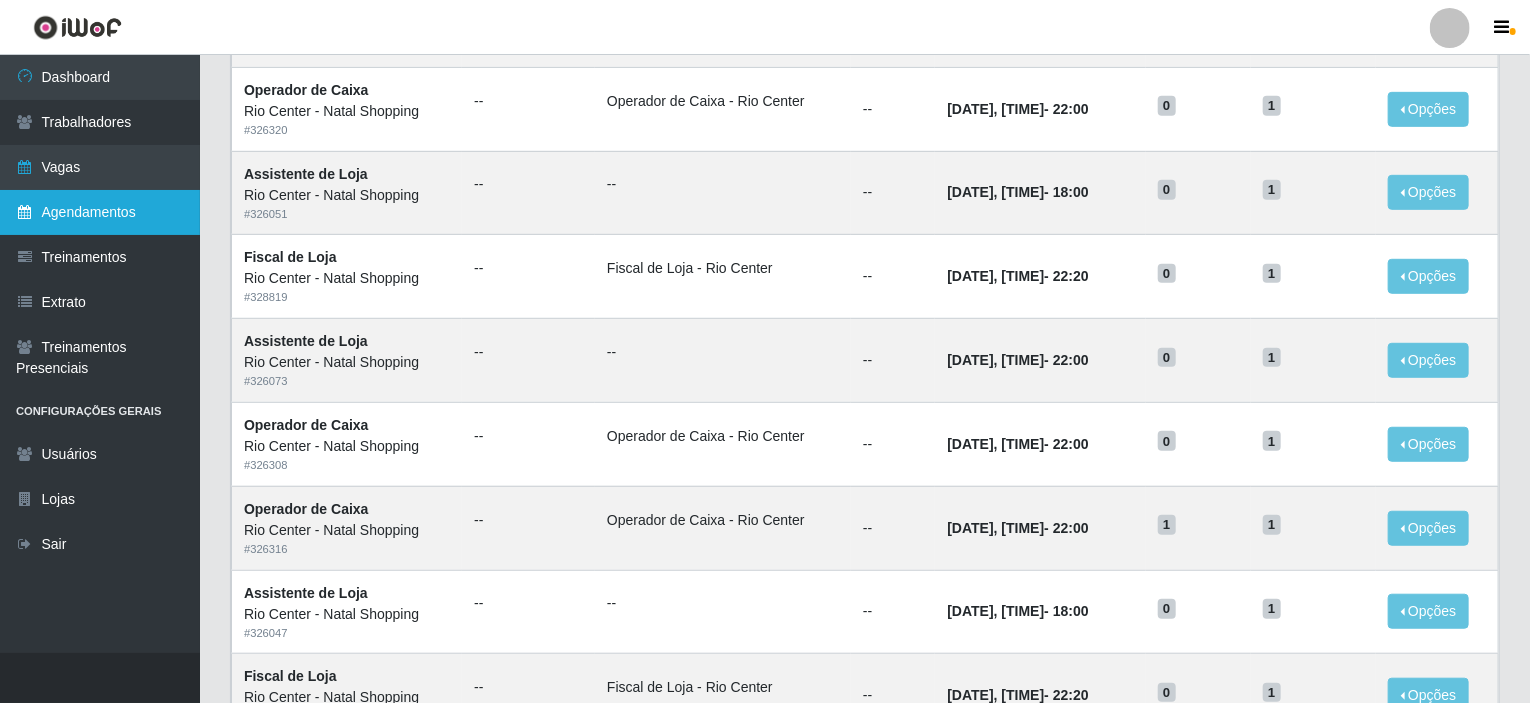 click on "Agendamentos" at bounding box center (100, 212) 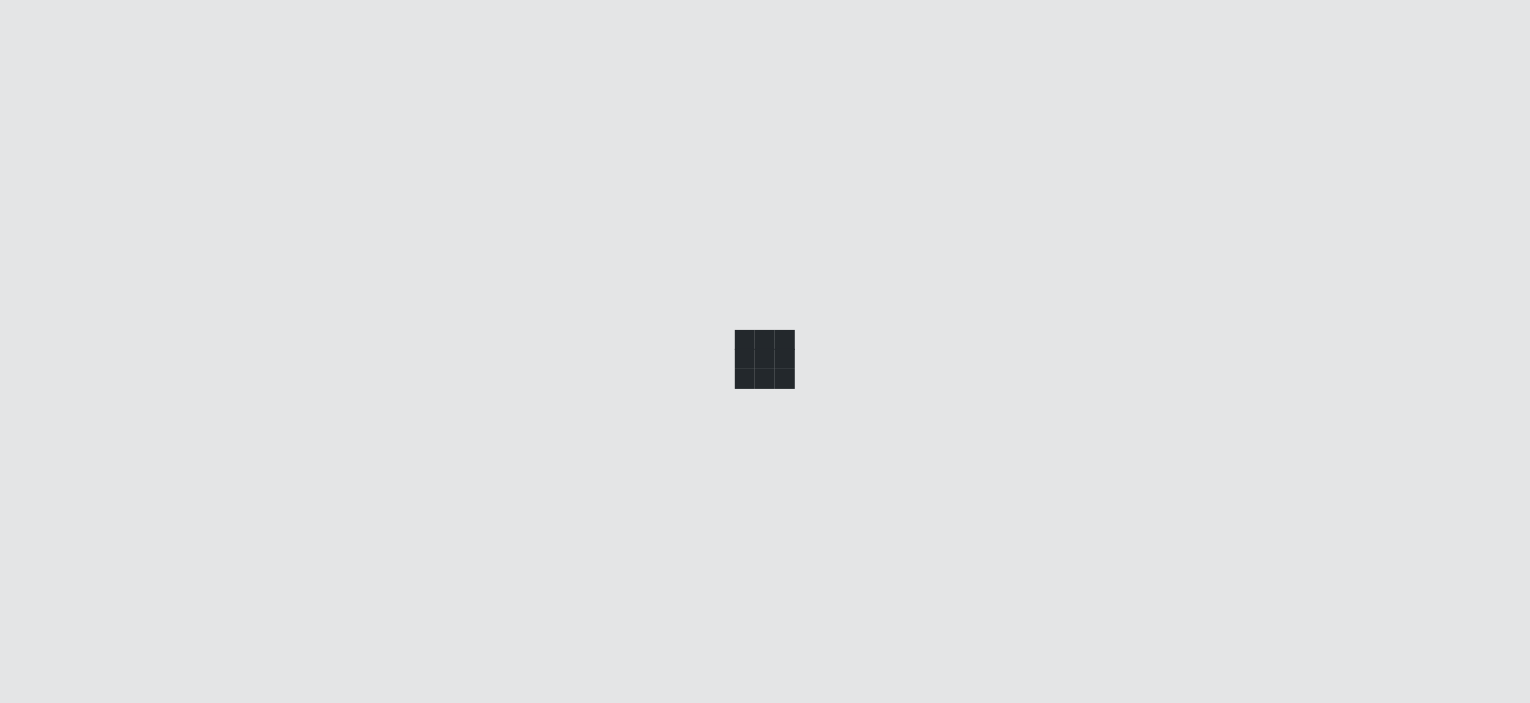 scroll, scrollTop: 0, scrollLeft: 0, axis: both 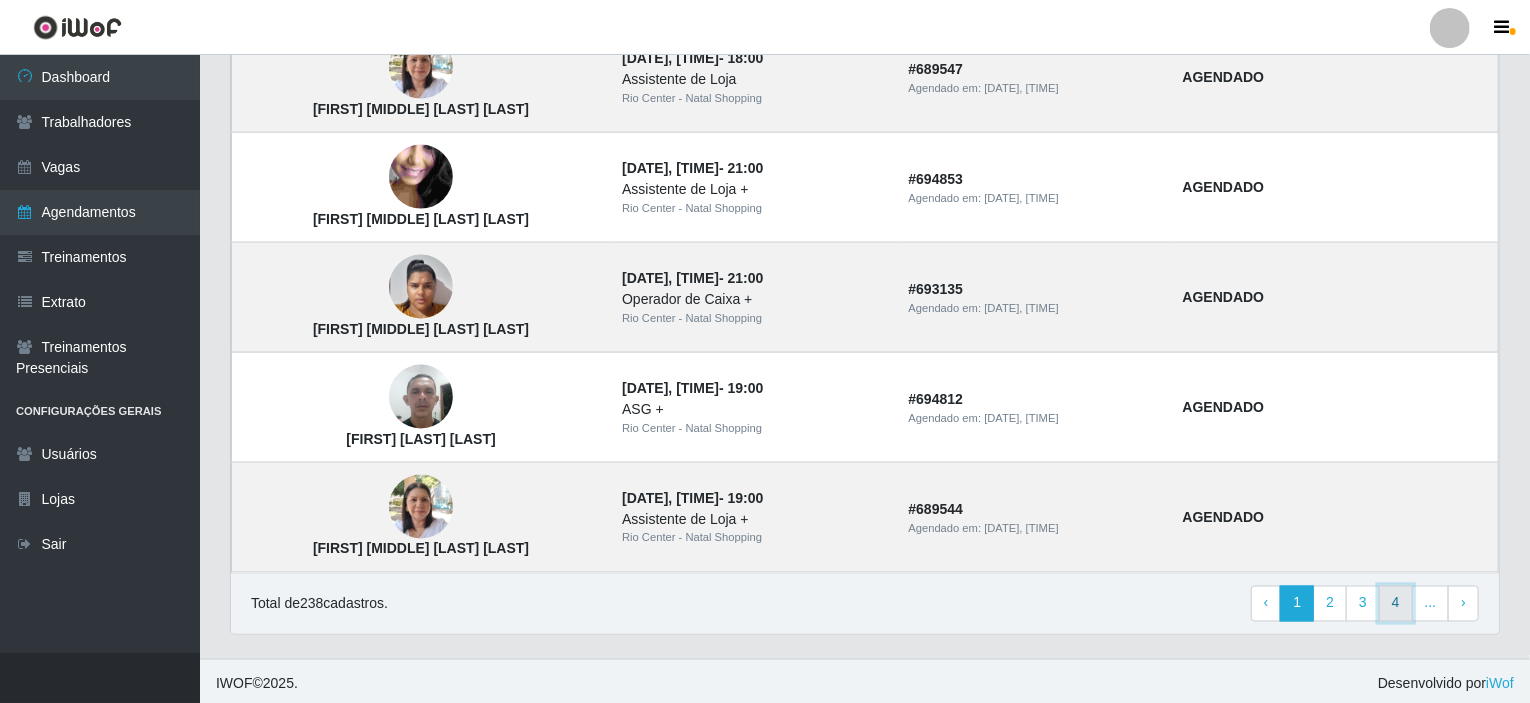 click on "4" at bounding box center [1396, 604] 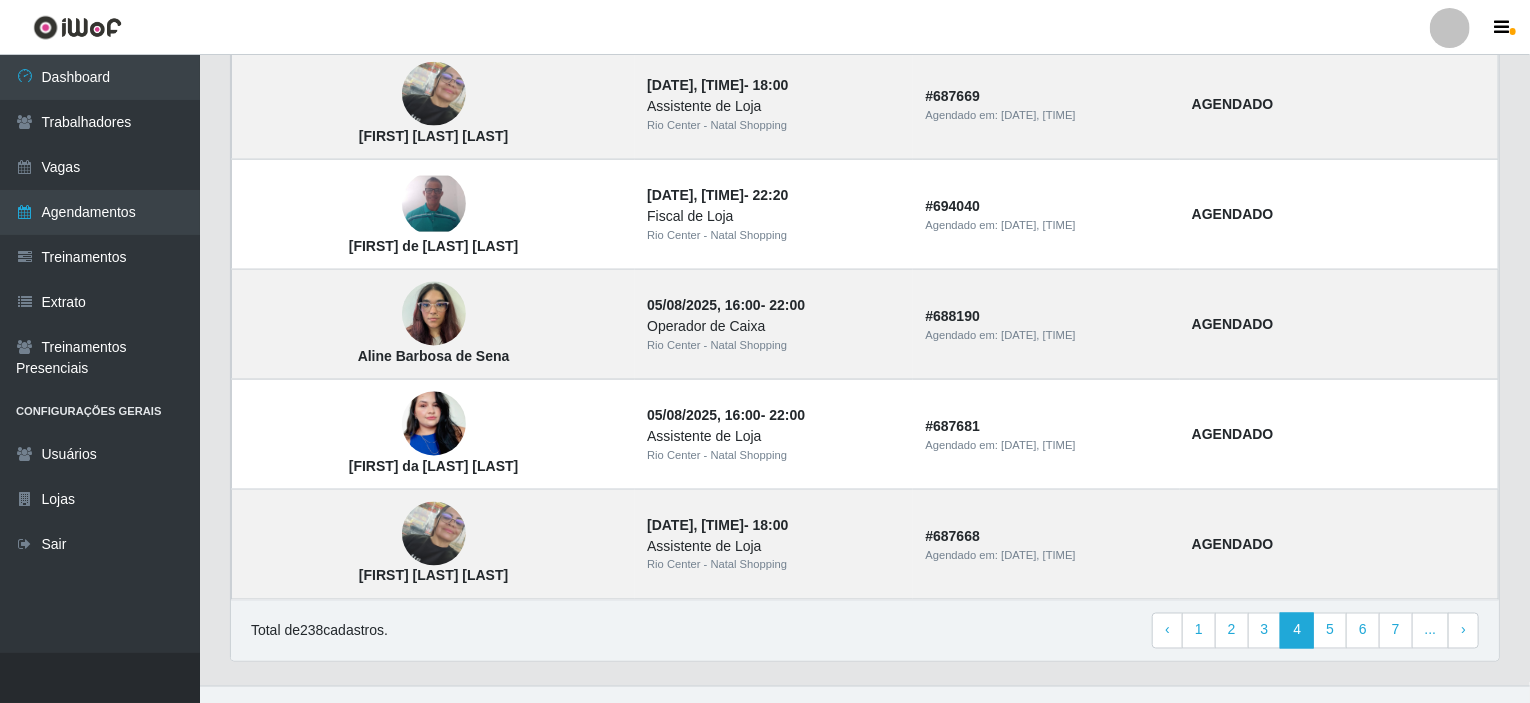 scroll, scrollTop: 1378, scrollLeft: 0, axis: vertical 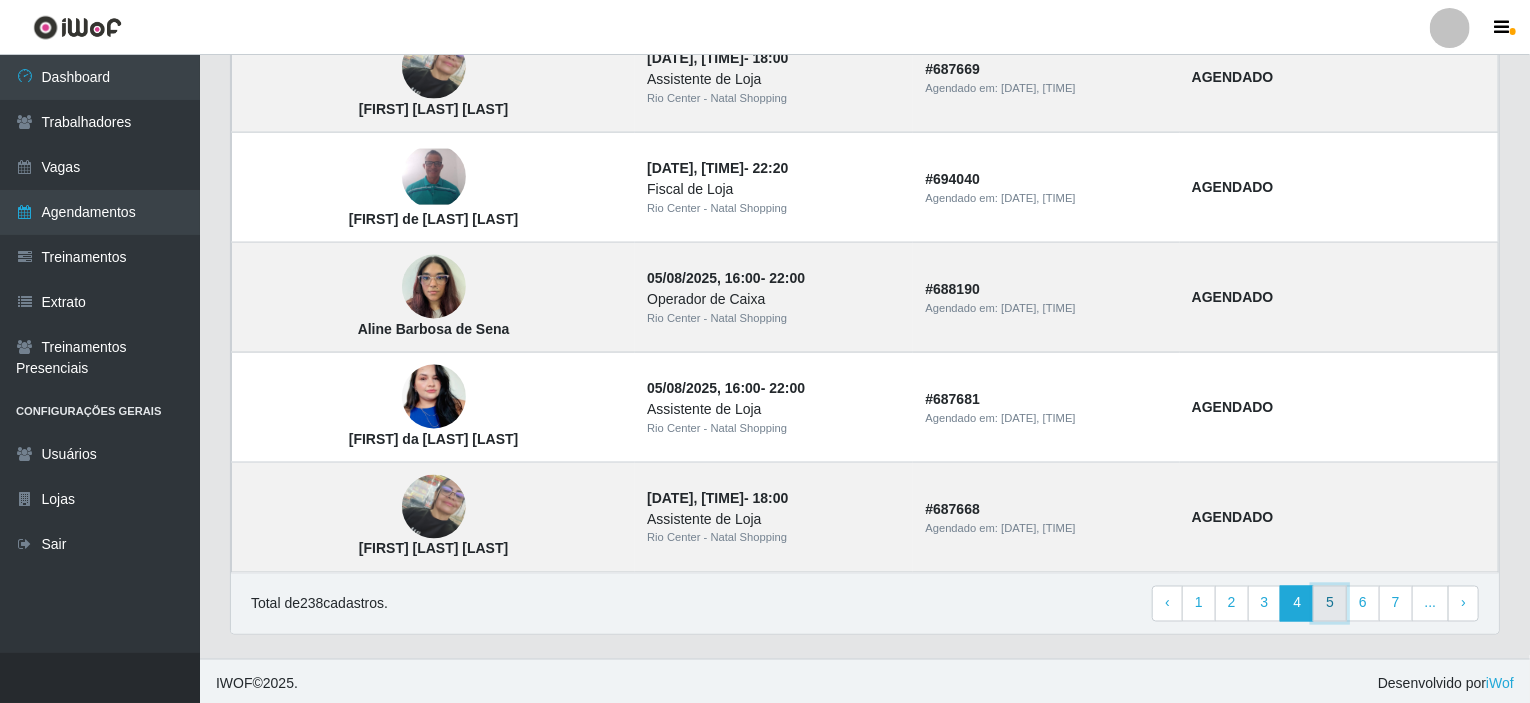 click on "5" at bounding box center (1330, 604) 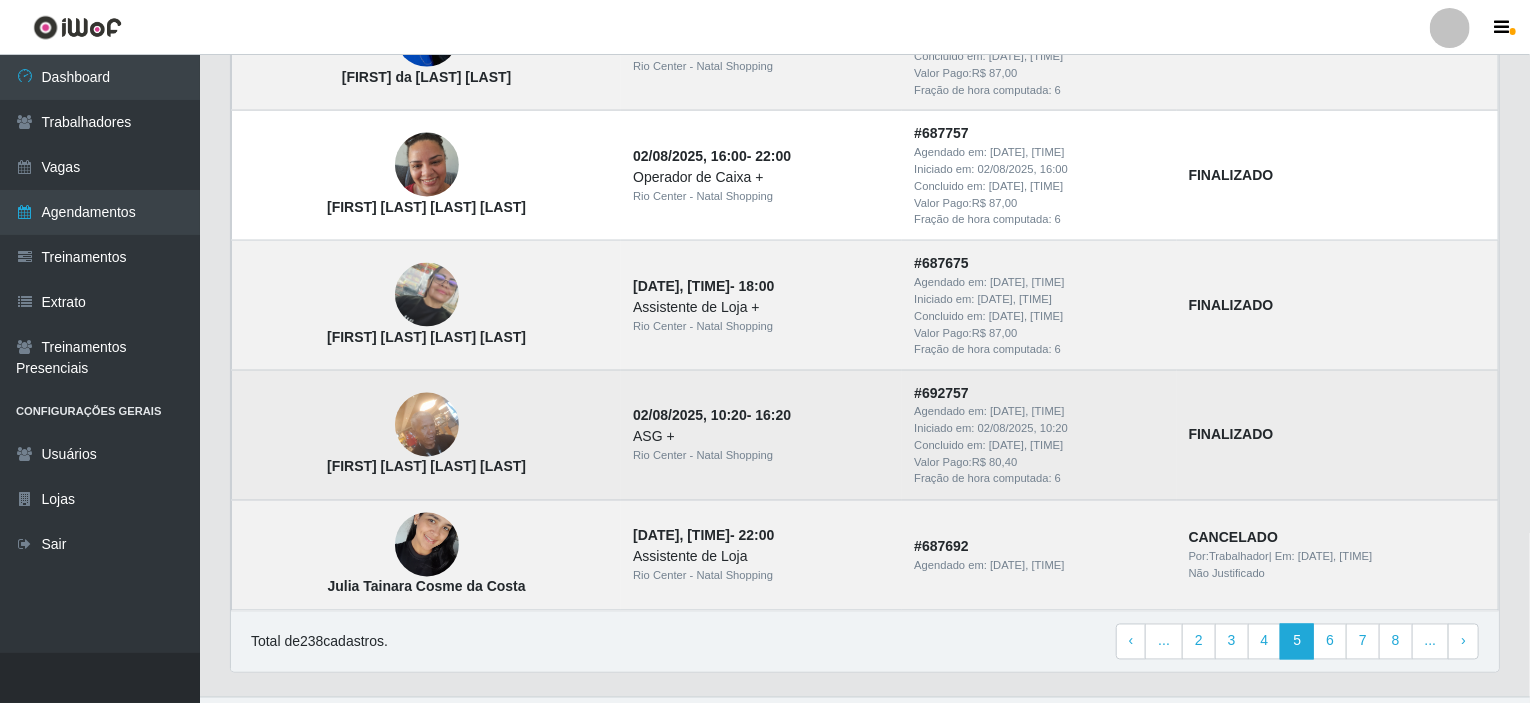 scroll, scrollTop: 1538, scrollLeft: 0, axis: vertical 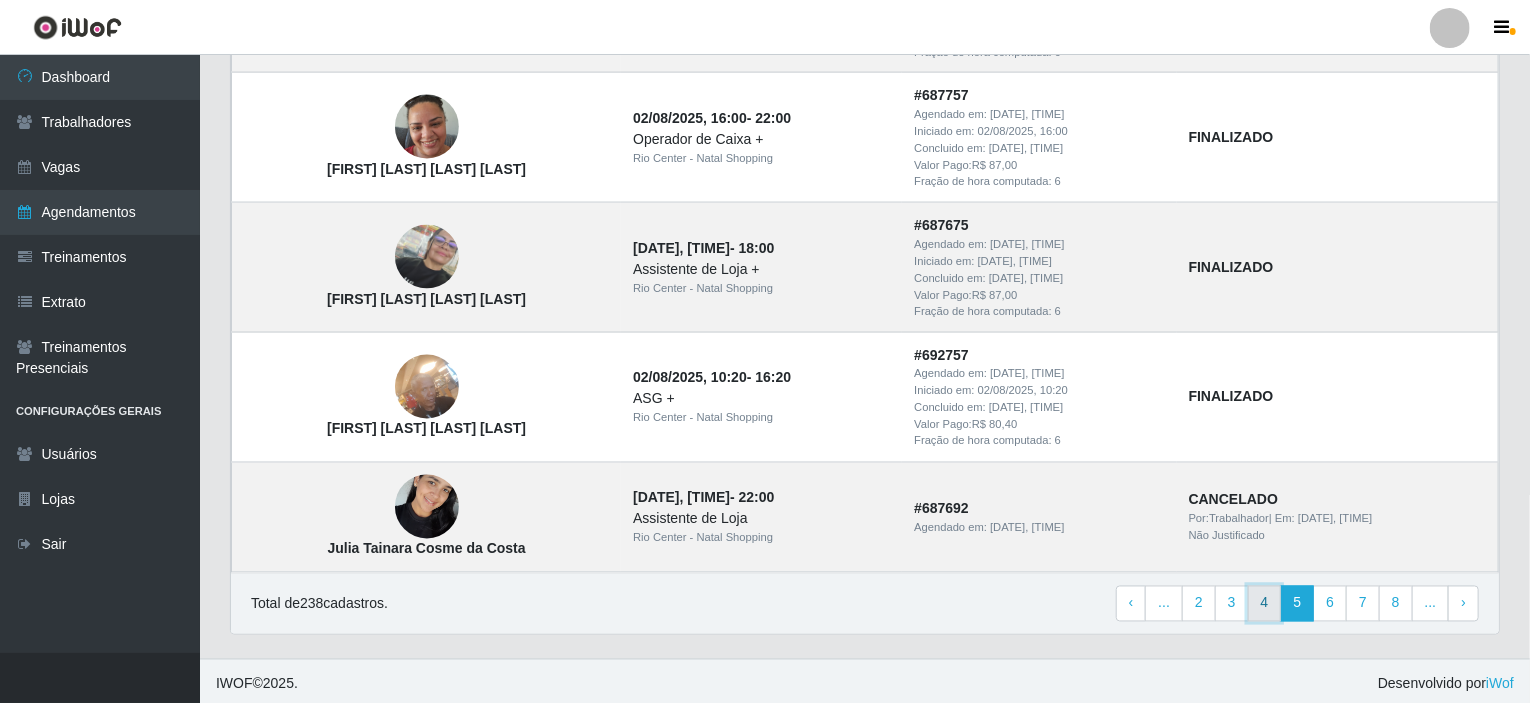 click on "4" at bounding box center (1265, 604) 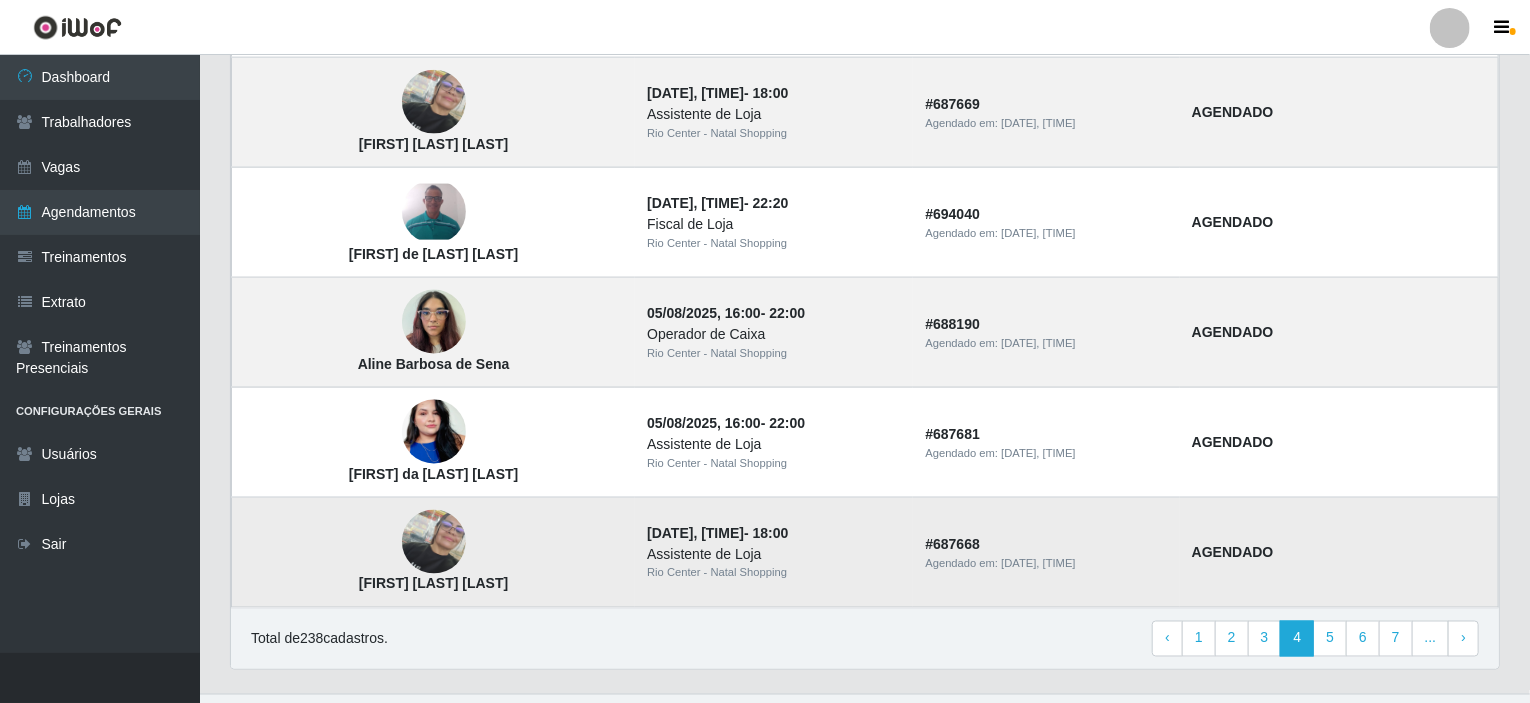 scroll, scrollTop: 1378, scrollLeft: 0, axis: vertical 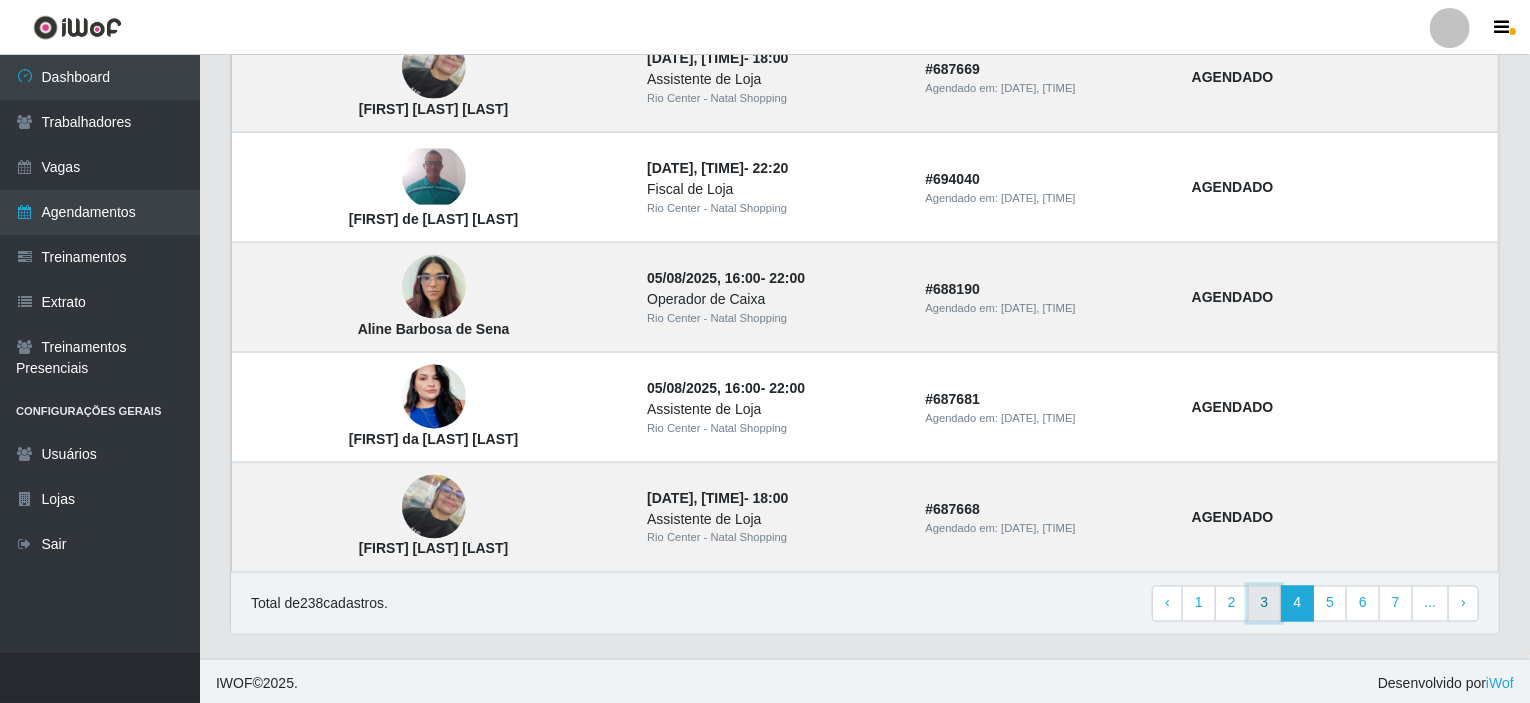 click on "3" at bounding box center (1265, 604) 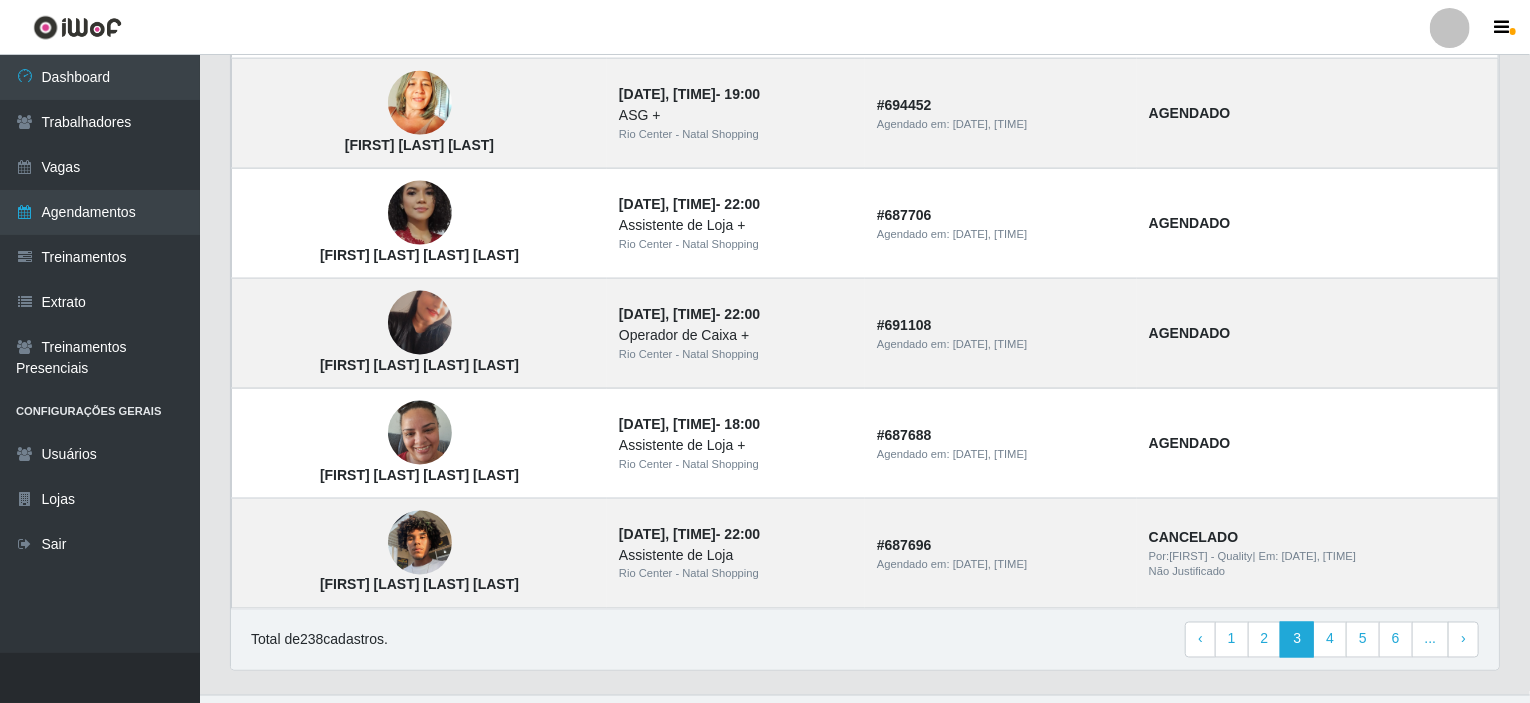 scroll, scrollTop: 1378, scrollLeft: 0, axis: vertical 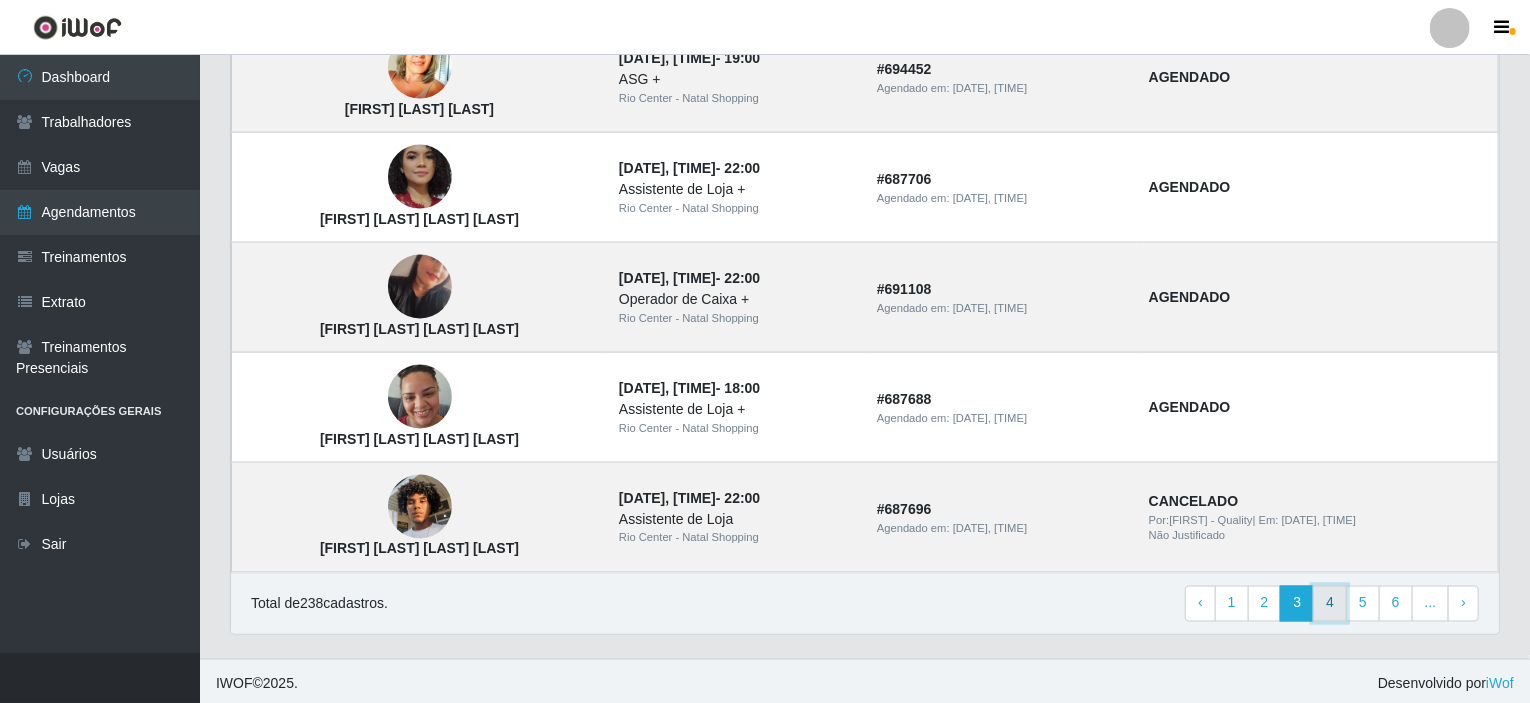 click on "4" at bounding box center (1330, 604) 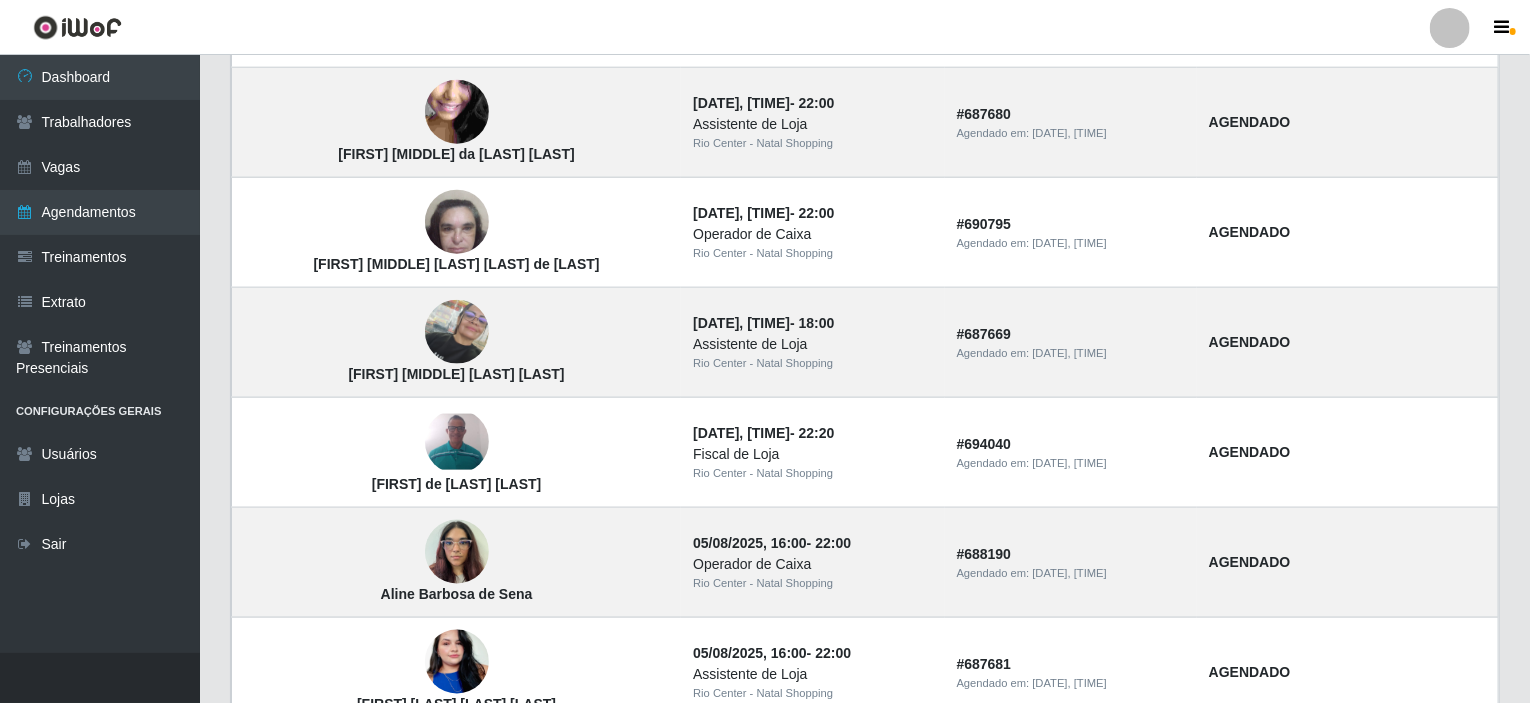 scroll, scrollTop: 1378, scrollLeft: 0, axis: vertical 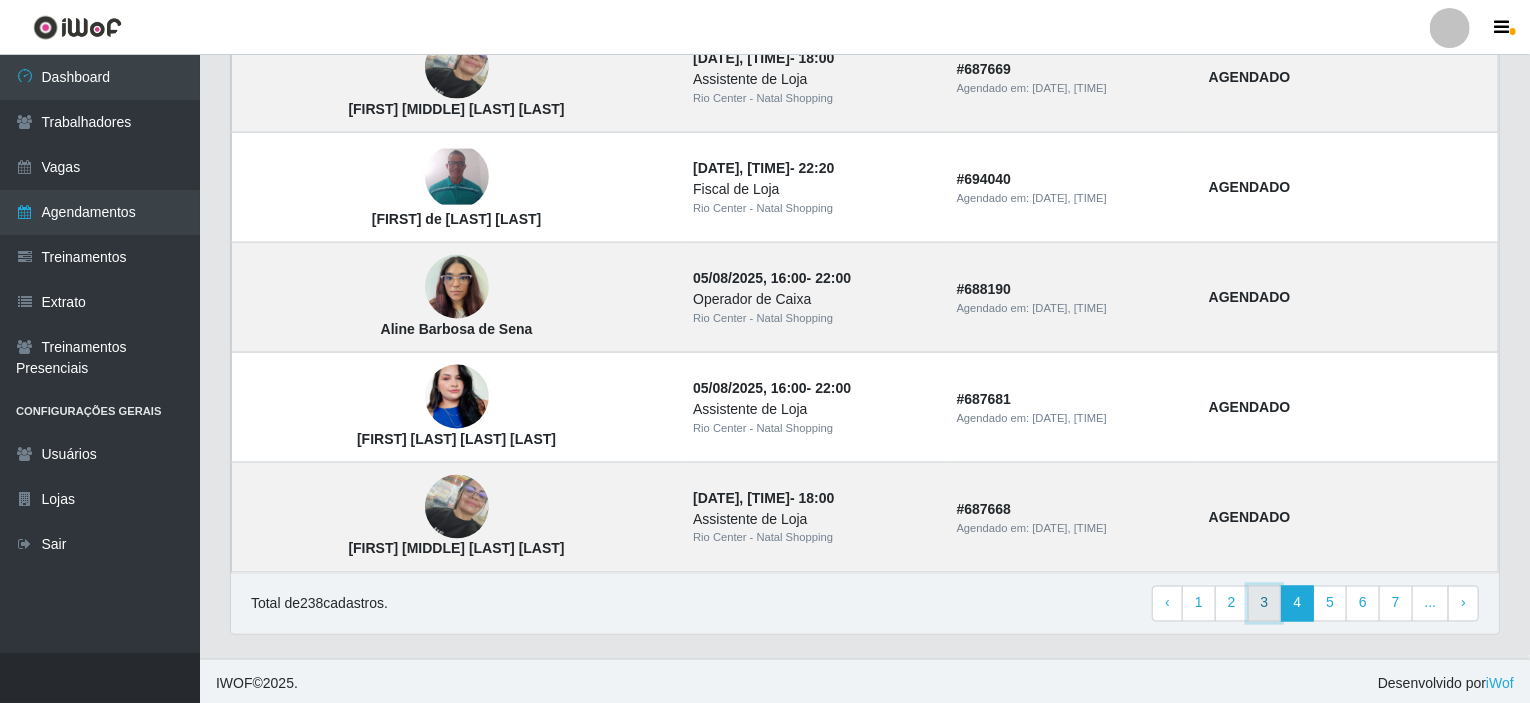 click on "3" at bounding box center (1265, 604) 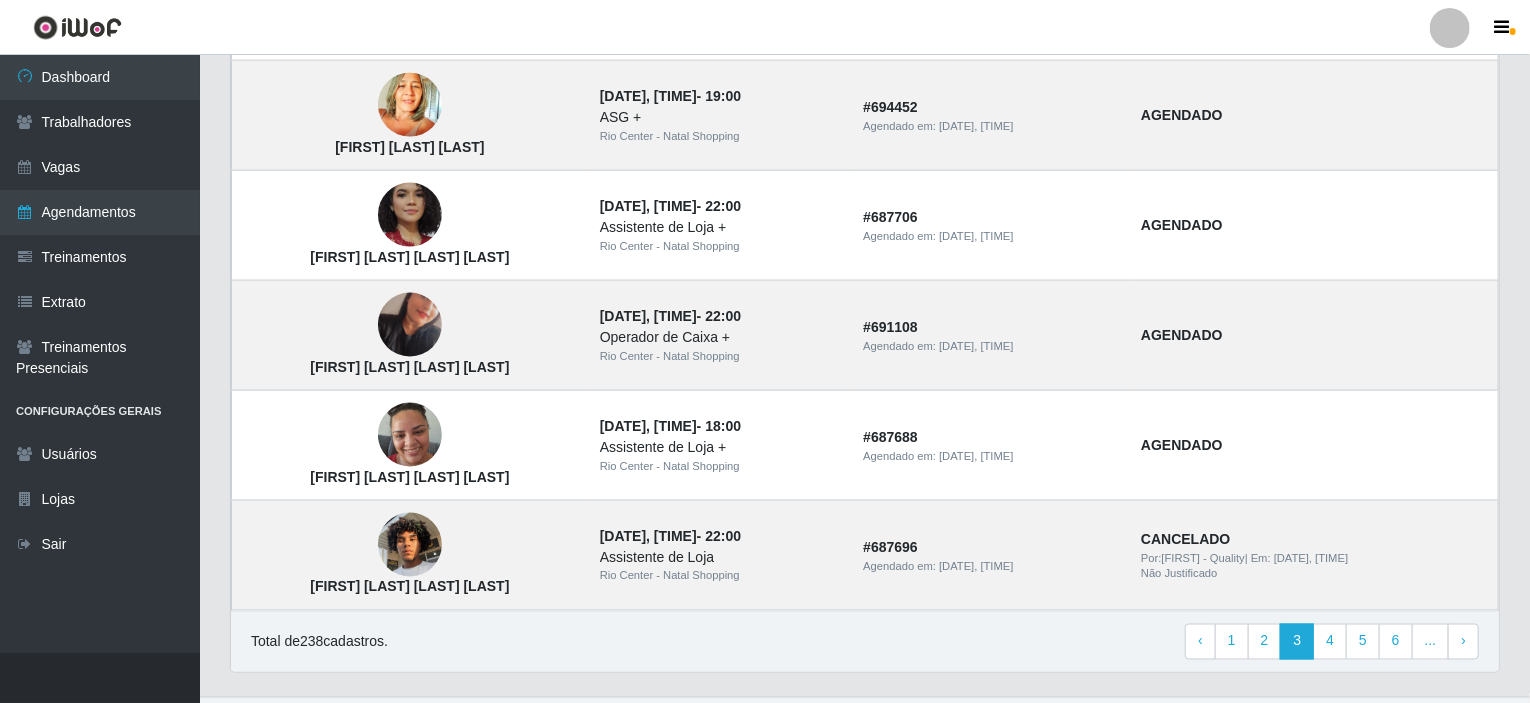 scroll, scrollTop: 1378, scrollLeft: 0, axis: vertical 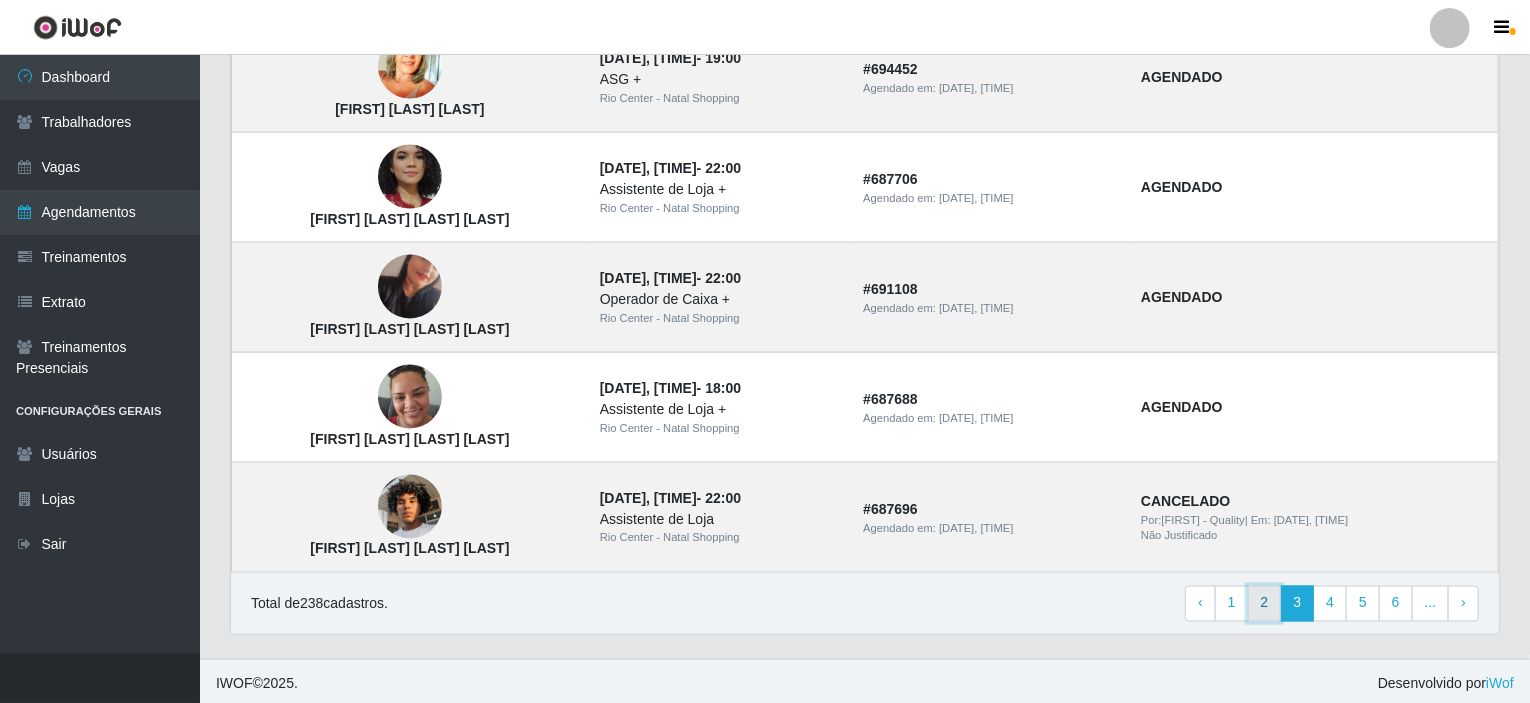 click on "2" at bounding box center [1265, 604] 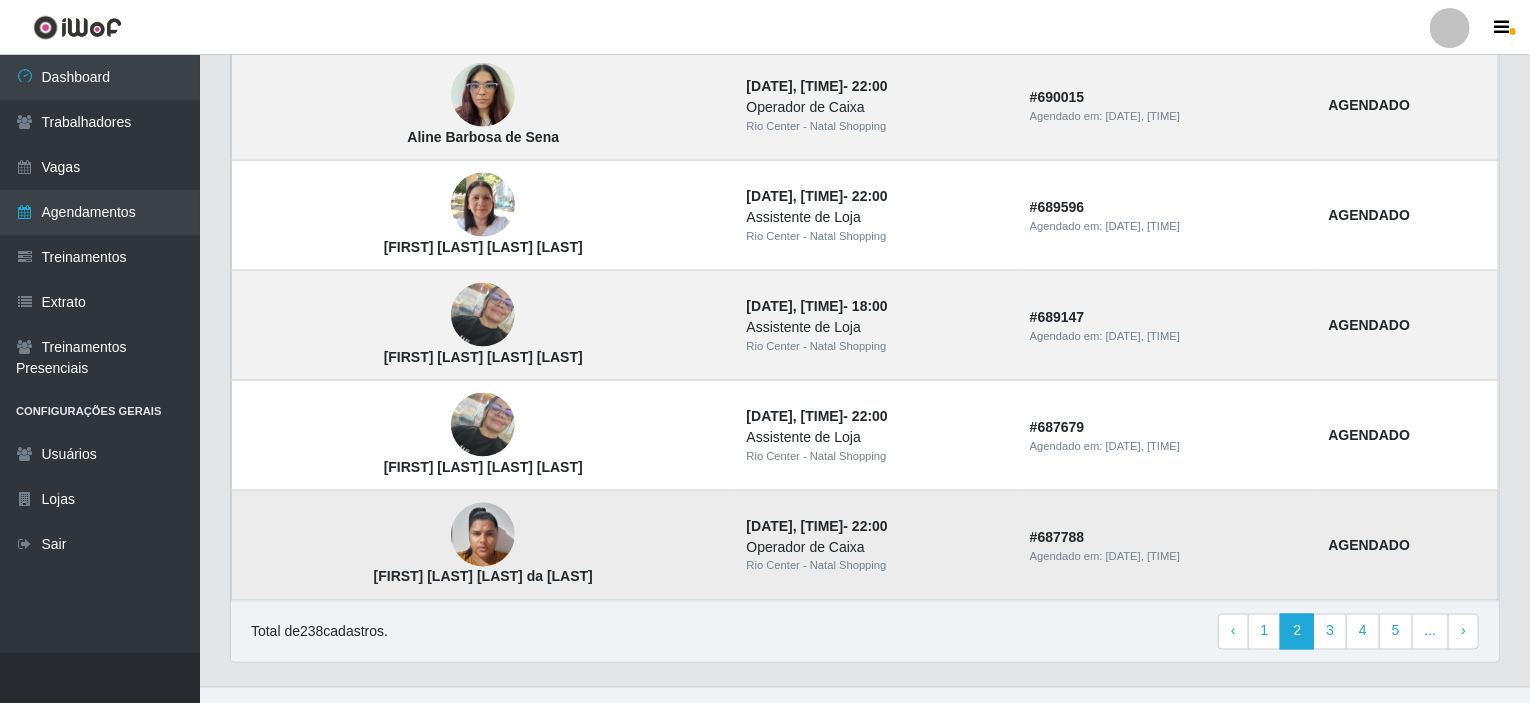 scroll, scrollTop: 1378, scrollLeft: 0, axis: vertical 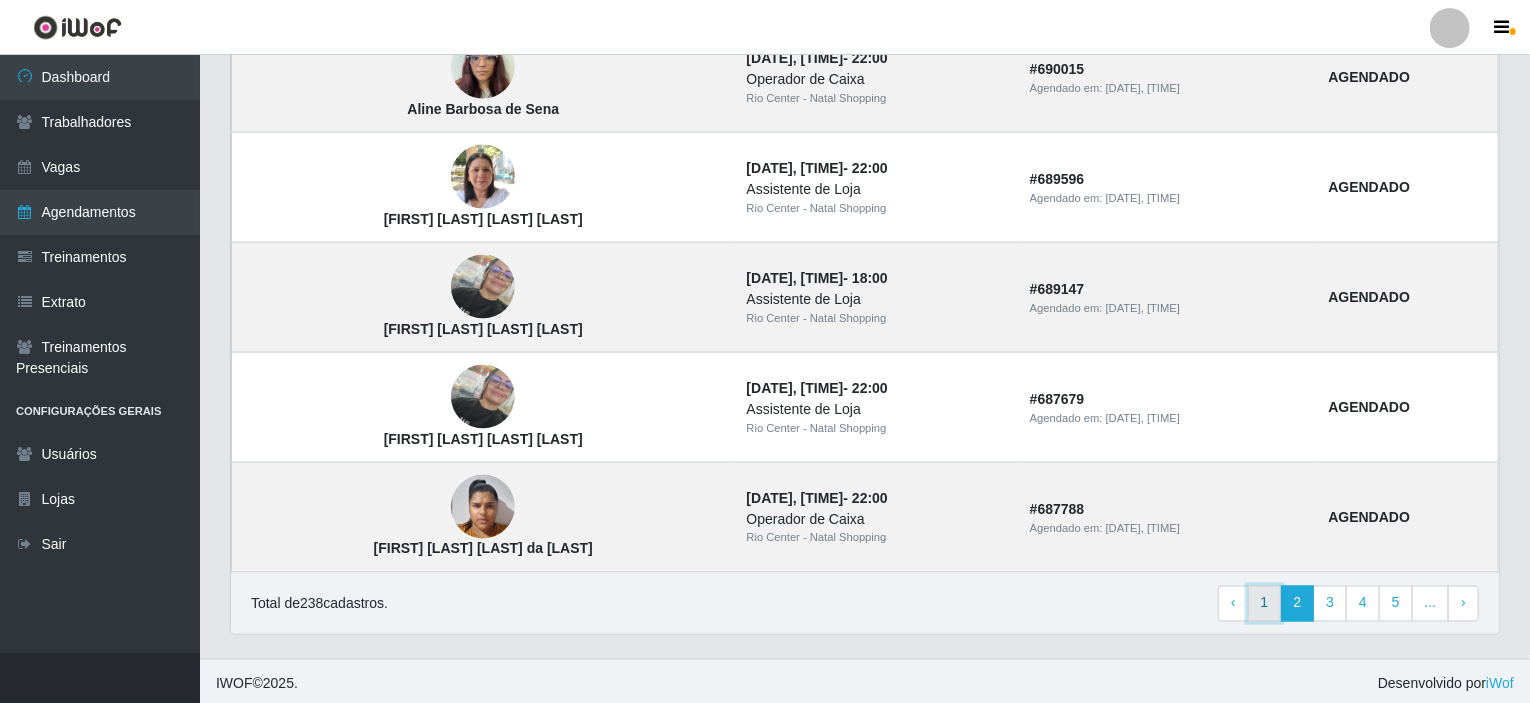click on "1" at bounding box center [1265, 604] 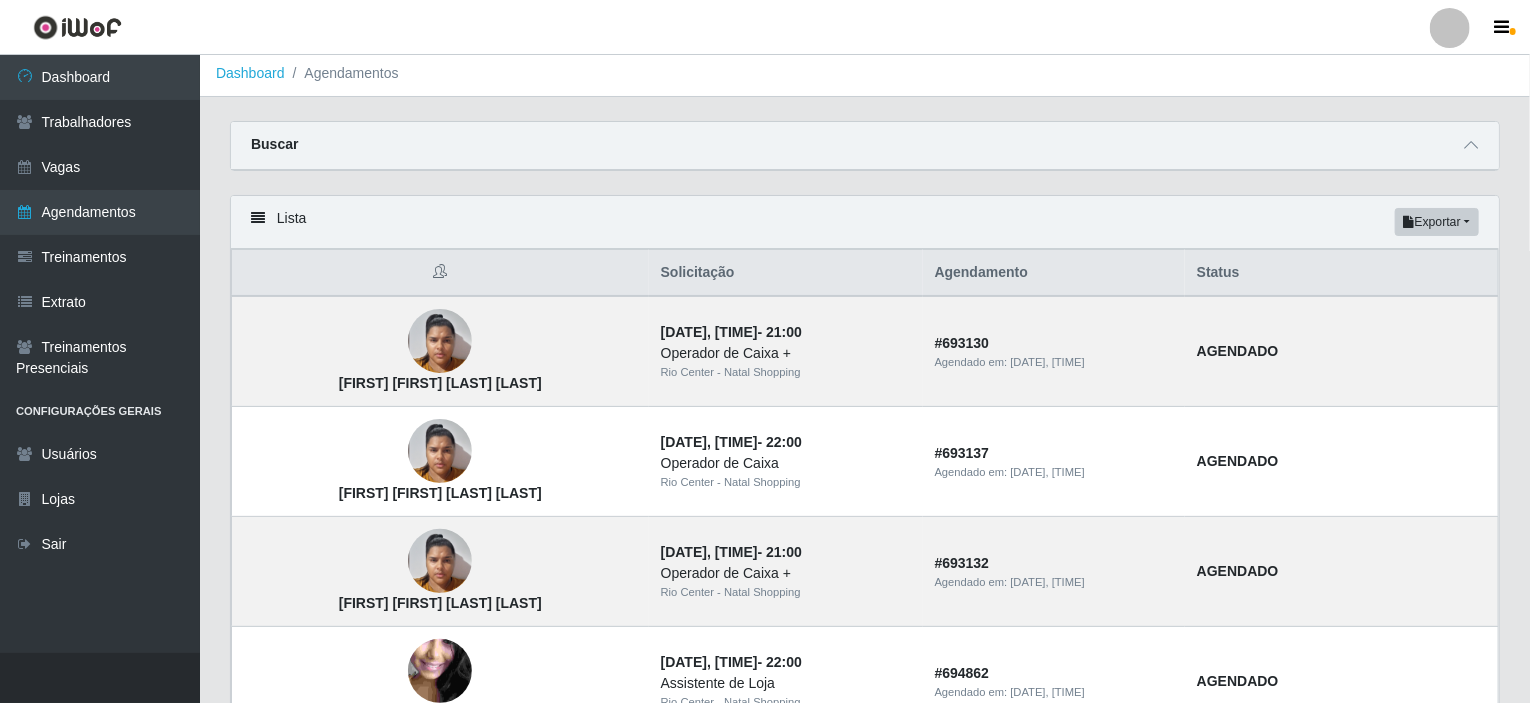 scroll, scrollTop: 0, scrollLeft: 0, axis: both 